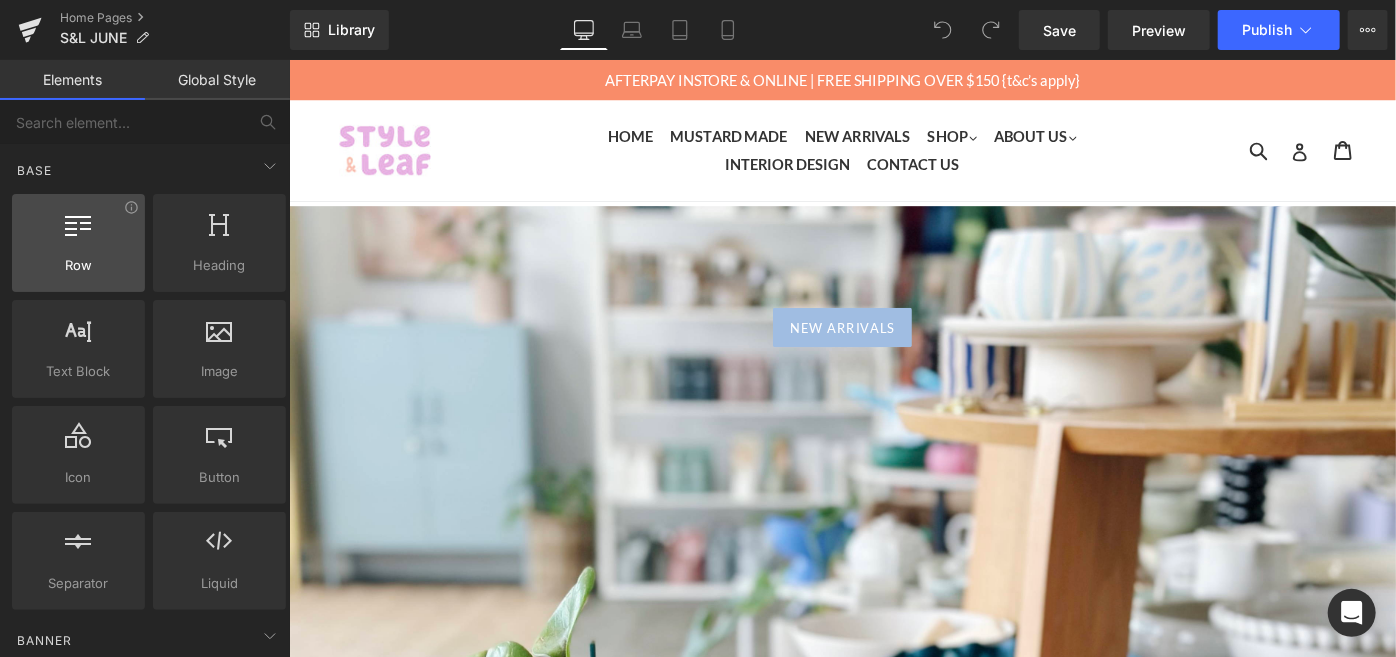 scroll, scrollTop: 0, scrollLeft: 0, axis: both 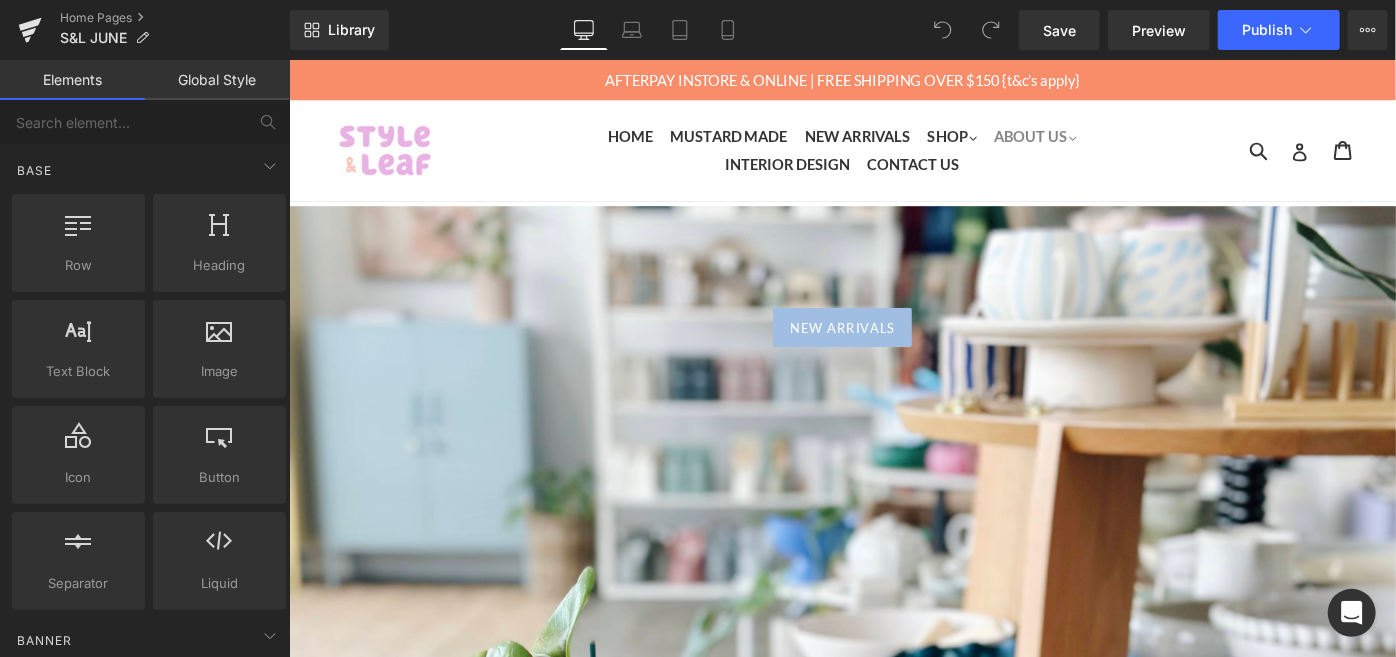 click on "About Us
.cls-1{fill:#231f20}
expand" at bounding box center [1104, 143] 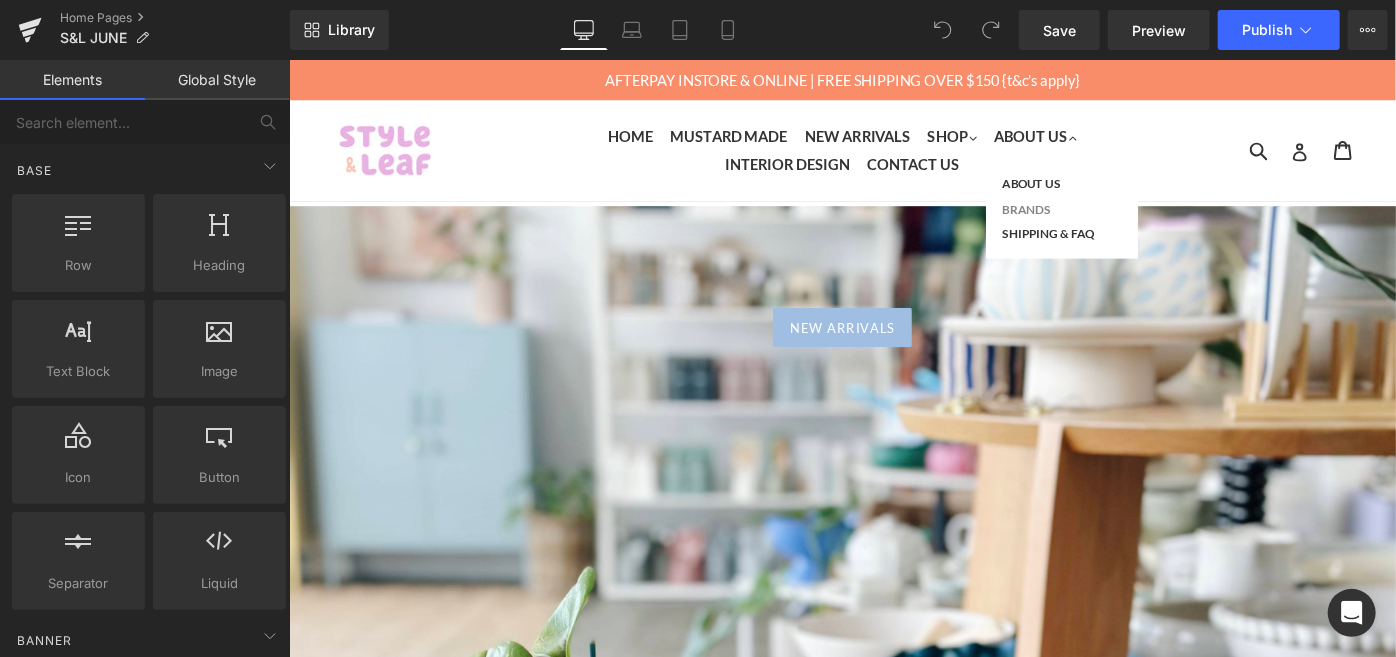 click on "Brands" at bounding box center [1133, 223] 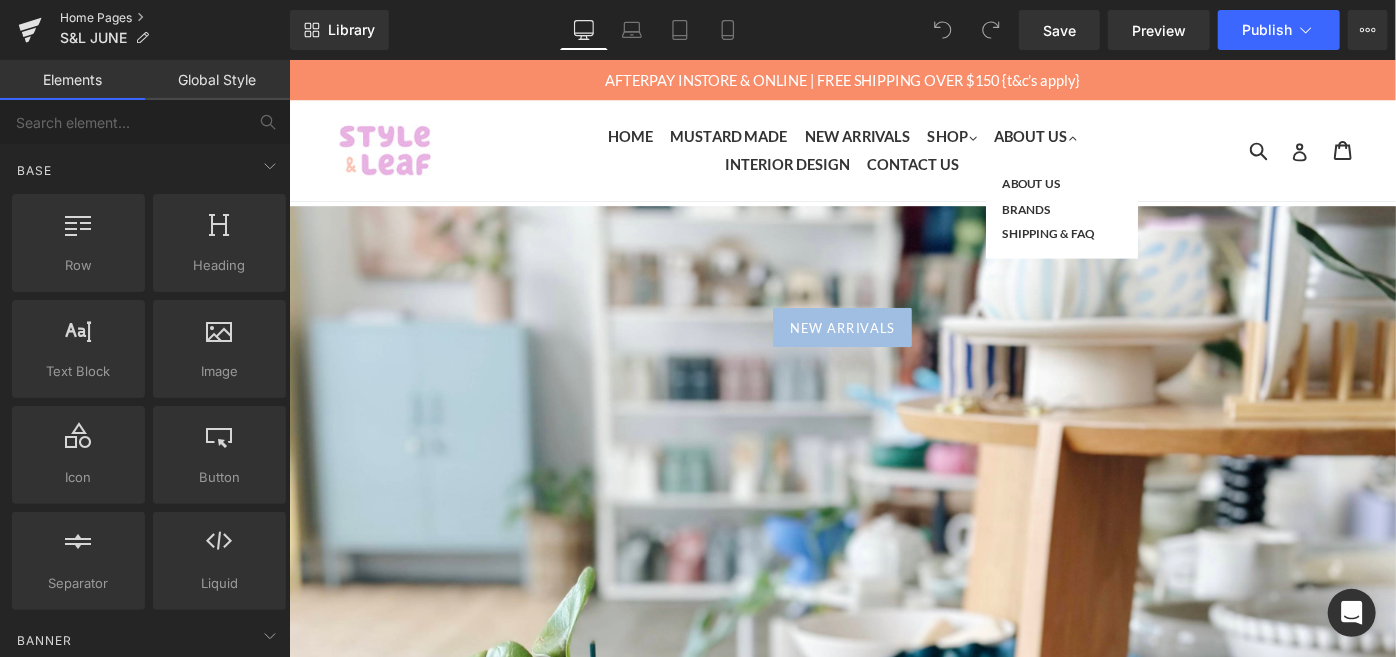 click on "Home Pages" at bounding box center (175, 18) 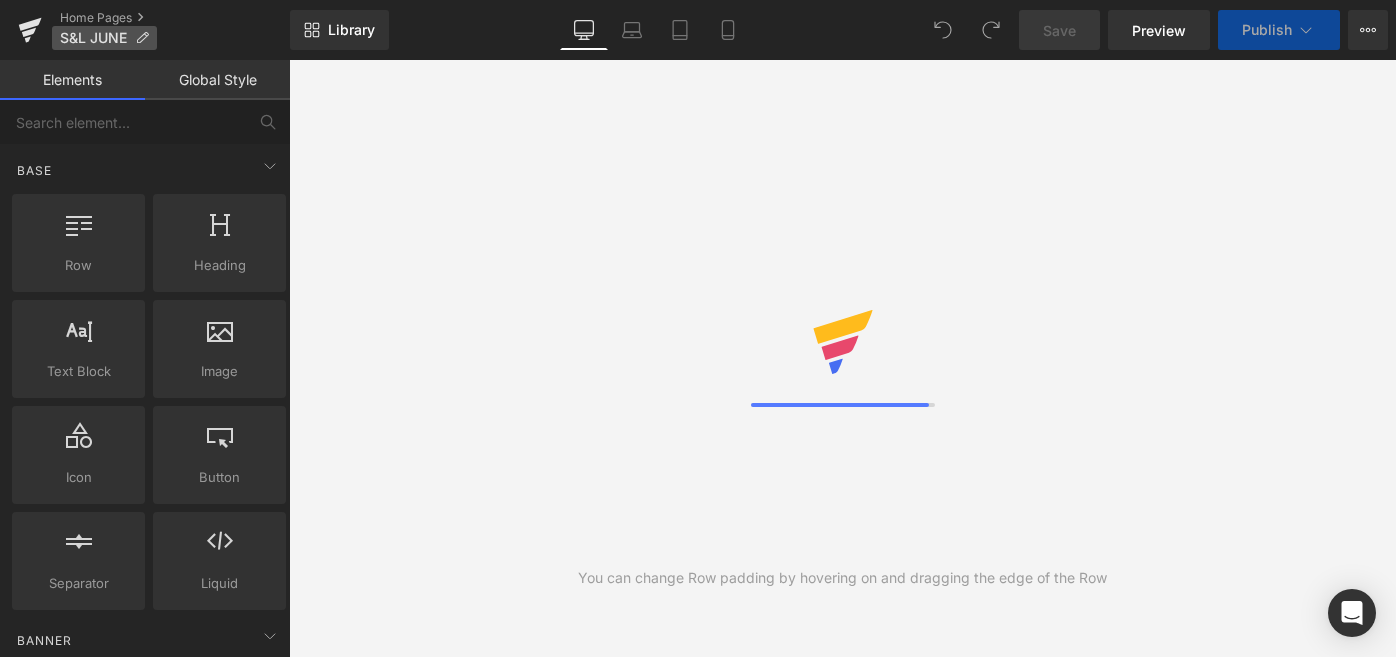 scroll, scrollTop: 0, scrollLeft: 0, axis: both 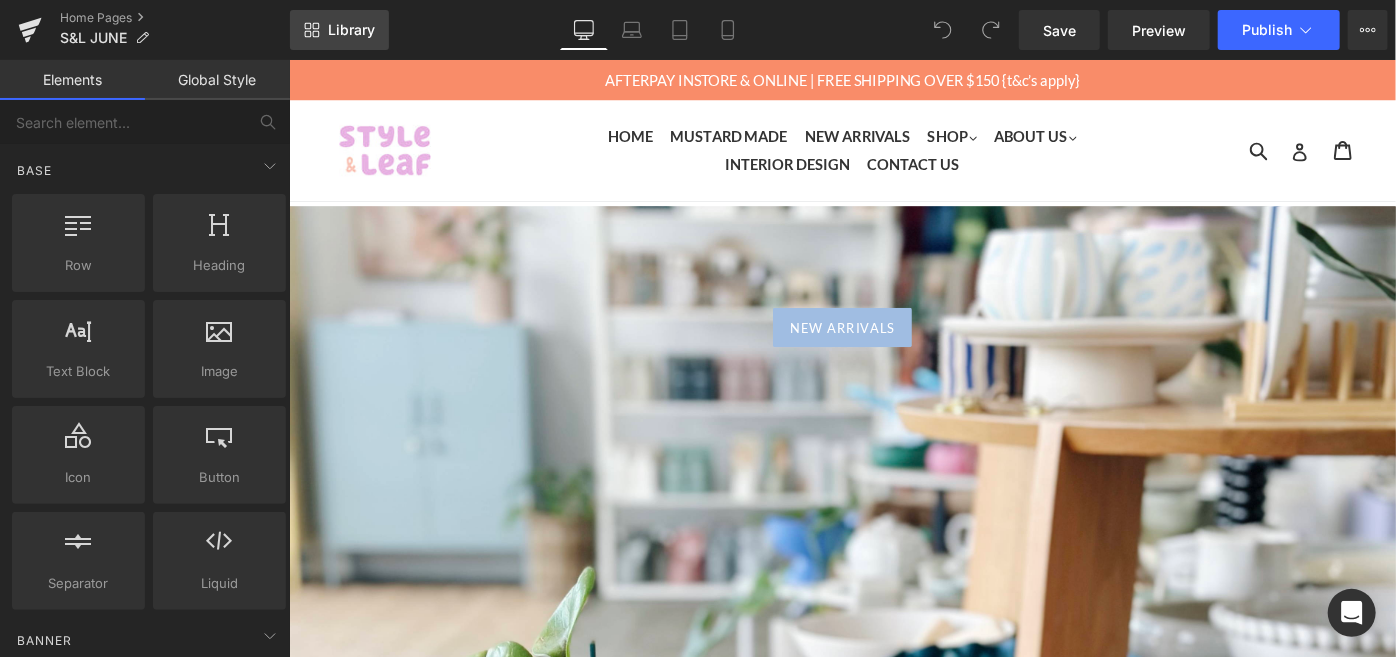 click on "Library" at bounding box center [351, 30] 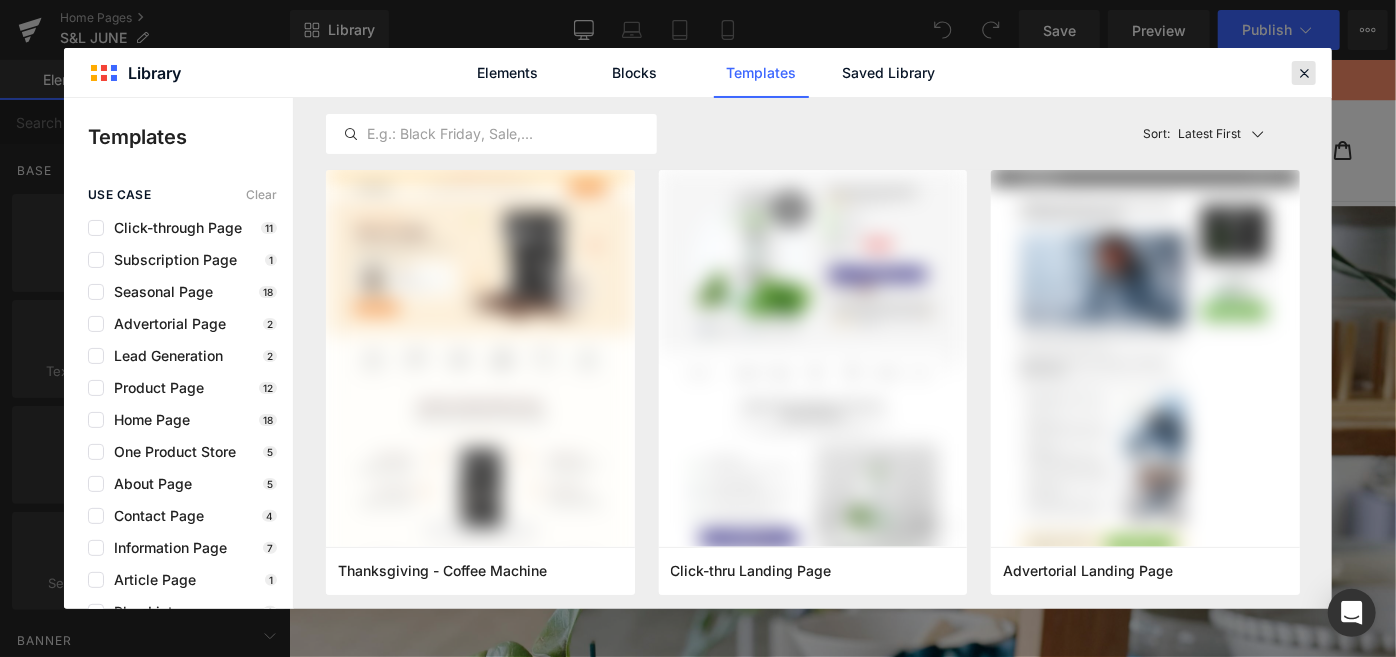 click at bounding box center [1304, 73] 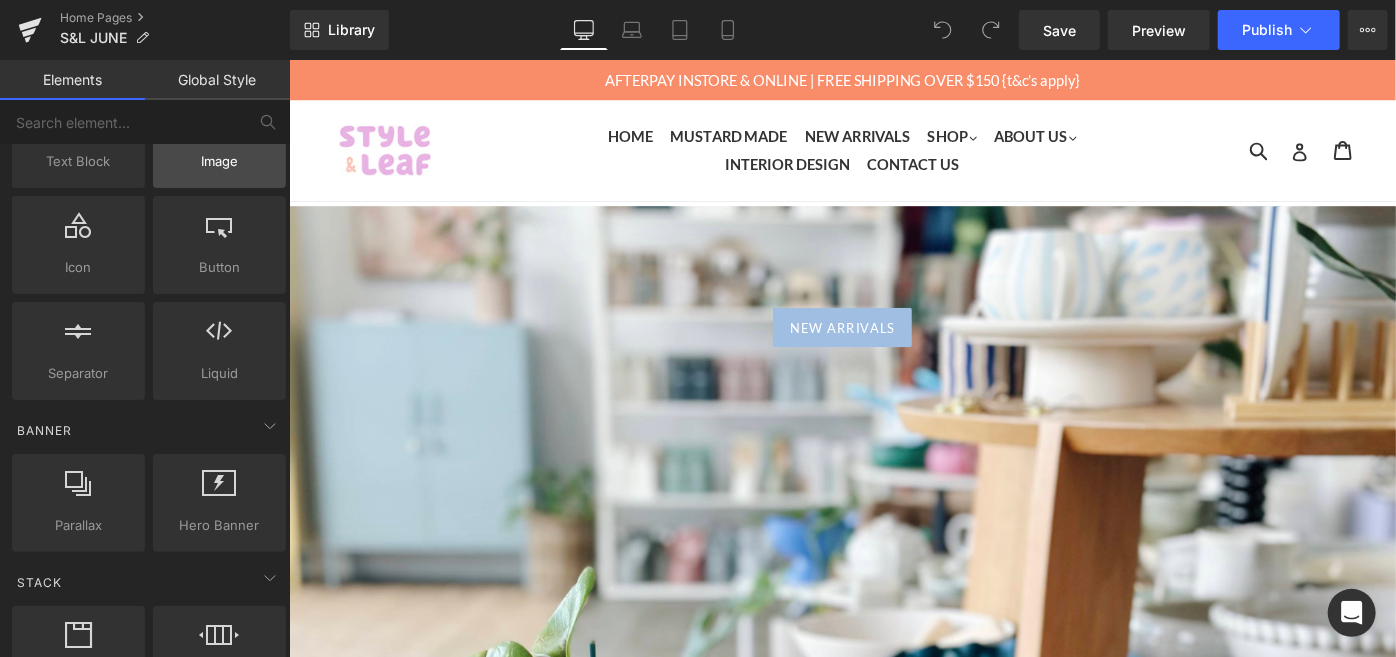 scroll, scrollTop: 0, scrollLeft: 0, axis: both 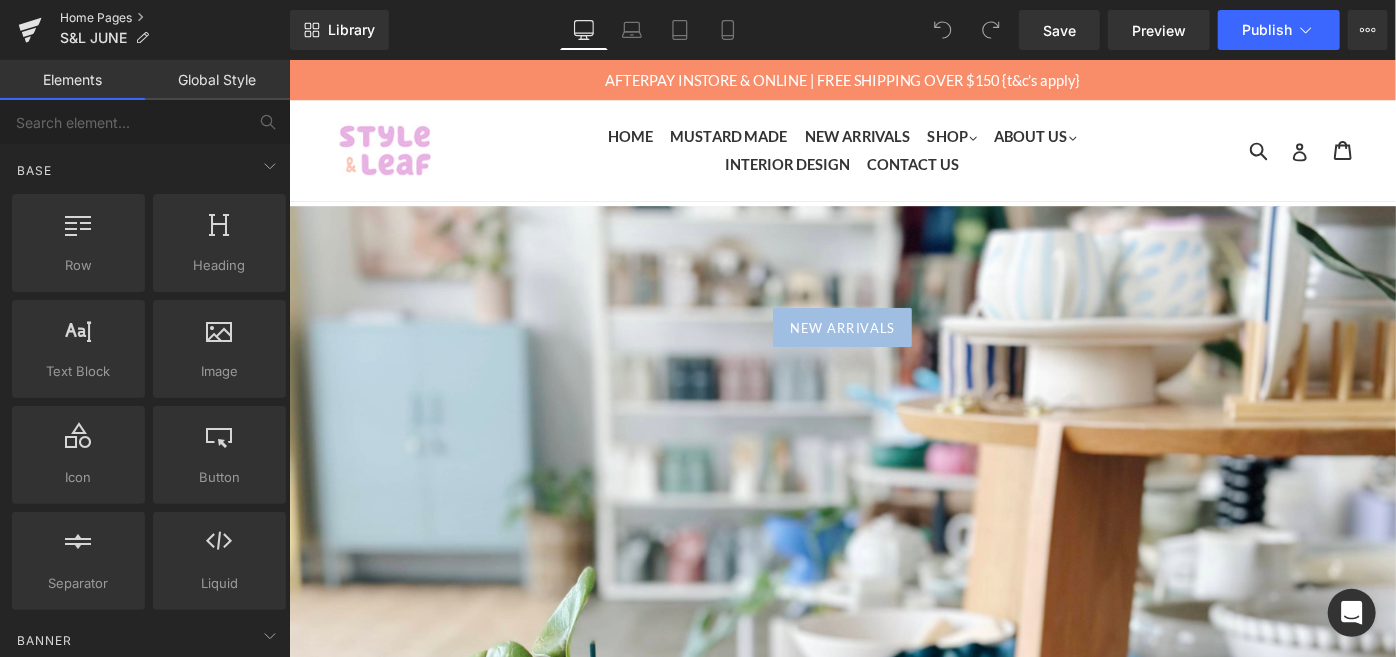 click on "Home Pages" at bounding box center (175, 18) 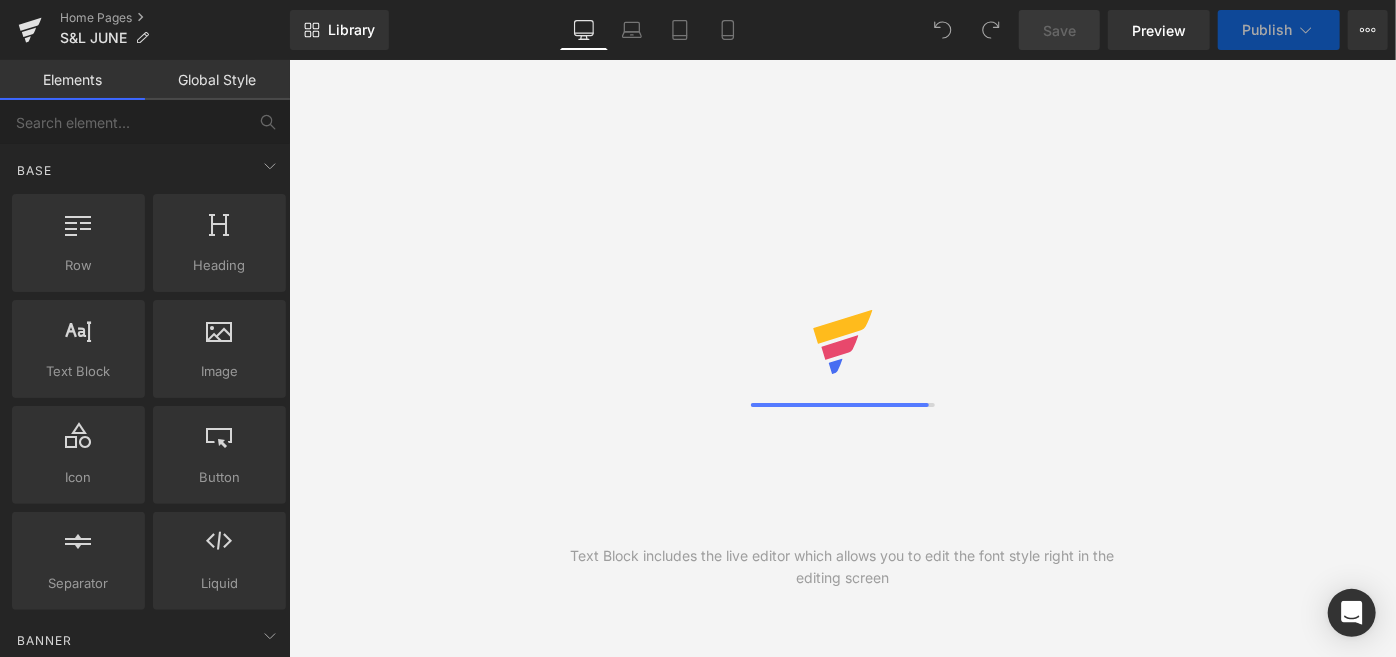 scroll, scrollTop: 0, scrollLeft: 0, axis: both 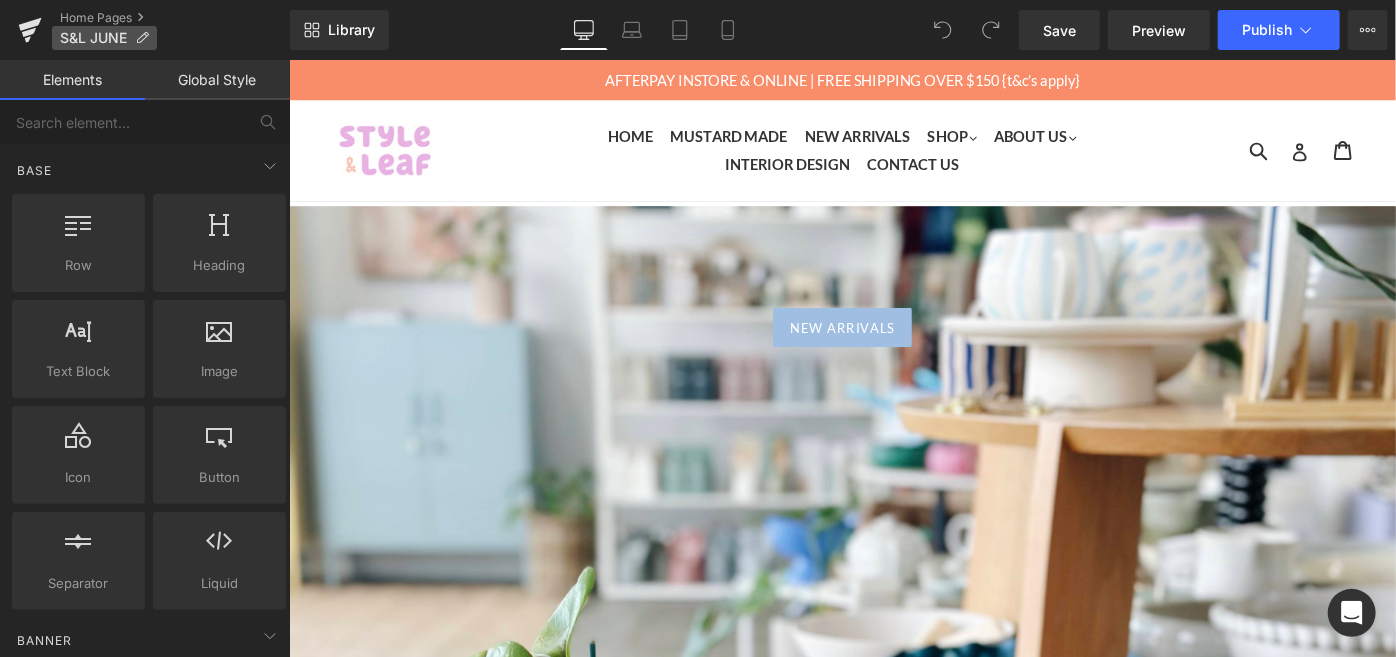 click at bounding box center [142, 38] 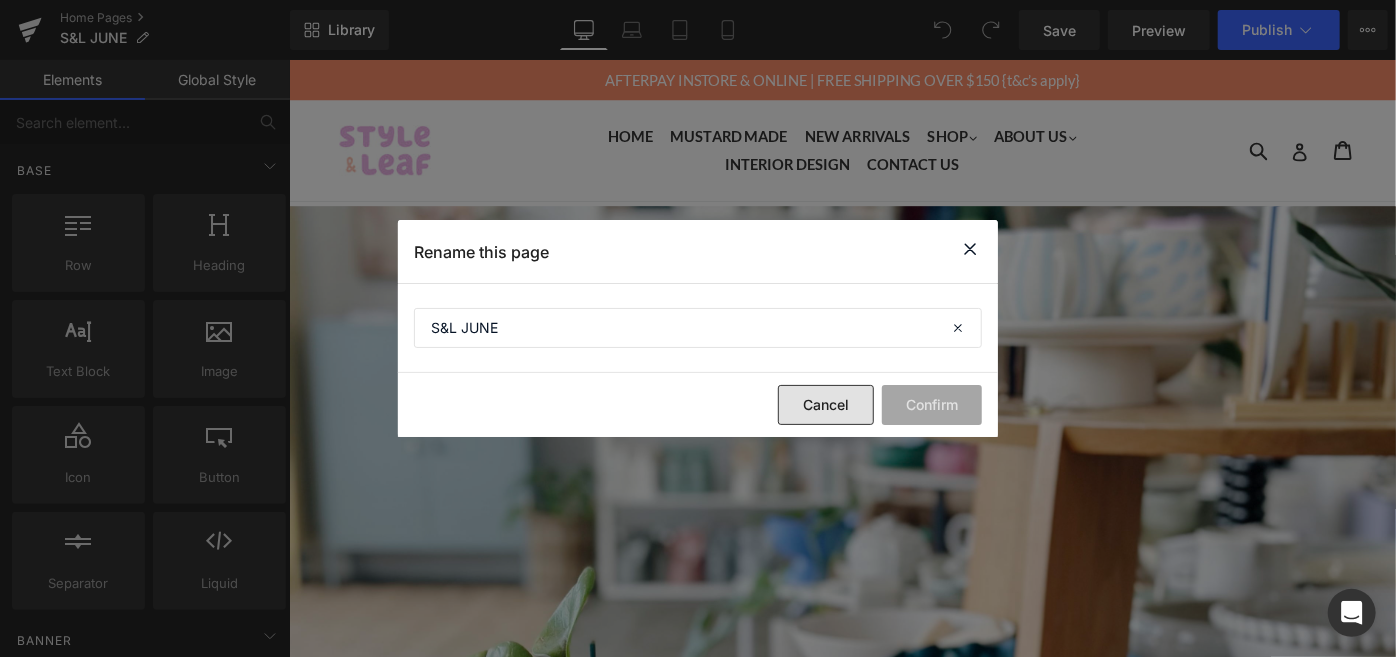 click on "Cancel" at bounding box center (826, 405) 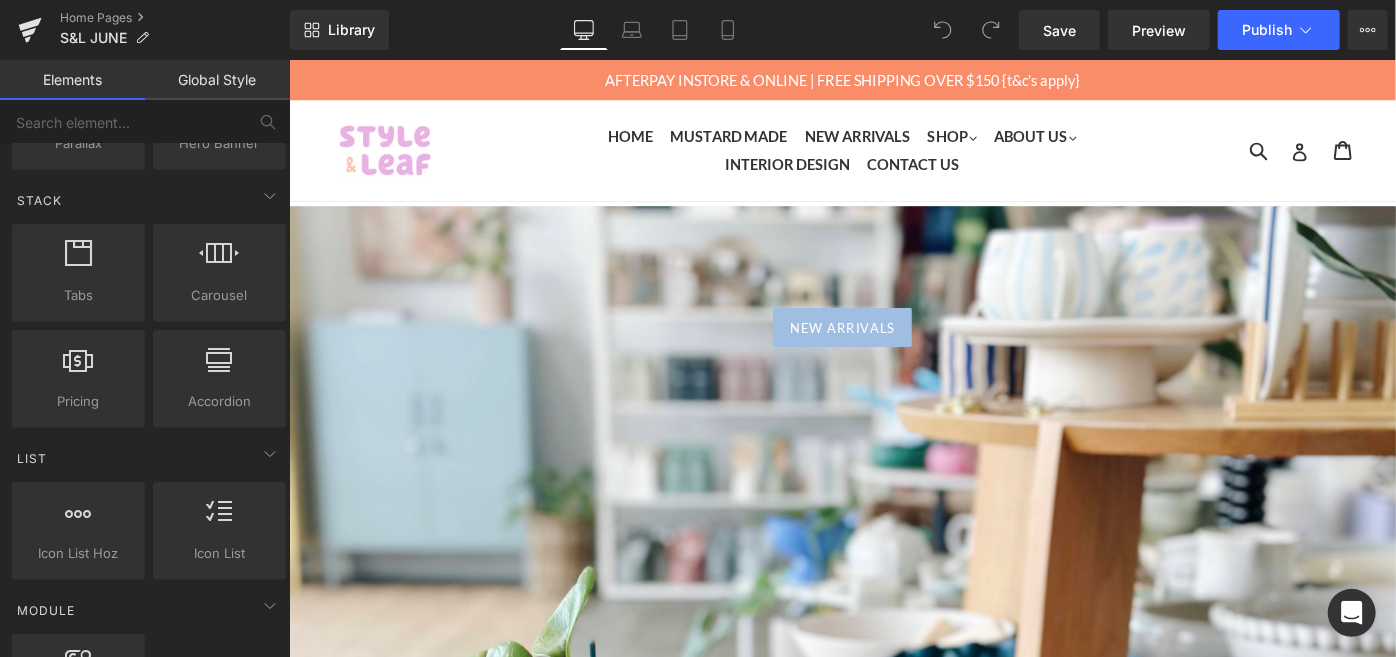 scroll, scrollTop: 636, scrollLeft: 0, axis: vertical 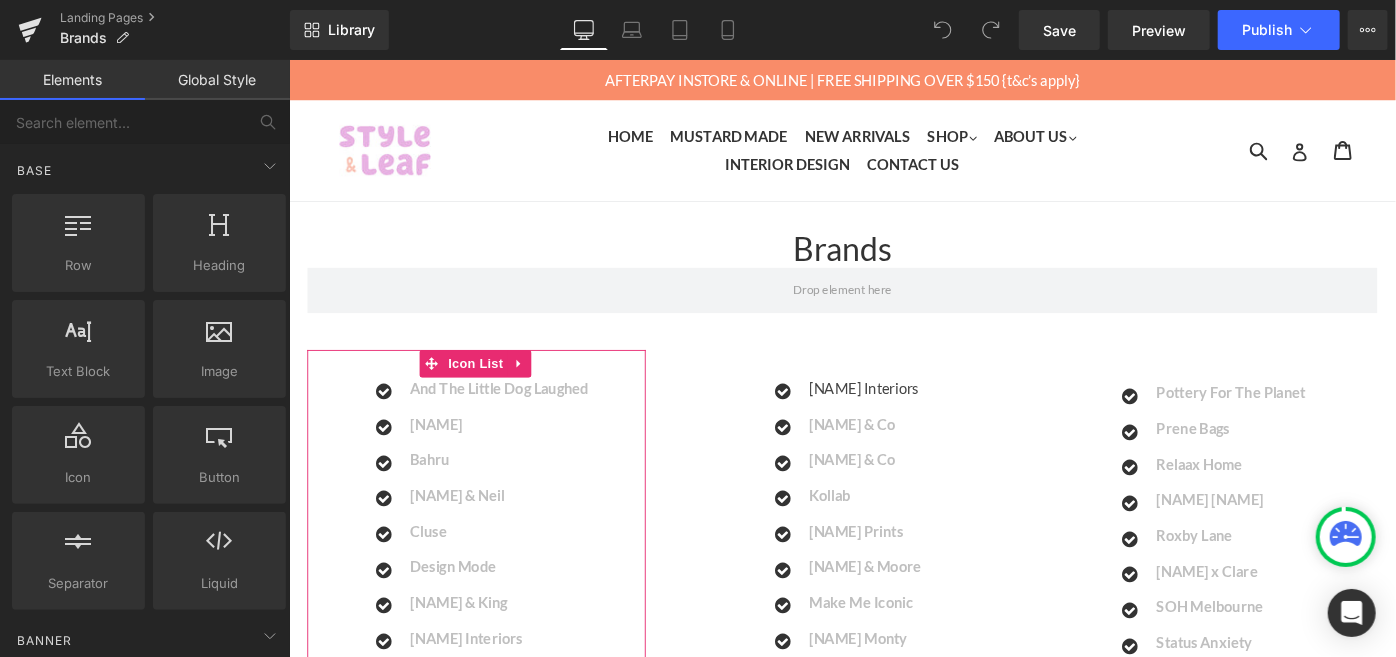 click on "And The Little Dog Laughed" at bounding box center [517, 417] 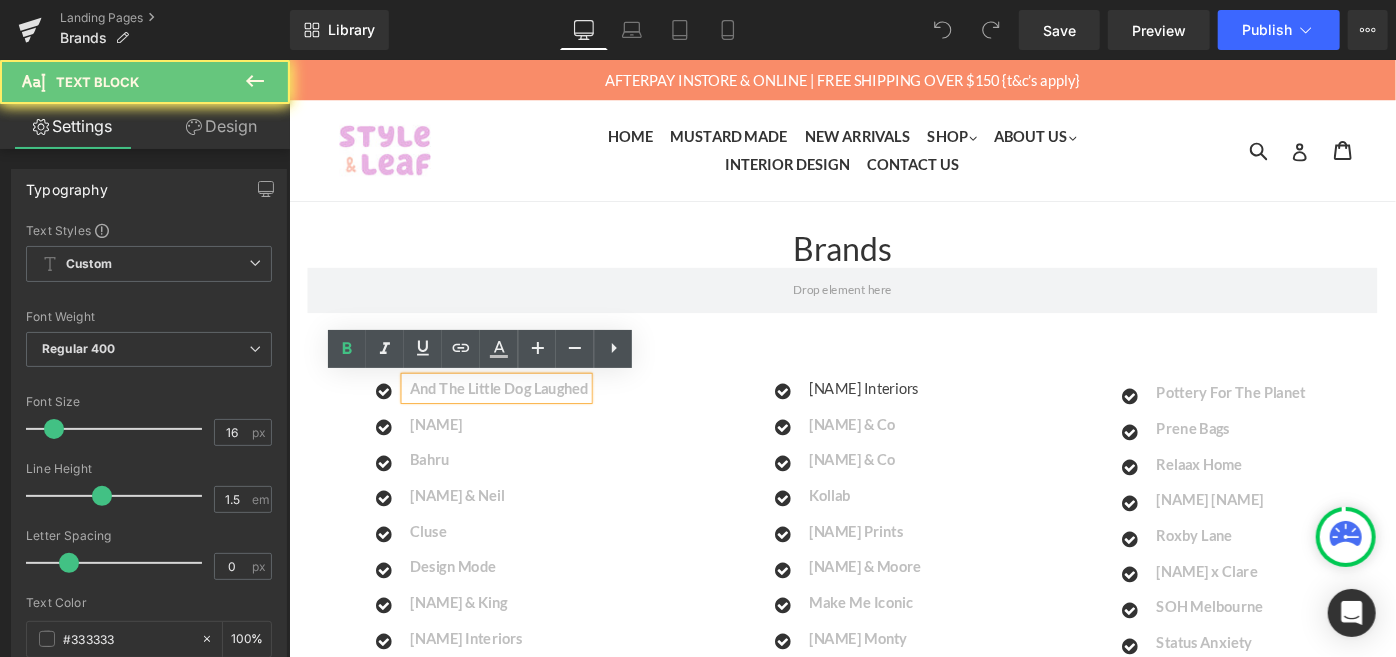 click on "And The Little Dog Laughed" at bounding box center [517, 417] 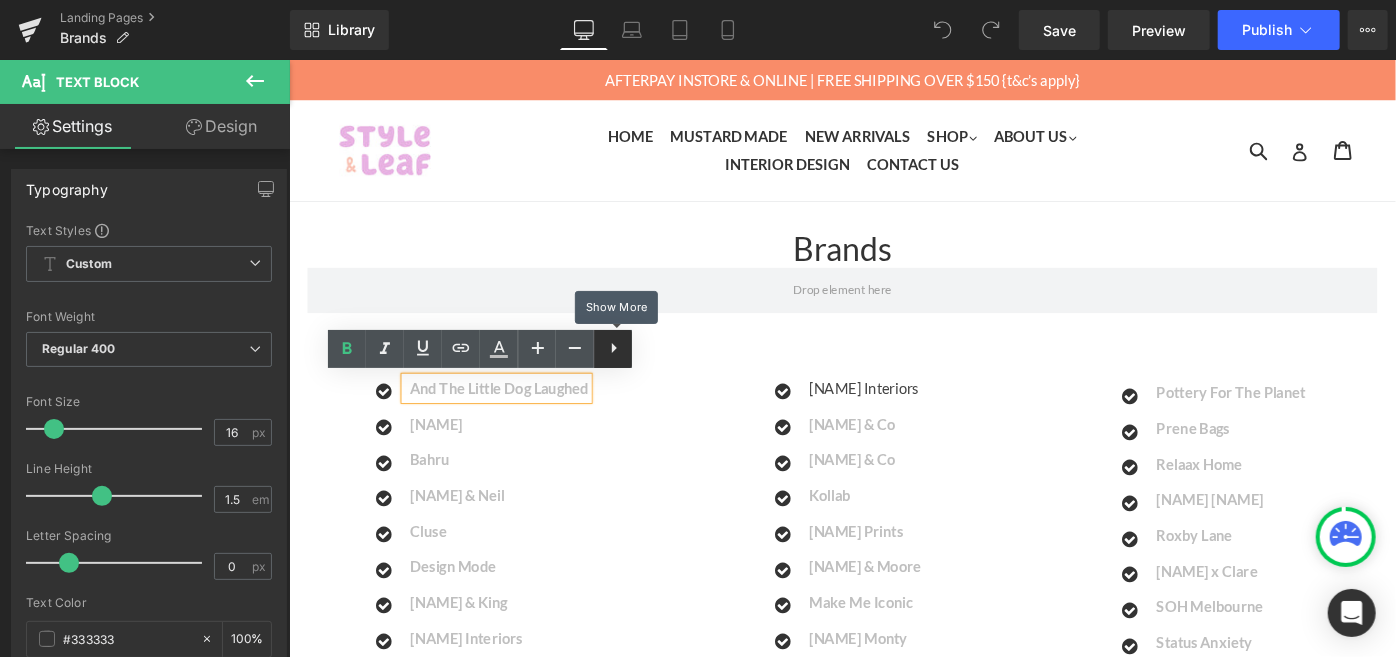 type 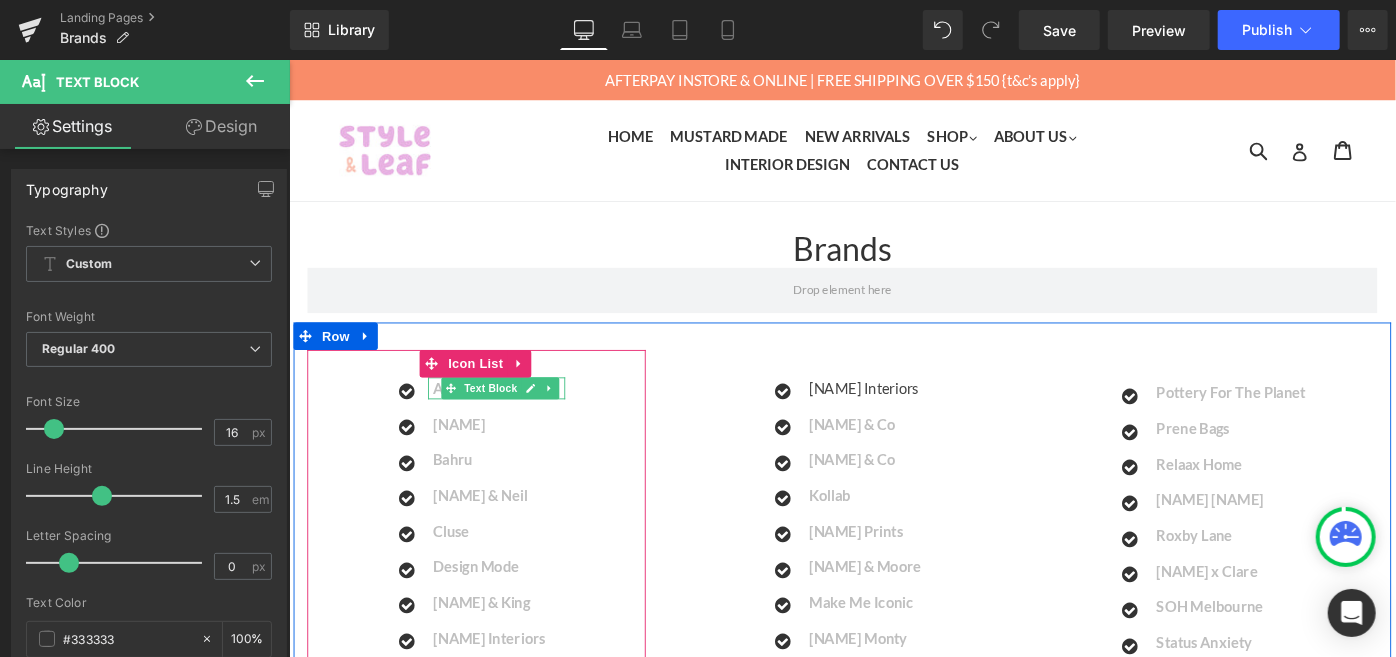click on "Text Block" at bounding box center [509, 418] 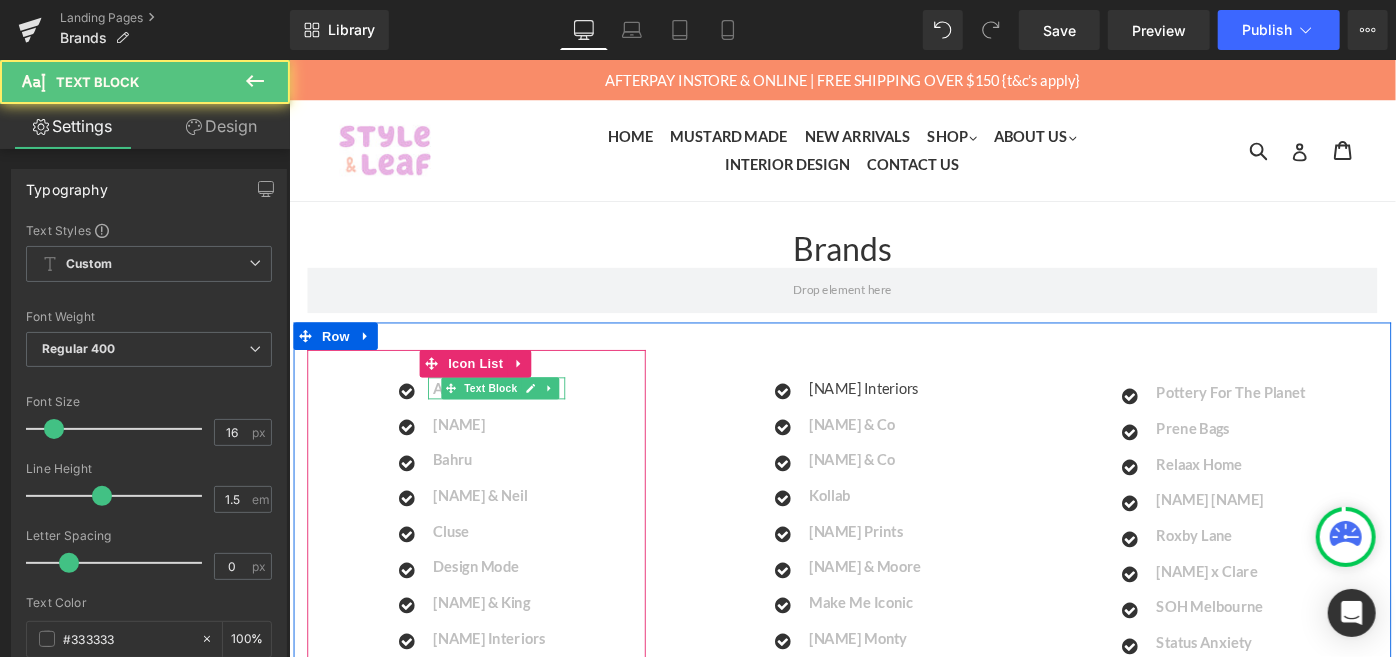 click on "[NAME] Luna Text Block
Icon
[NAME] Text Block
Icon
[NAME] Text Block
Icon
[NAME] & Neil Text Block" at bounding box center (492, 620) 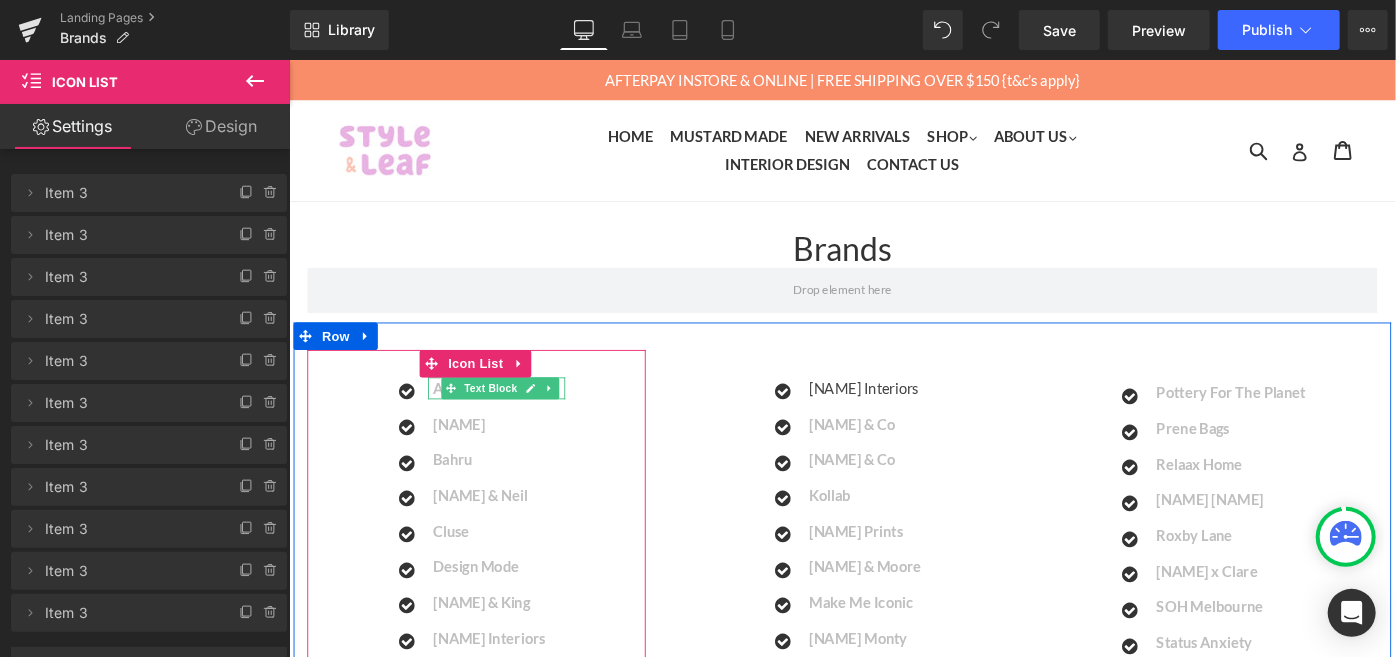 click on "Text Block" at bounding box center (509, 418) 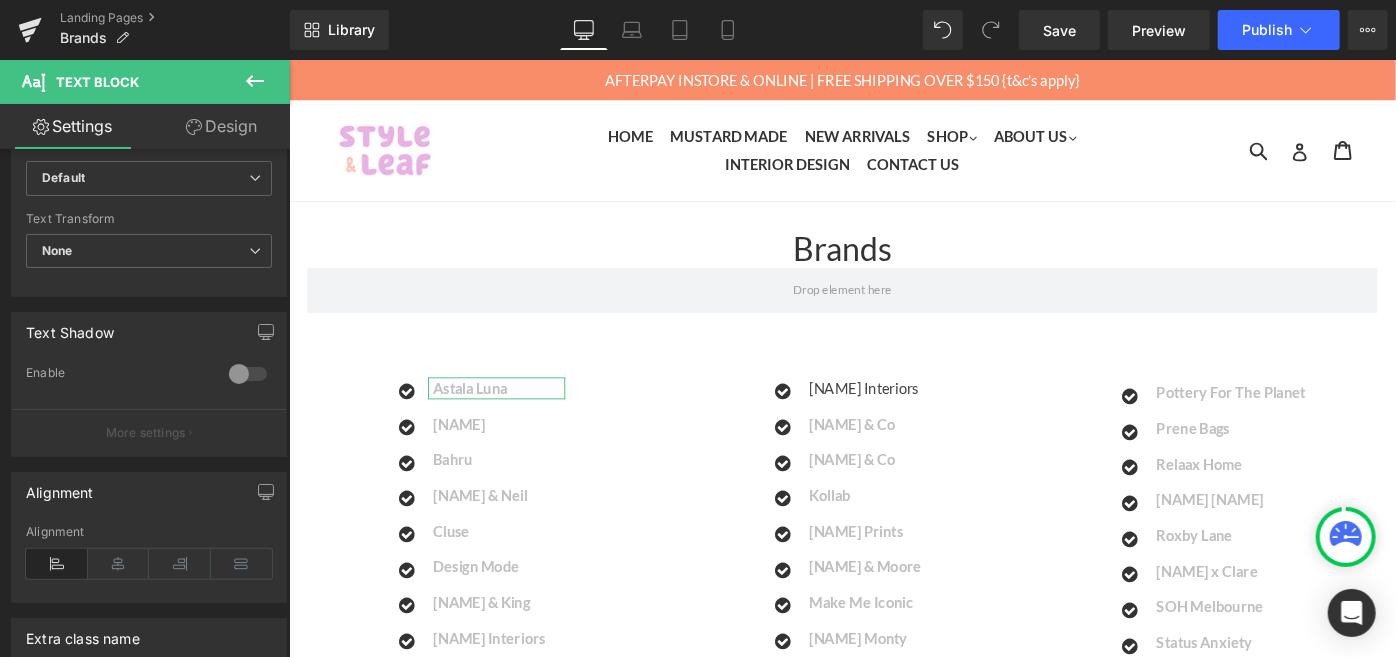 scroll, scrollTop: 545, scrollLeft: 0, axis: vertical 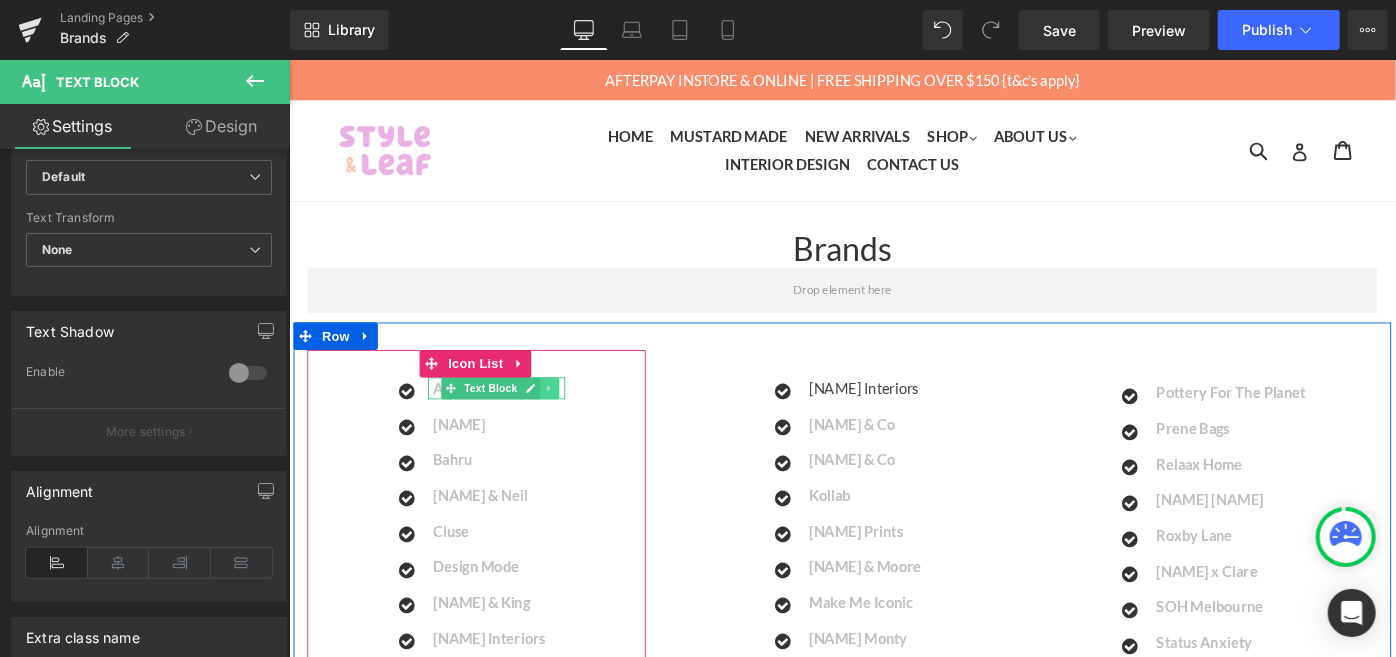 click 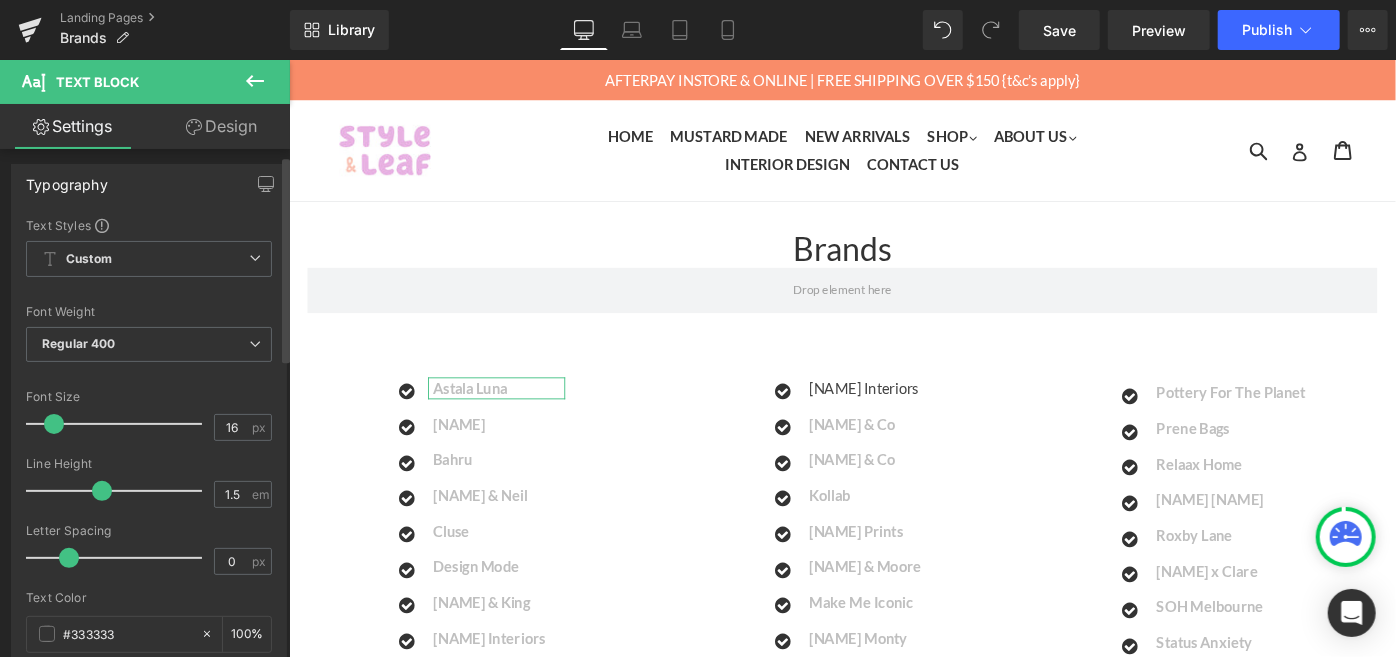 scroll, scrollTop: 0, scrollLeft: 0, axis: both 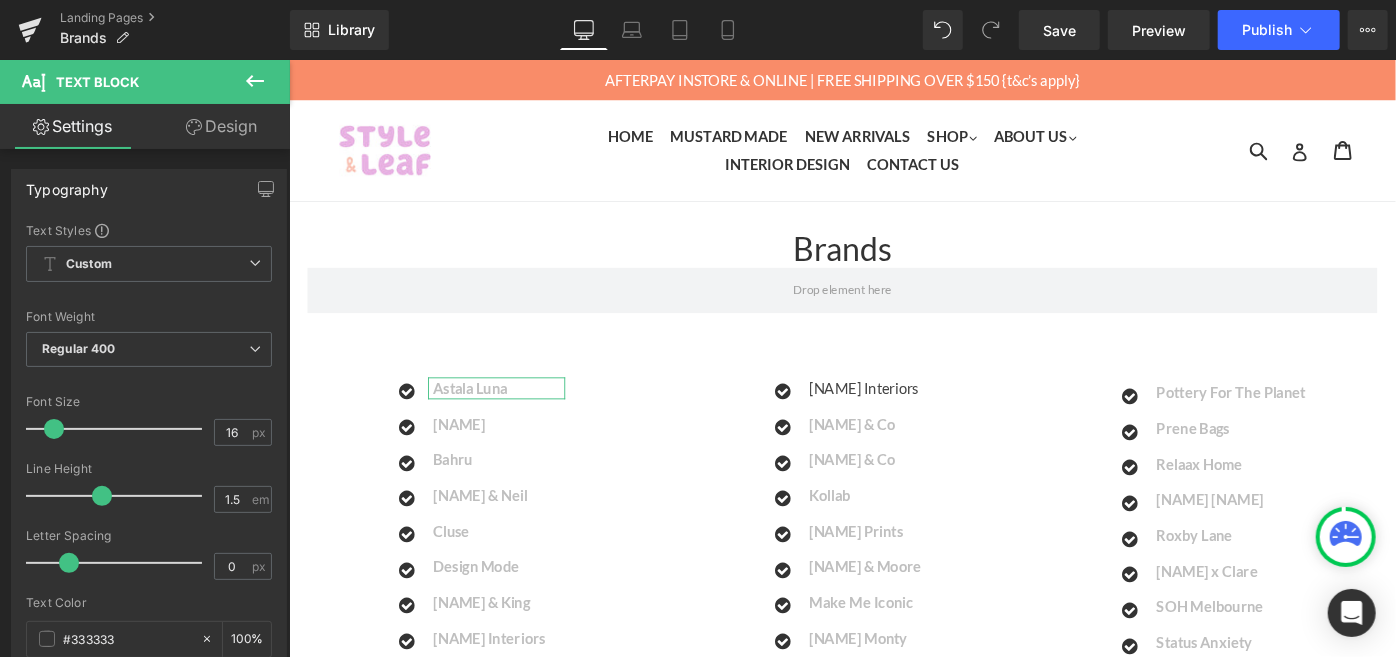 click on "Design" at bounding box center (221, 126) 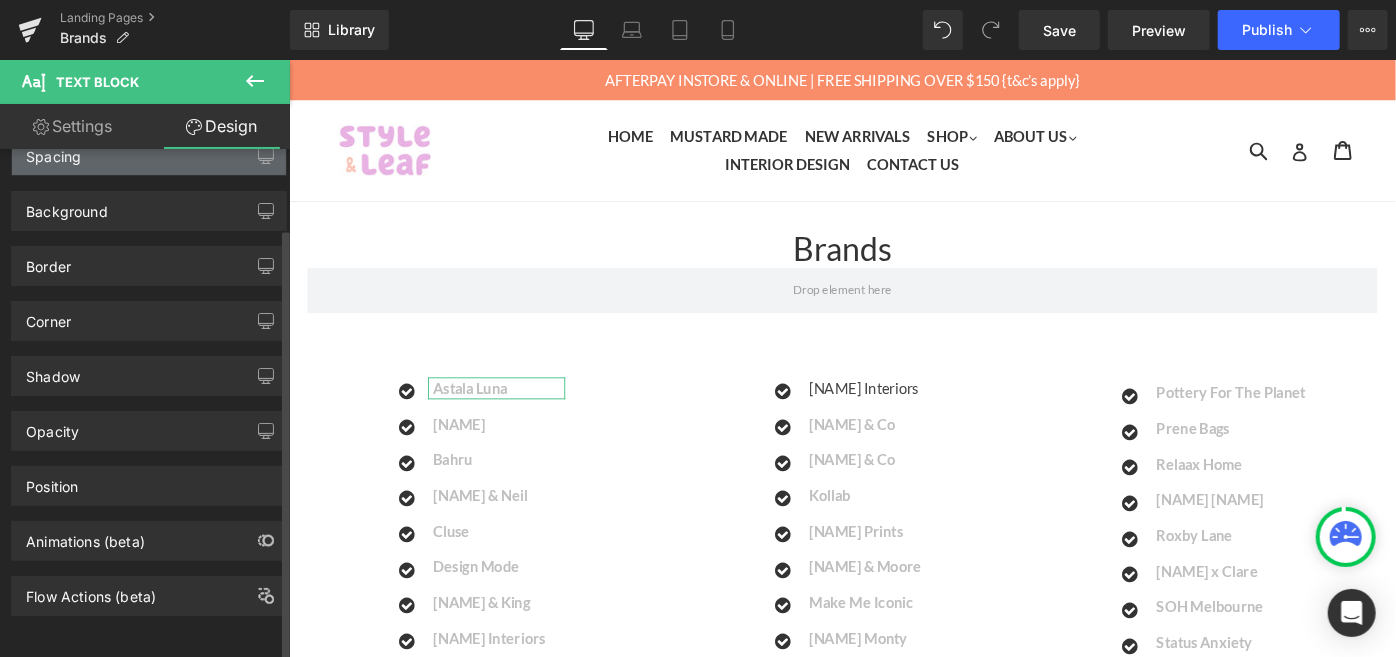 scroll, scrollTop: 96, scrollLeft: 0, axis: vertical 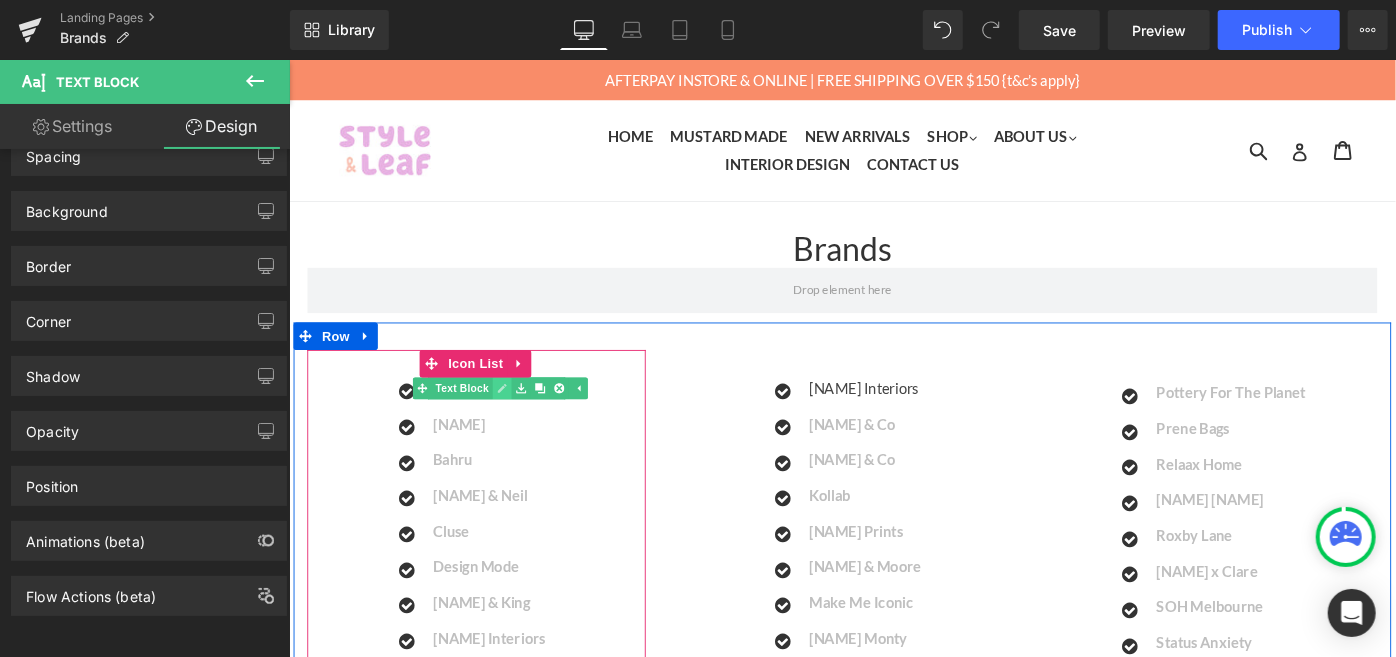 click 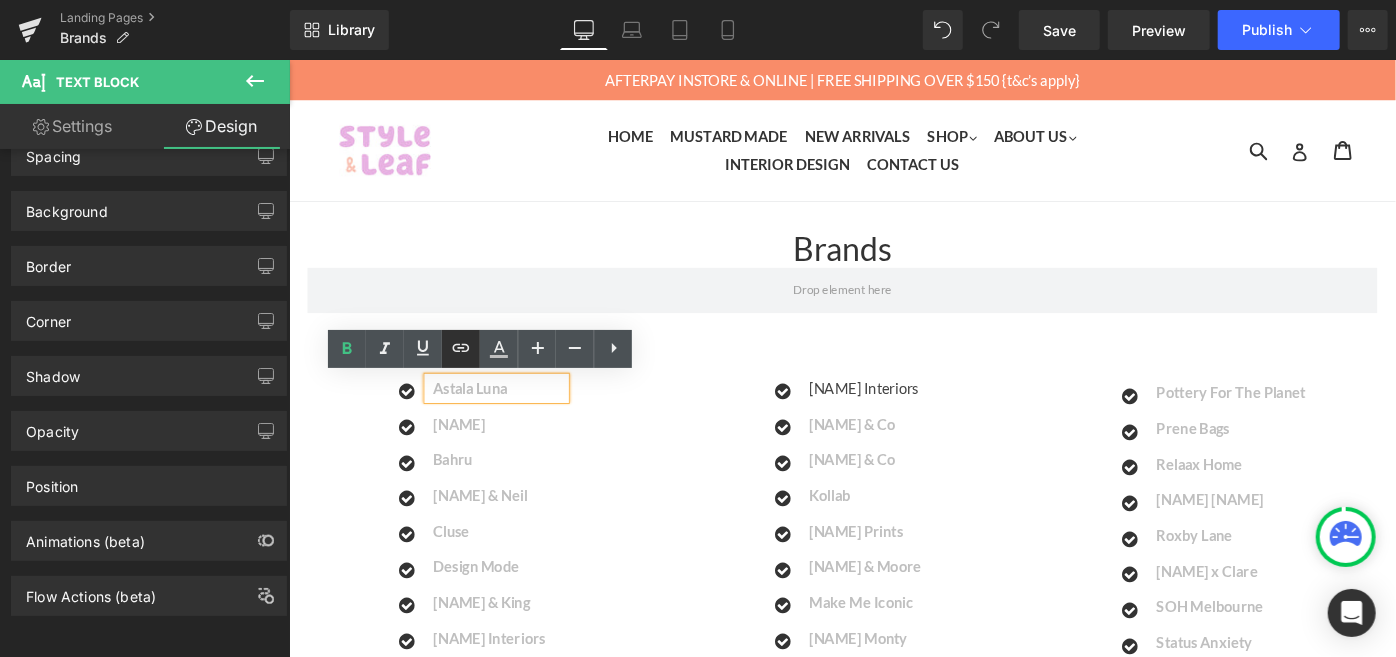 click 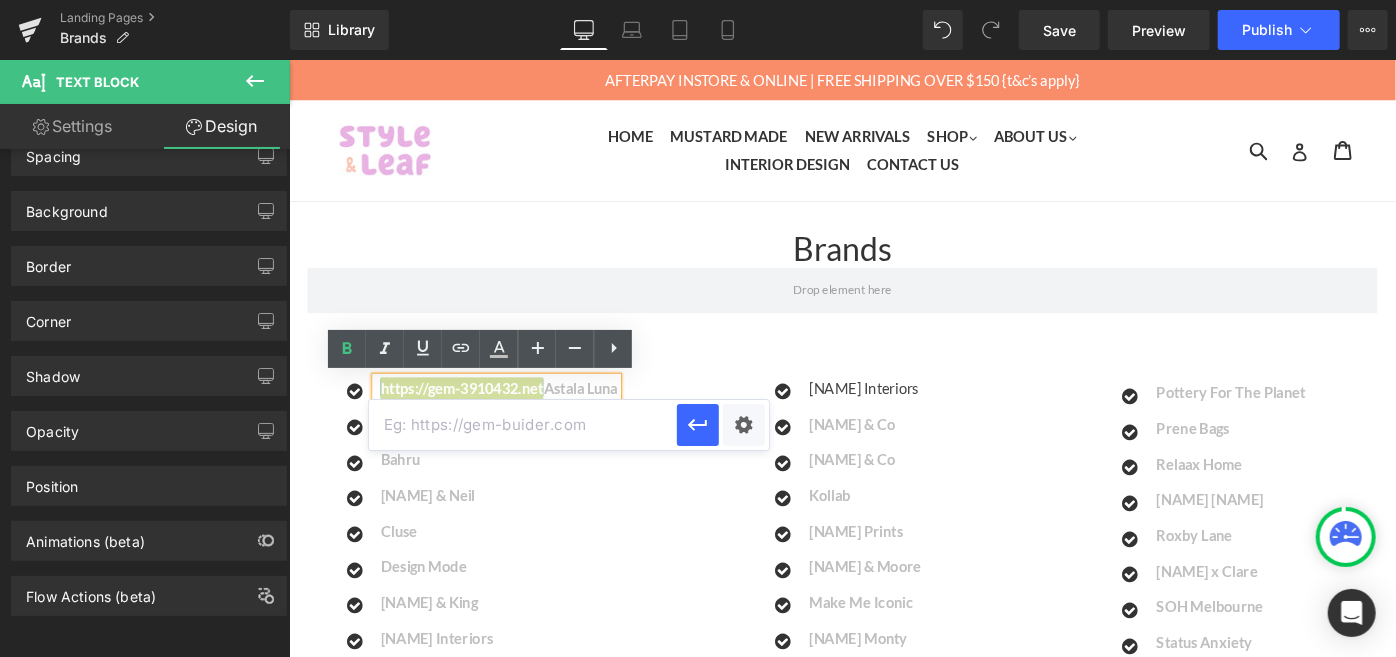 drag, startPoint x: 917, startPoint y: 494, endPoint x: 328, endPoint y: 444, distance: 591.1184 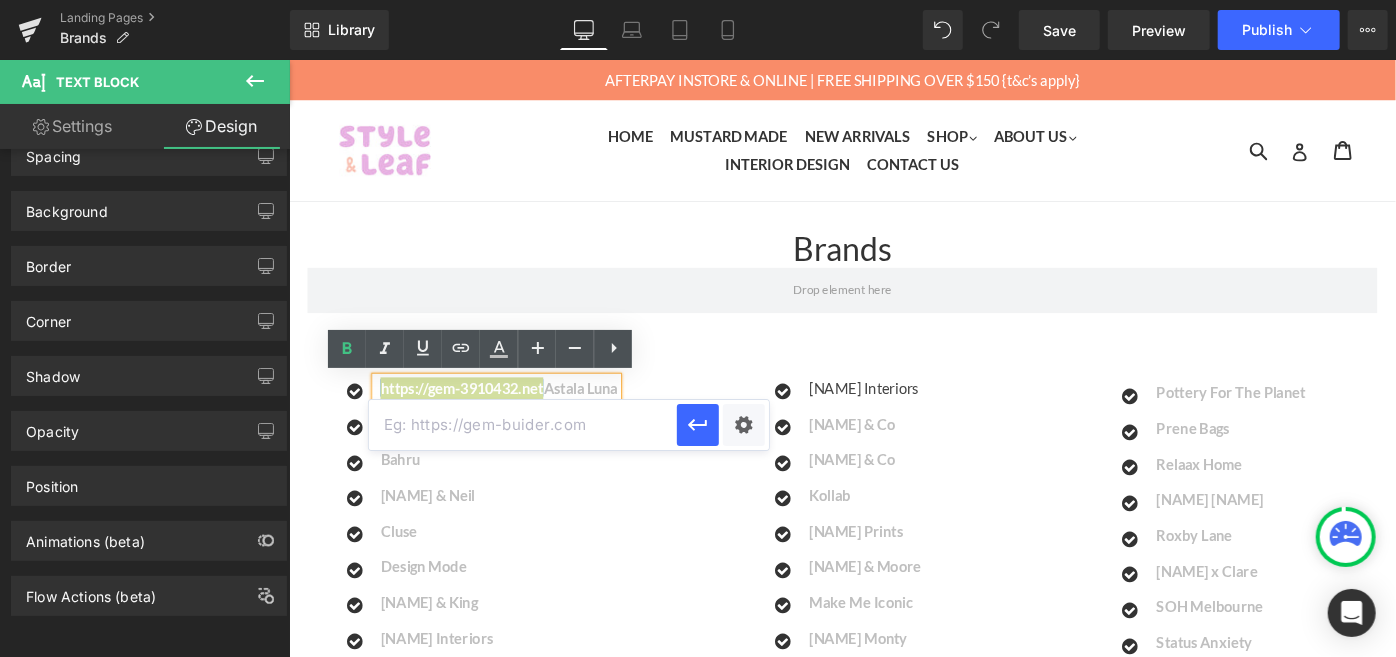 click at bounding box center [523, 425] 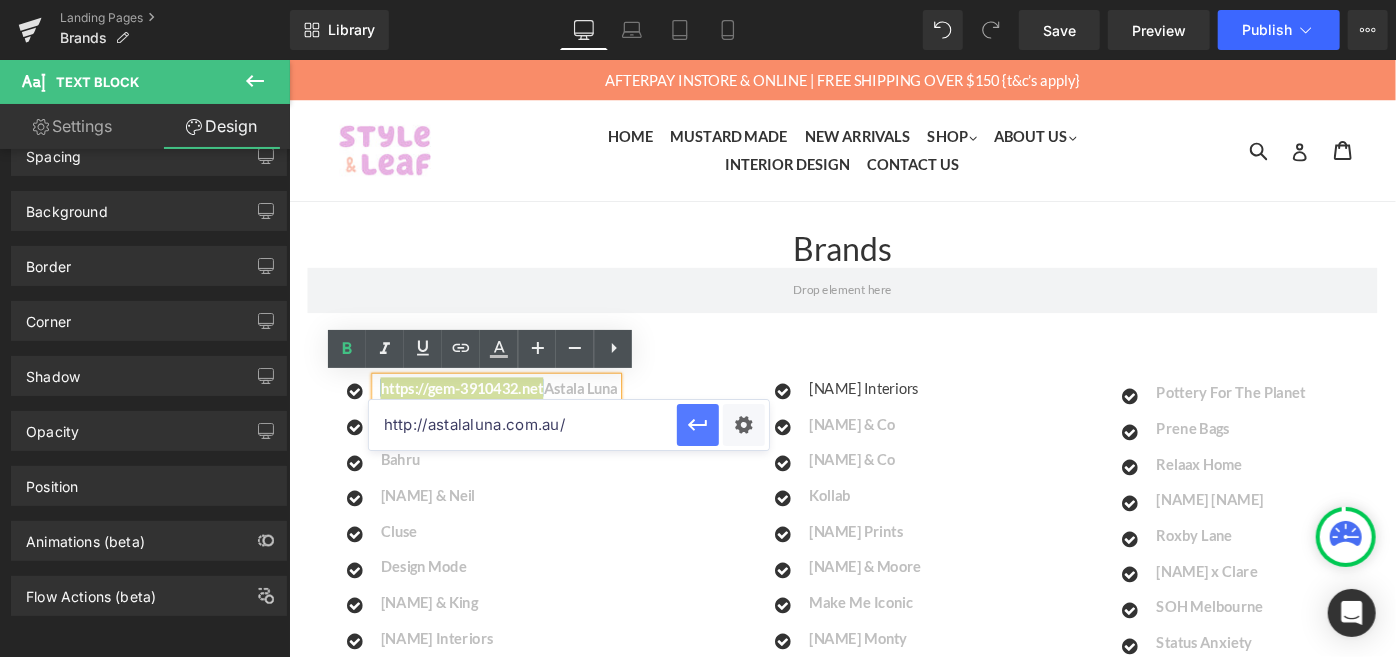 type on "http://astalaluna.com.au/" 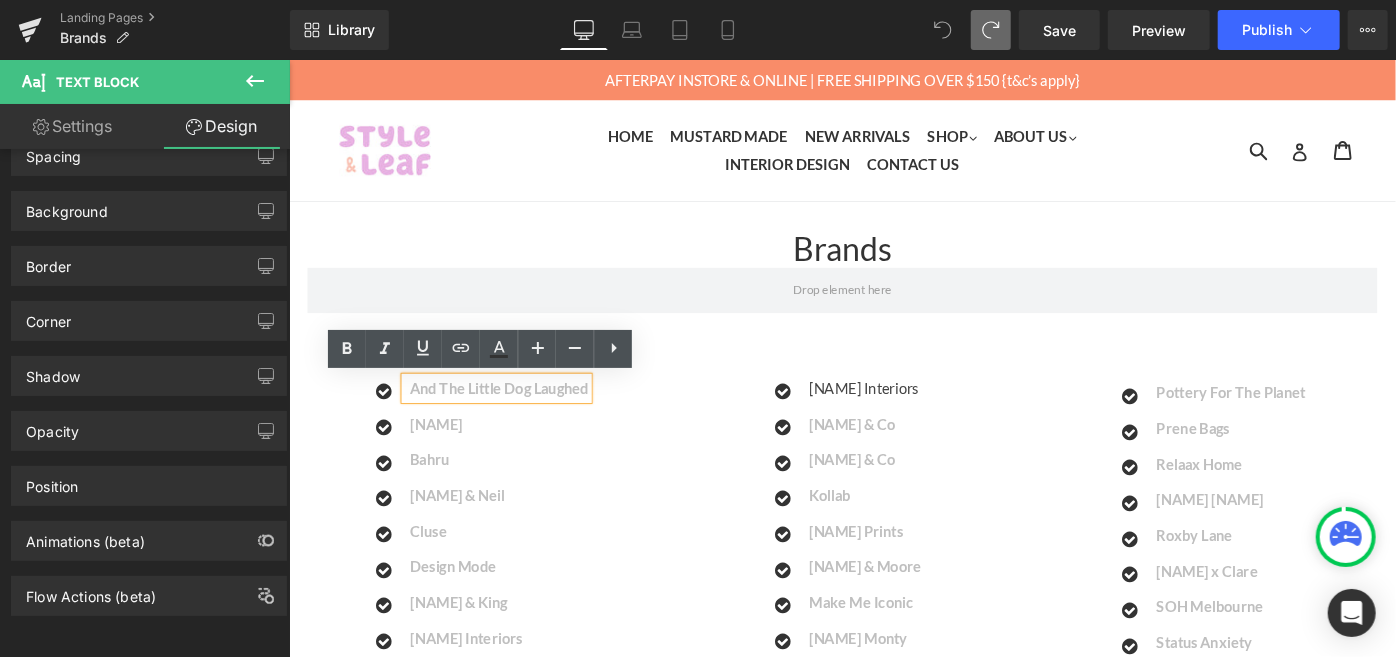 click on "And The Little Dog Laughed" at bounding box center (517, 417) 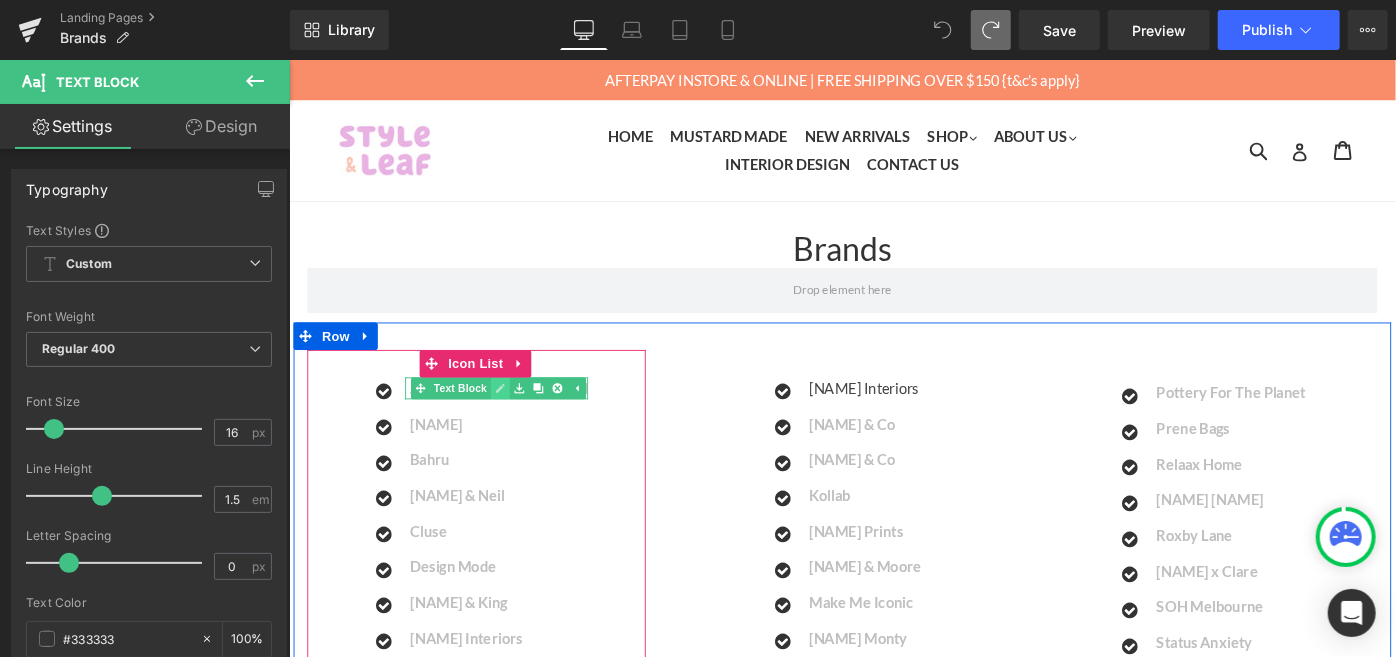 click at bounding box center [518, 418] 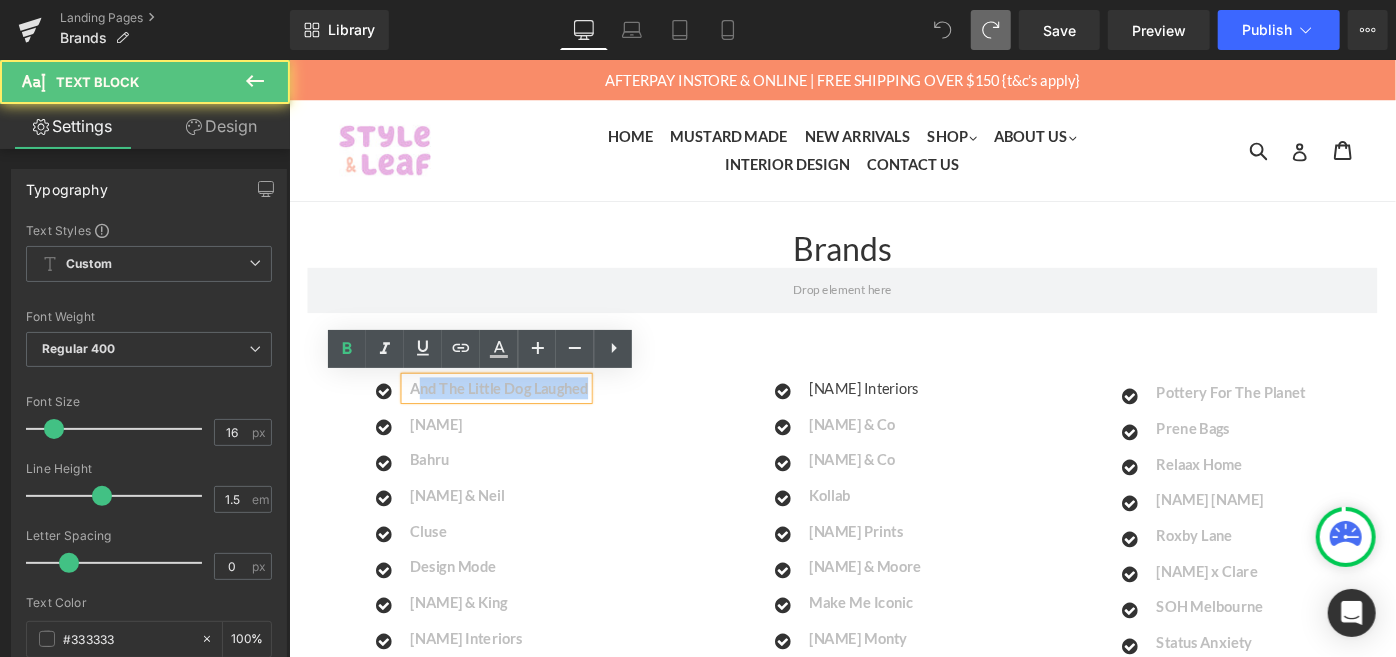 drag, startPoint x: 607, startPoint y: 420, endPoint x: 427, endPoint y: 423, distance: 180.025 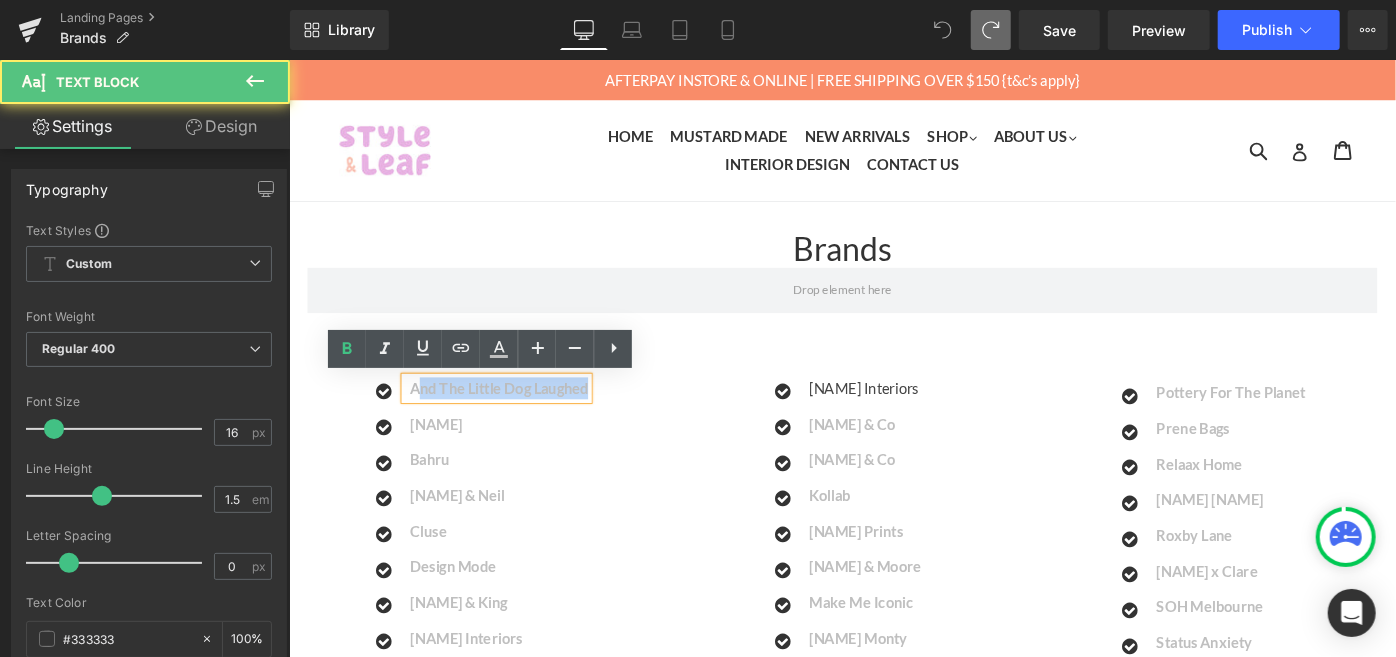 click on "And The Little Dog Laughed" at bounding box center [517, 417] 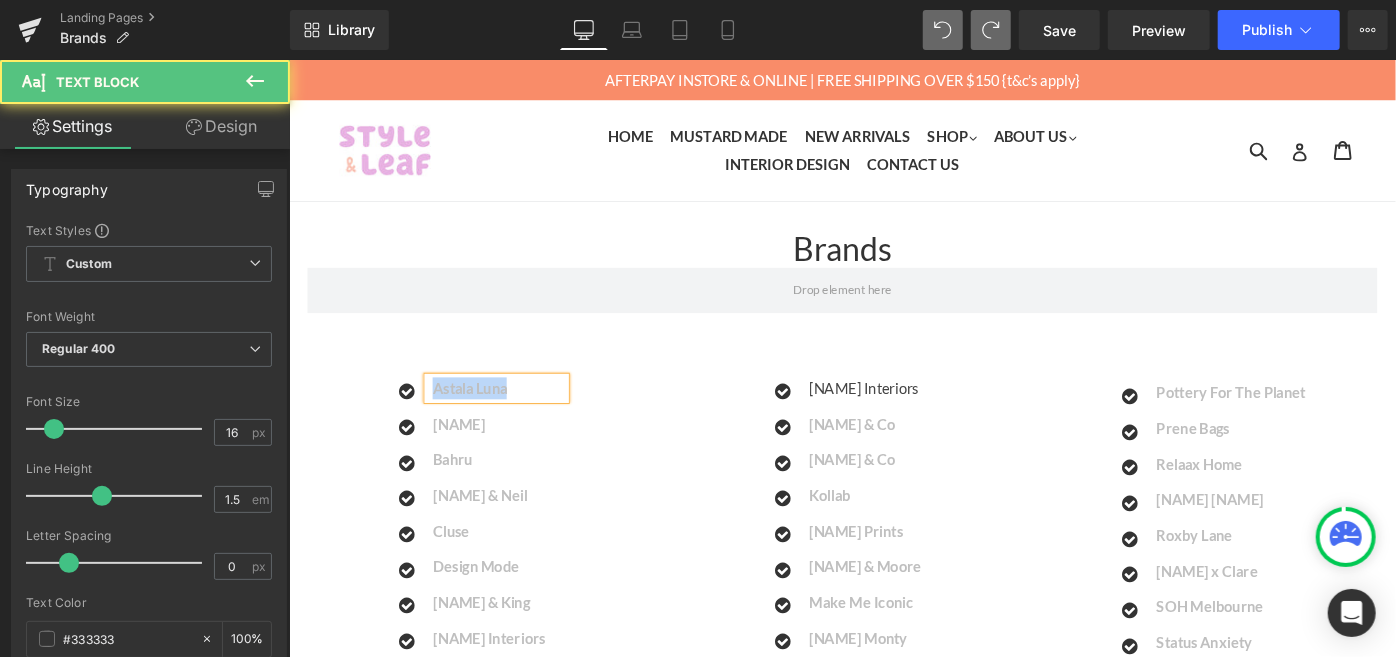 drag, startPoint x: 563, startPoint y: 427, endPoint x: 438, endPoint y: 415, distance: 125.57468 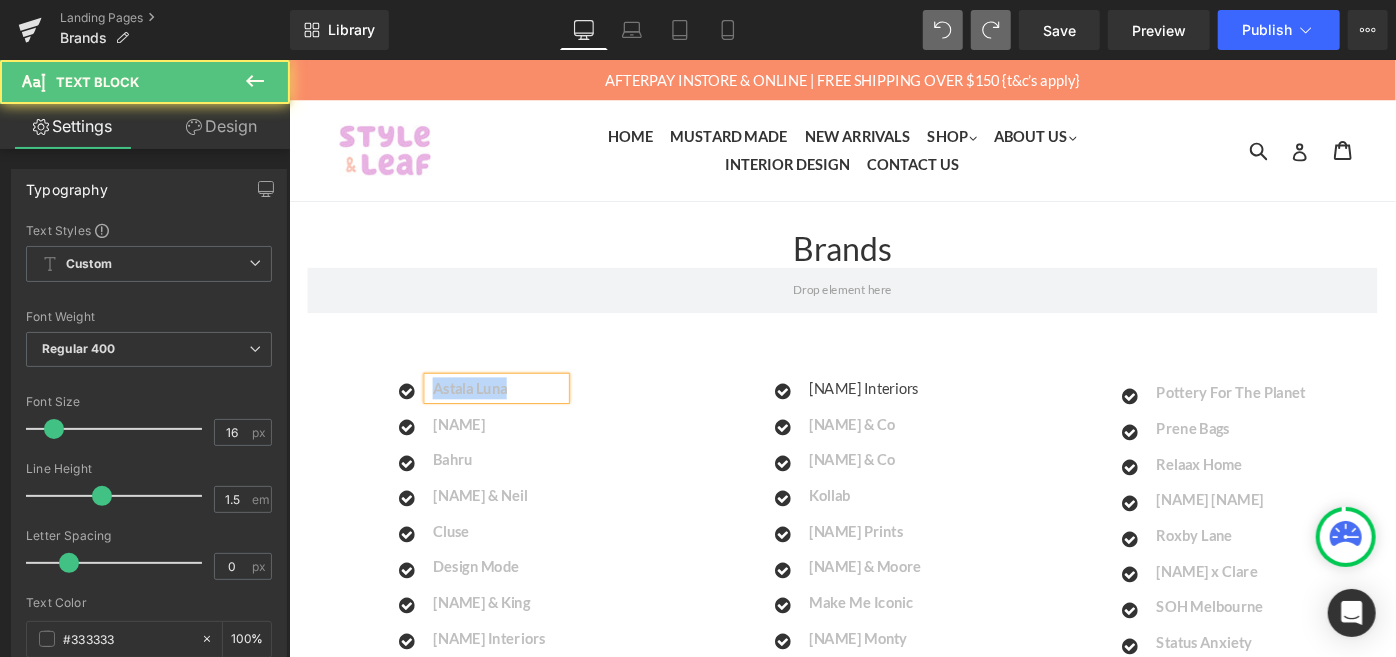 click on "Astala Luna" at bounding box center [517, 418] 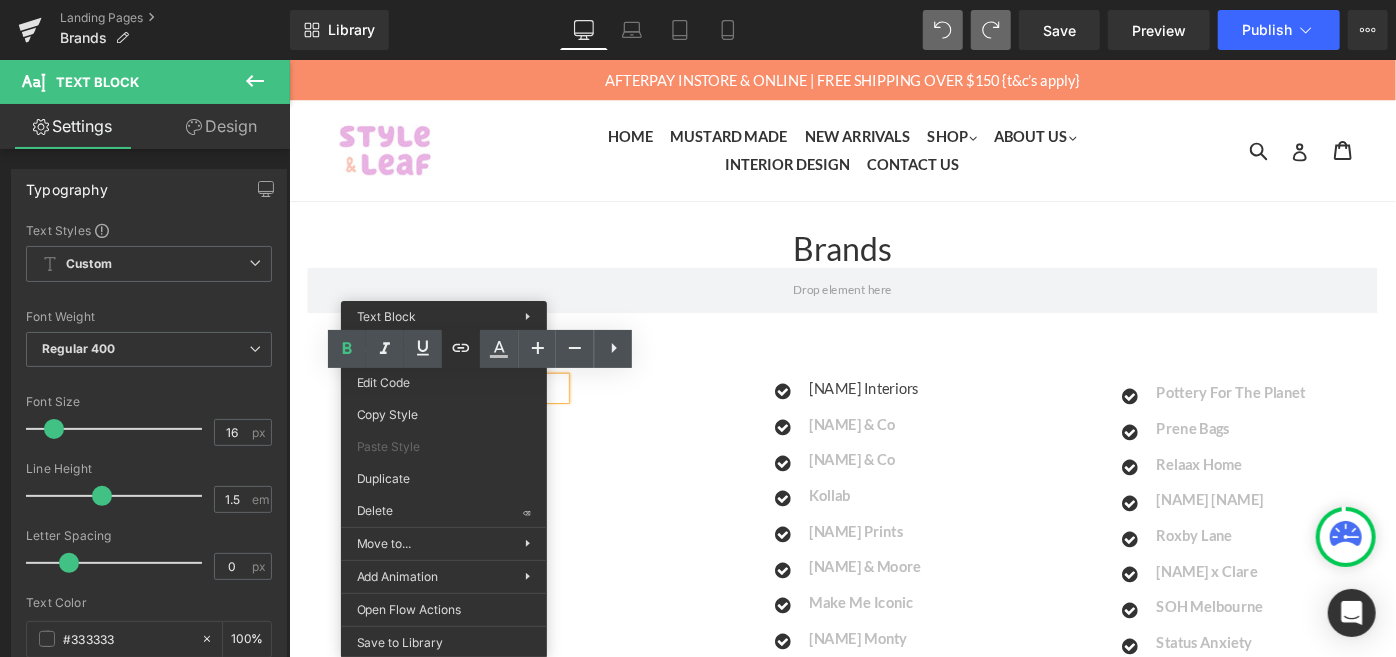 click 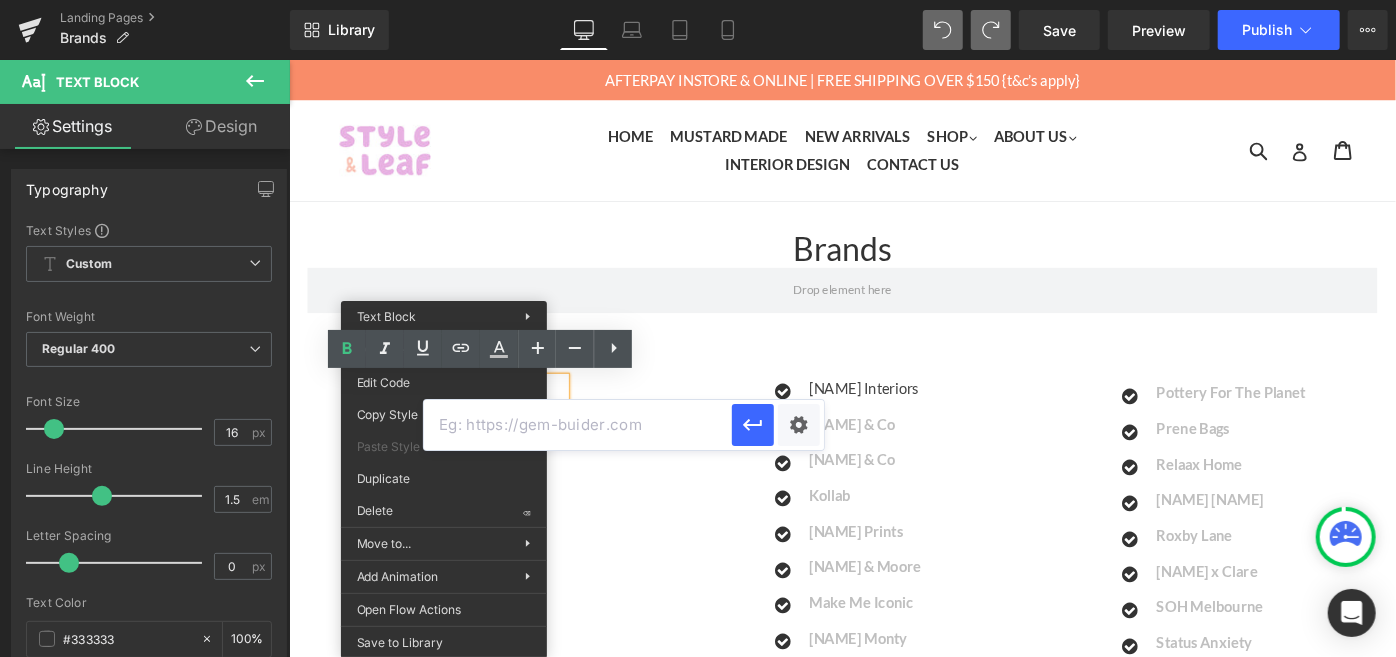 click at bounding box center (578, 425) 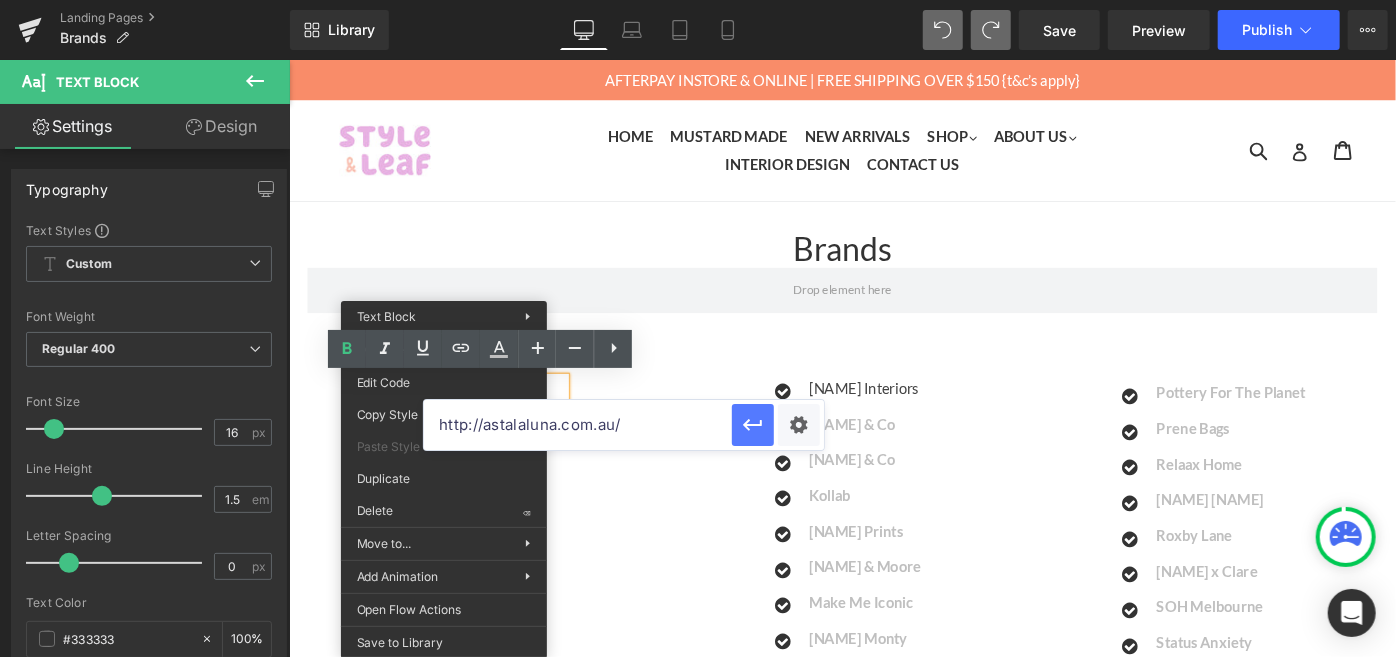 type on "http://astalaluna.com.au/" 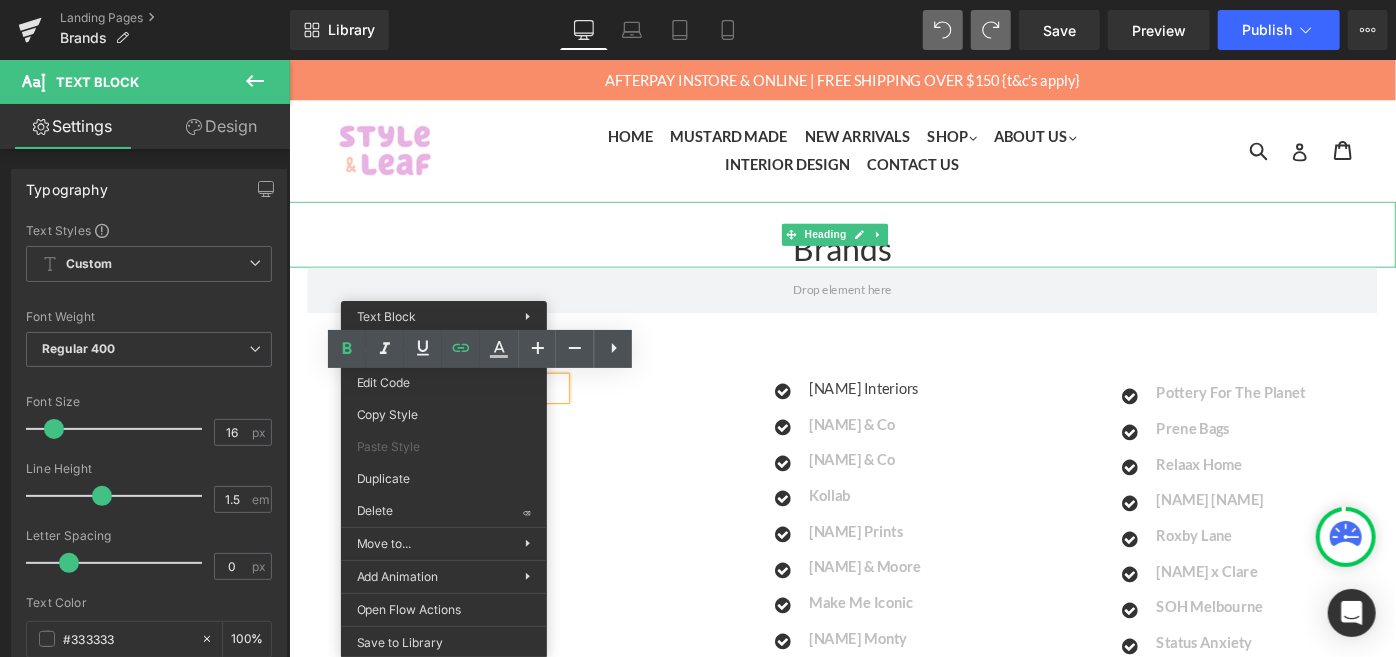 click on "Brands" at bounding box center [893, 250] 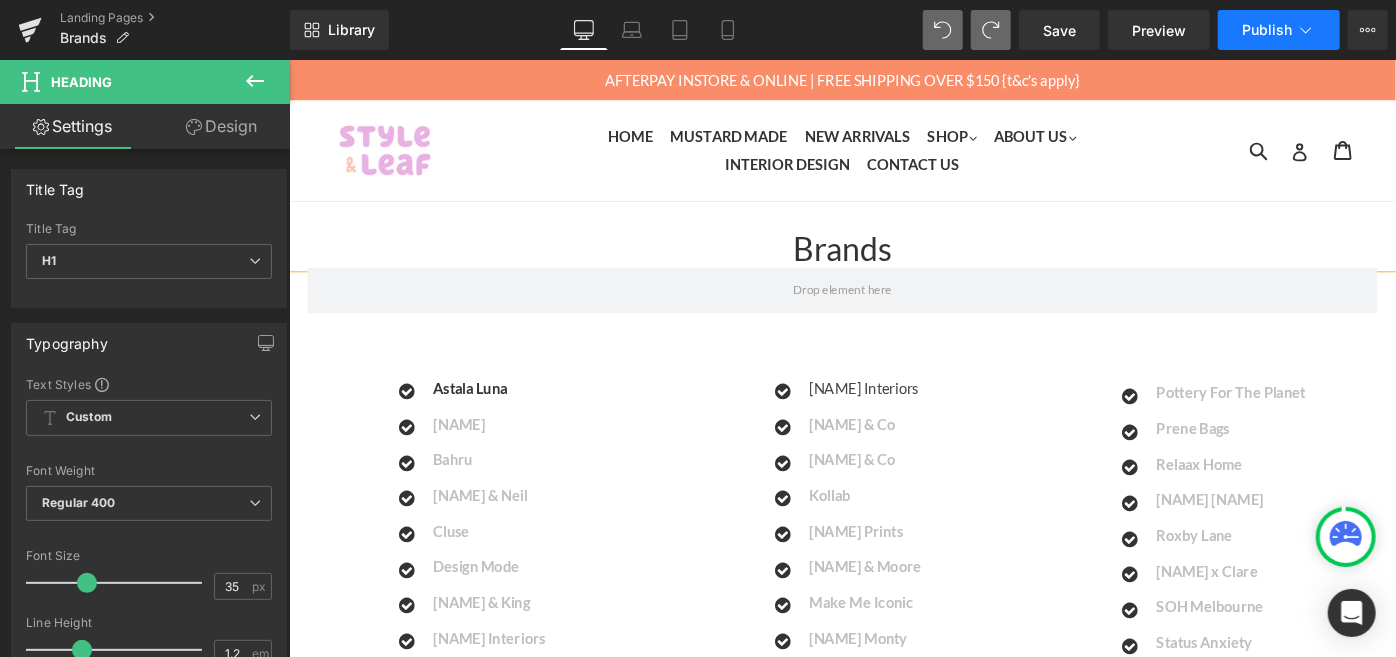 click on "Publish" at bounding box center (1267, 30) 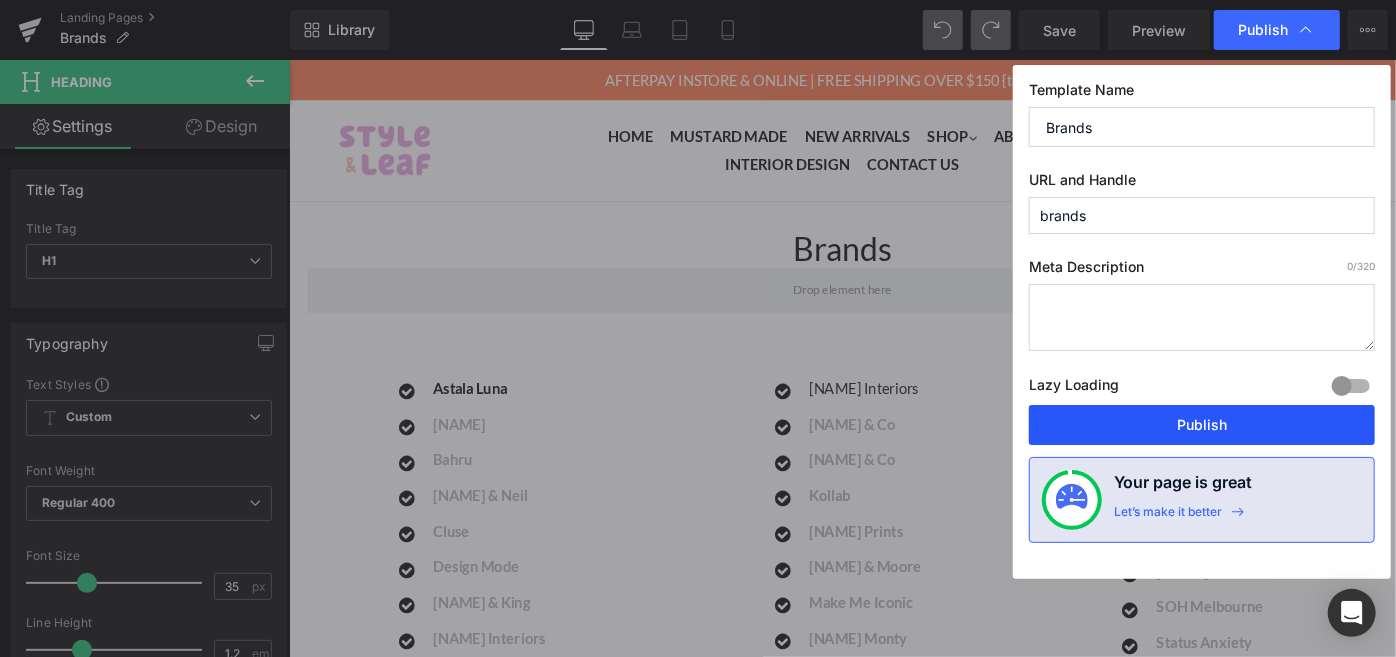click on "Publish" at bounding box center (1202, 425) 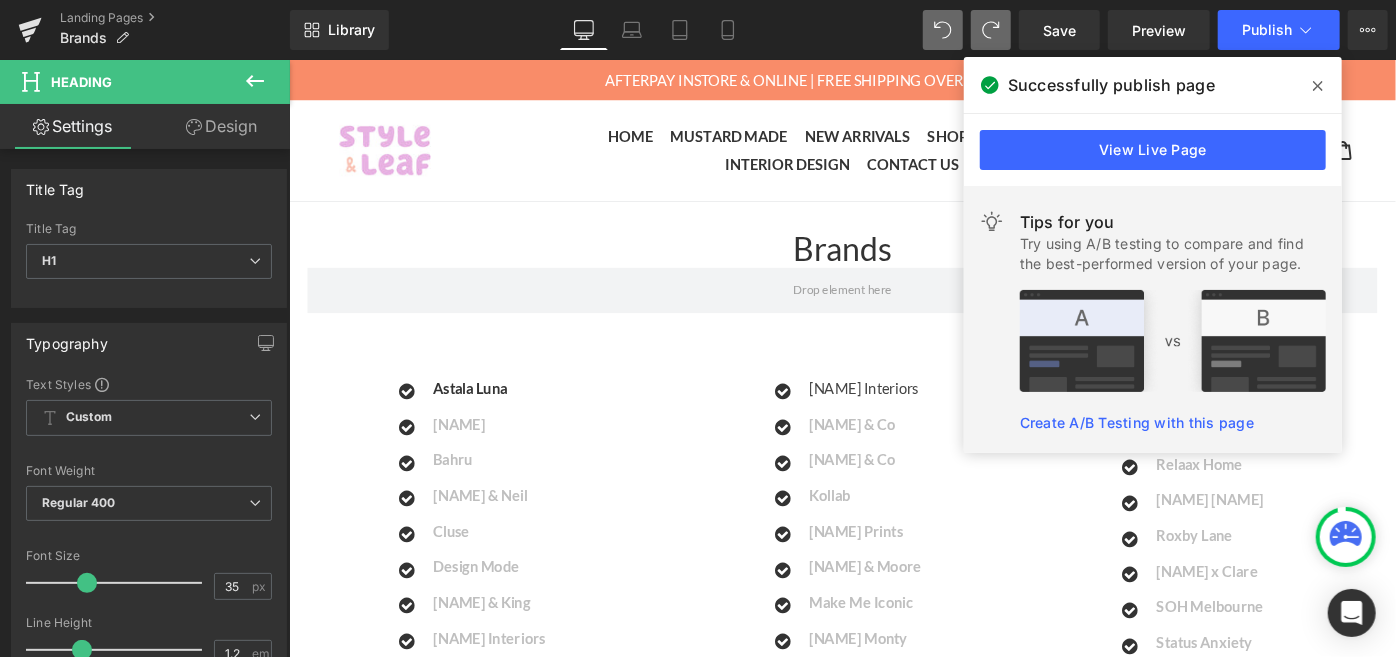 click 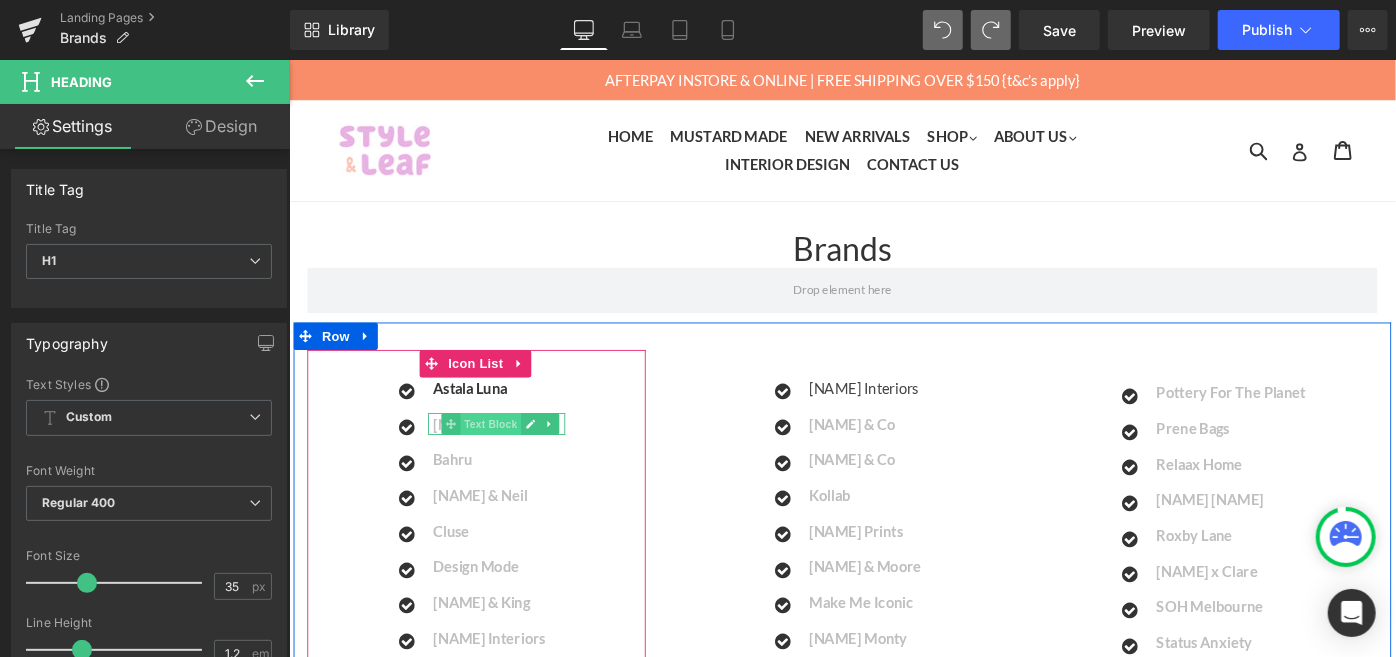 click on "Text Block" at bounding box center [509, 457] 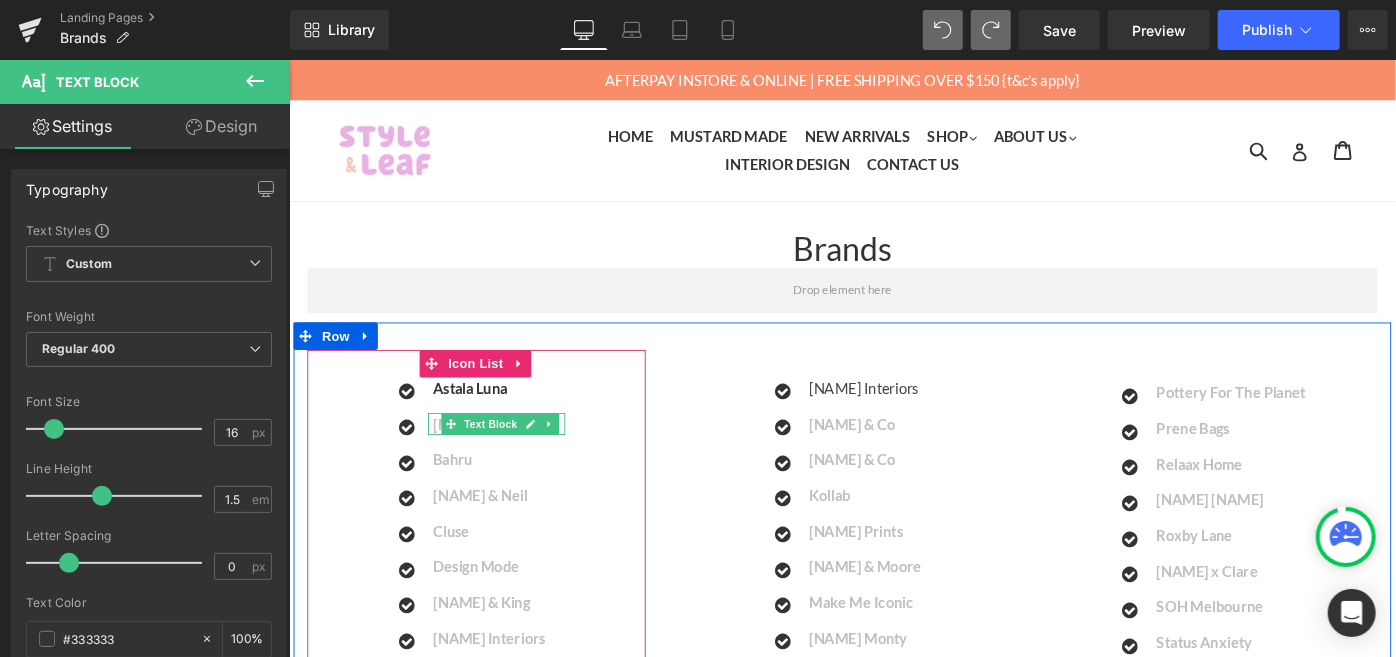 click on "[NAME]" at bounding box center [517, 457] 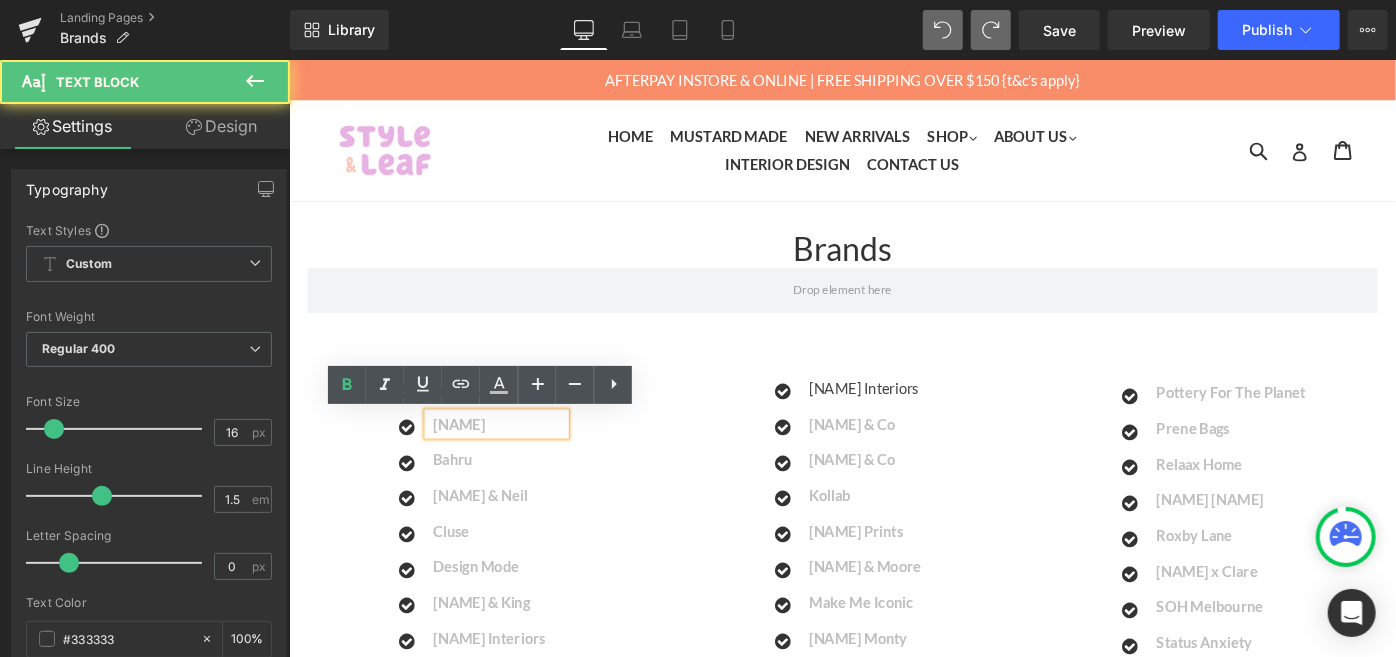 click on "[NAME]" at bounding box center [517, 457] 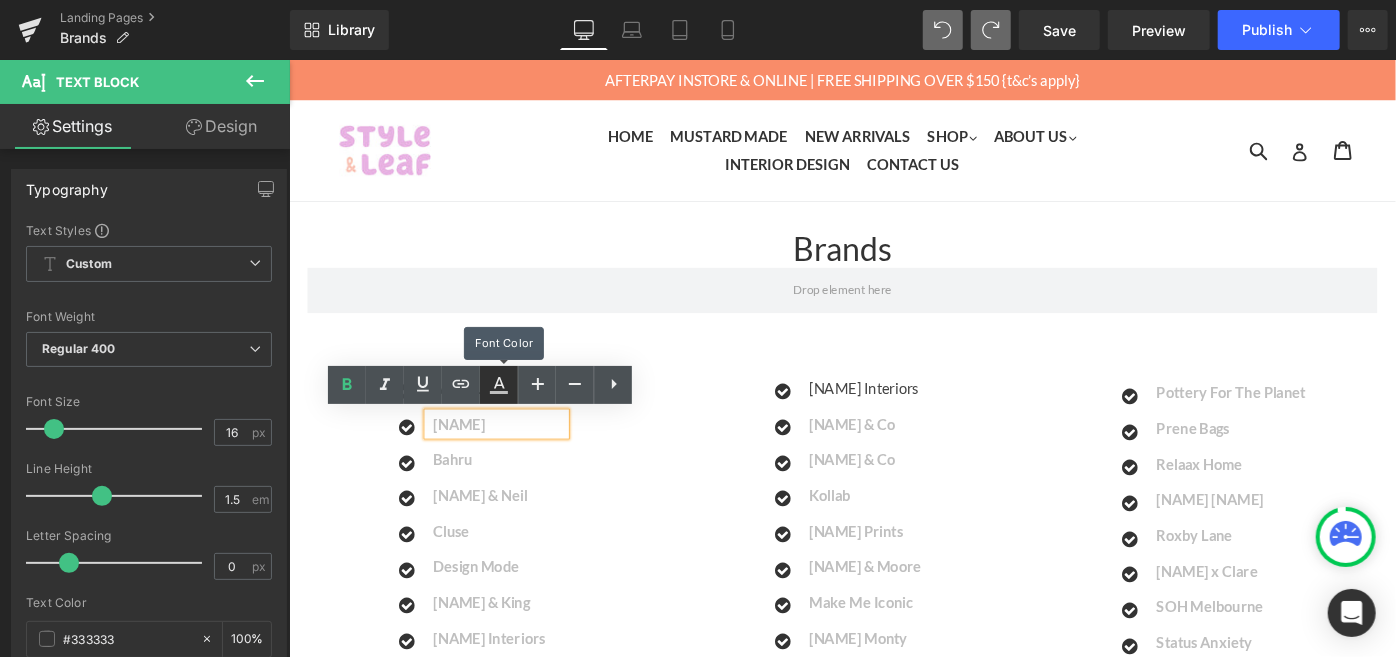 type 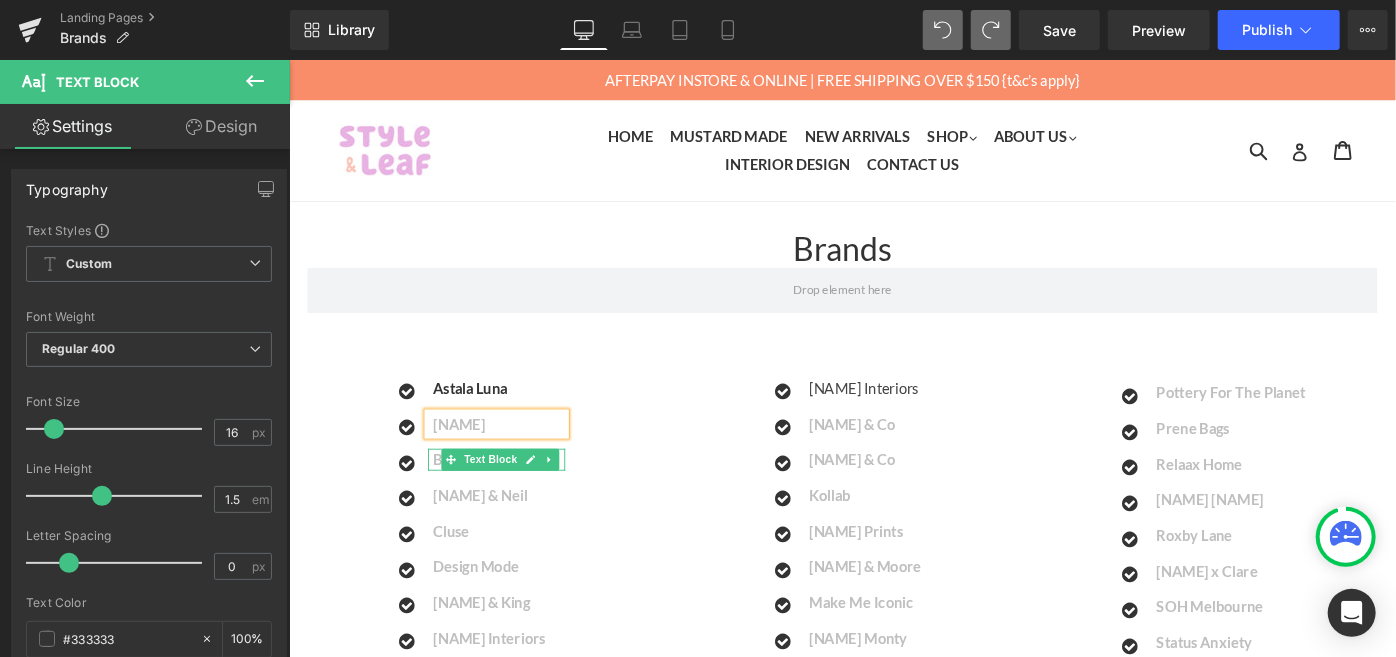 click on "Text Block" at bounding box center (509, 496) 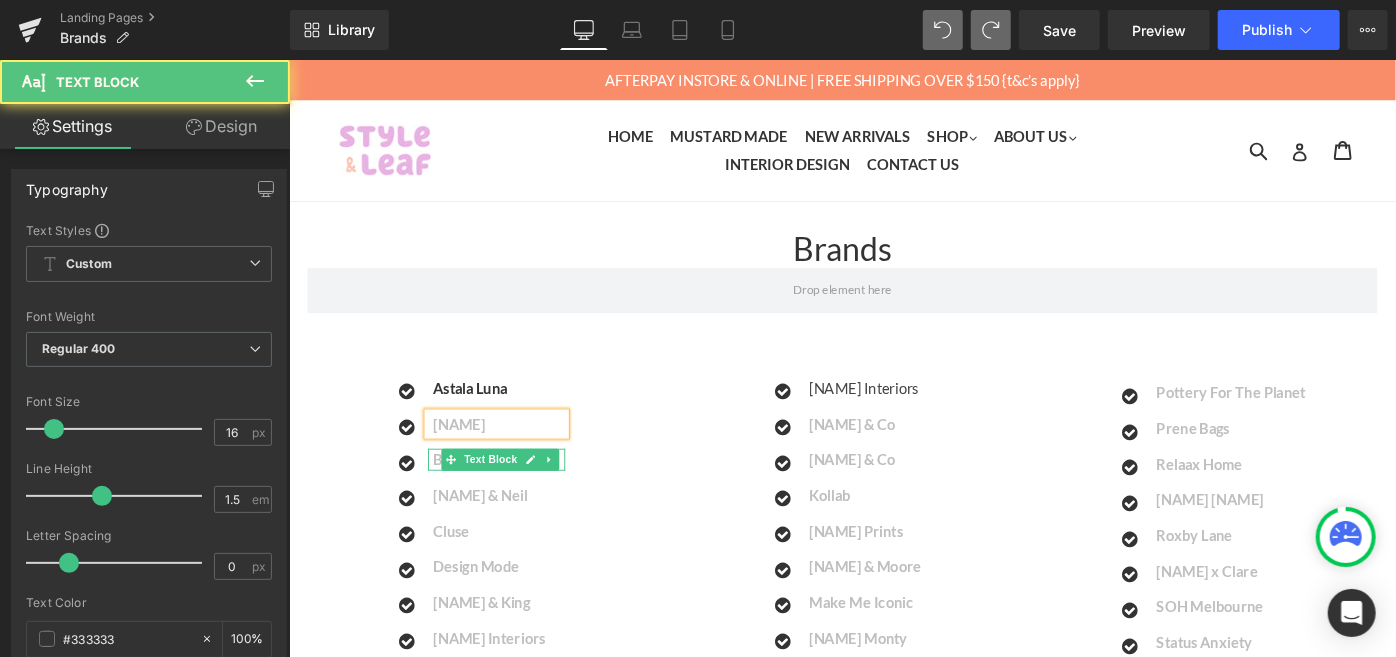 click on "Bahru" at bounding box center (517, 496) 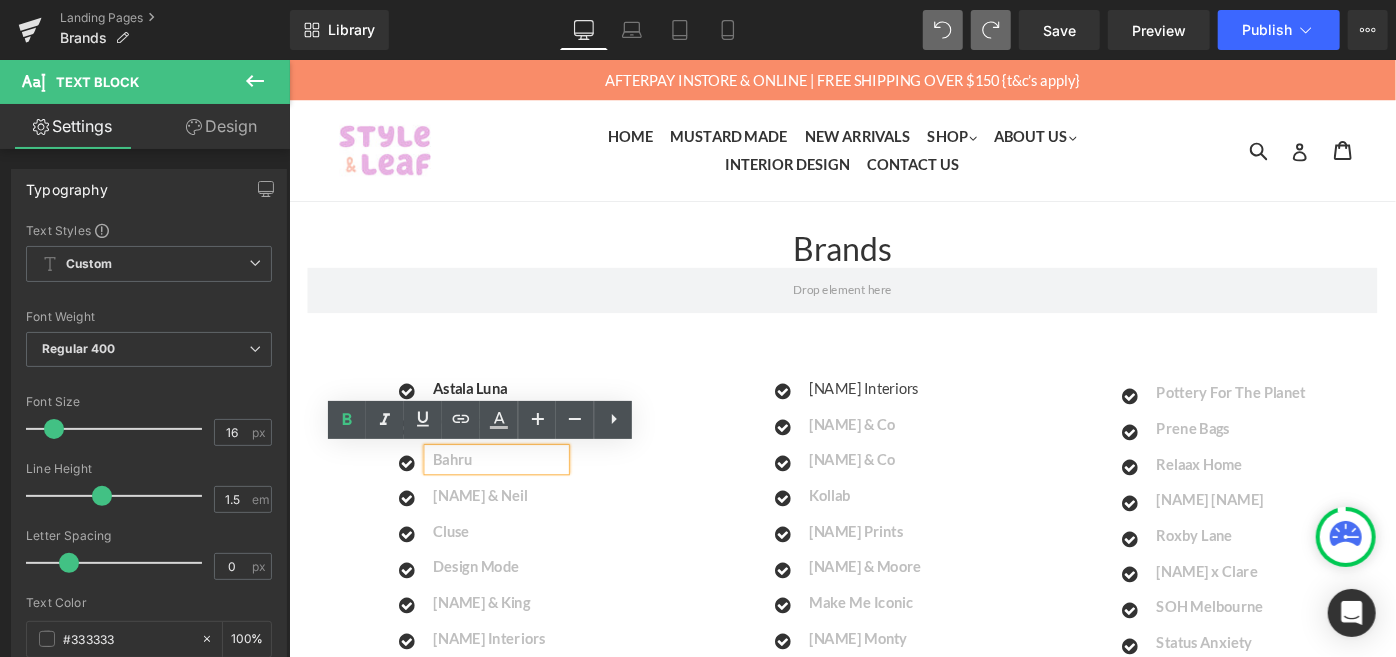 click on "Bahru" at bounding box center (517, 496) 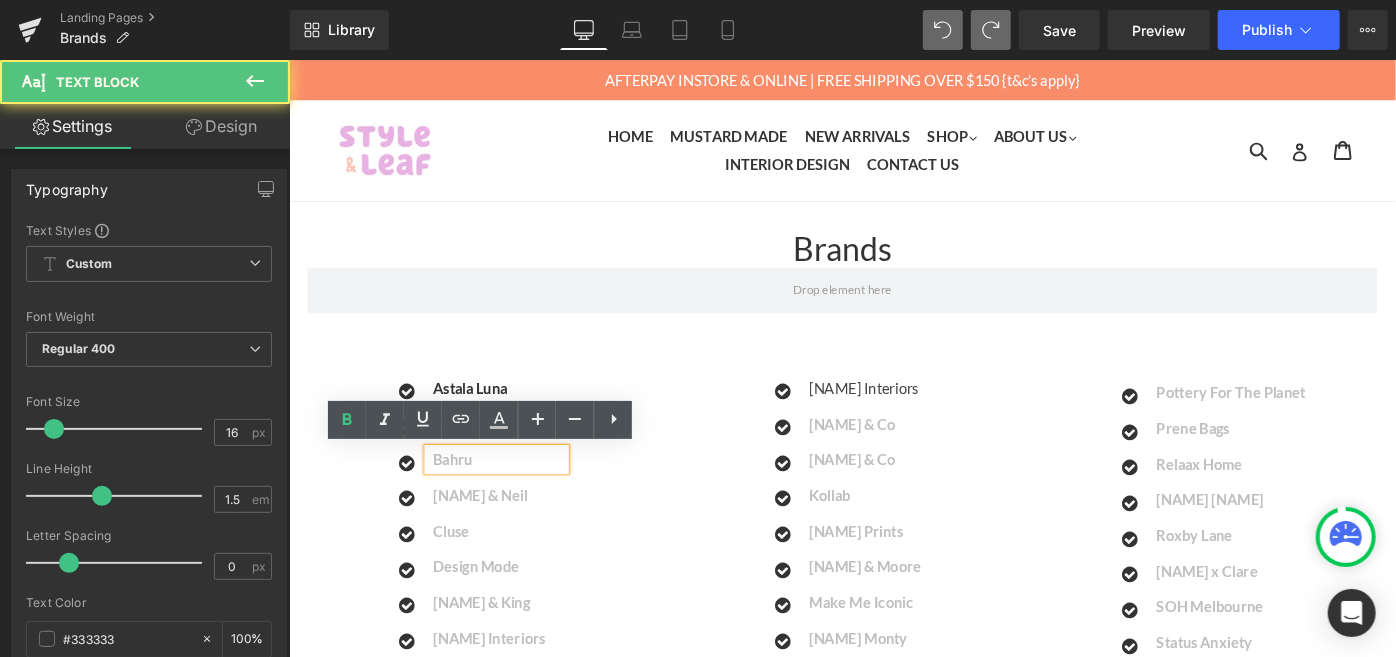 type 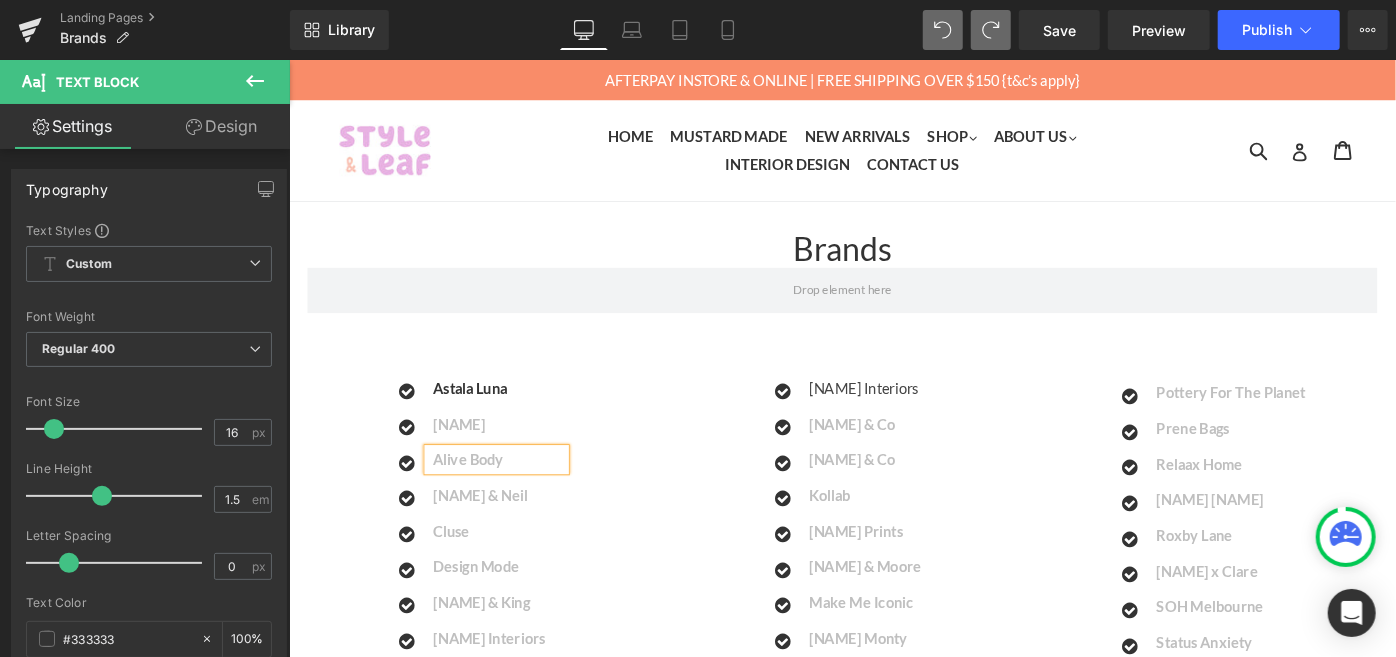 click on "Text Block" at bounding box center [505, 535] 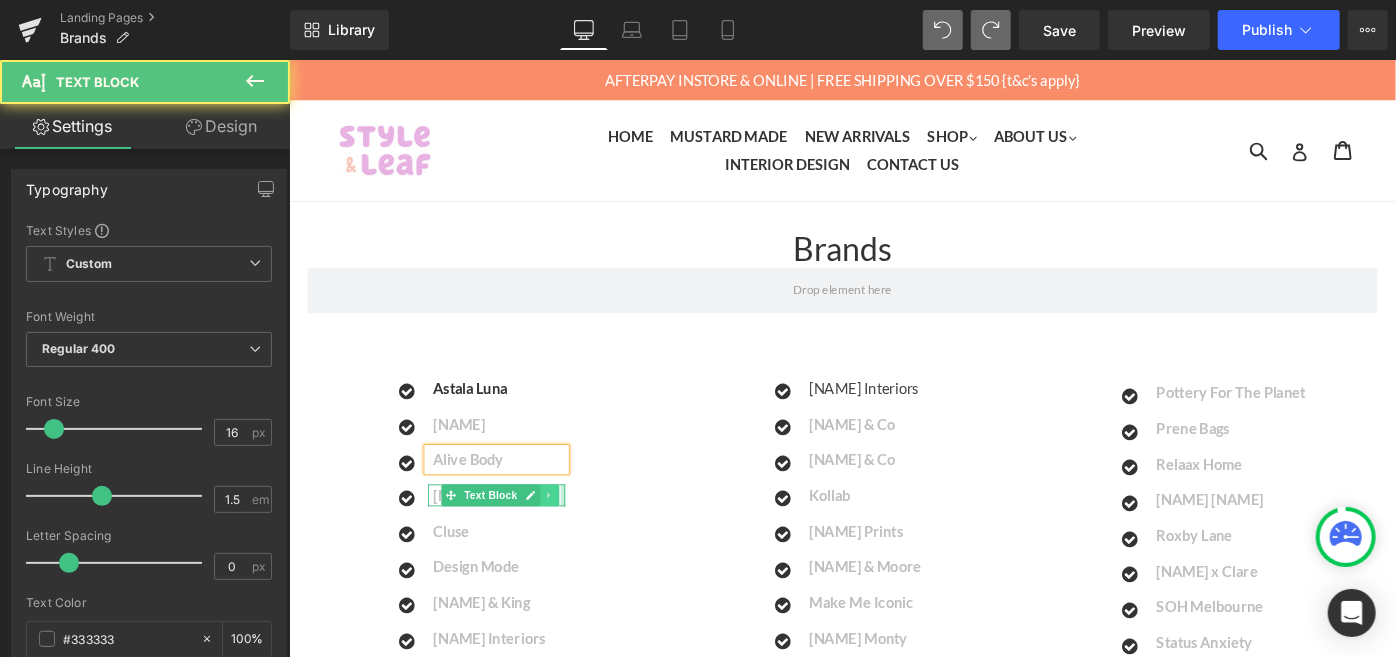 click at bounding box center [573, 535] 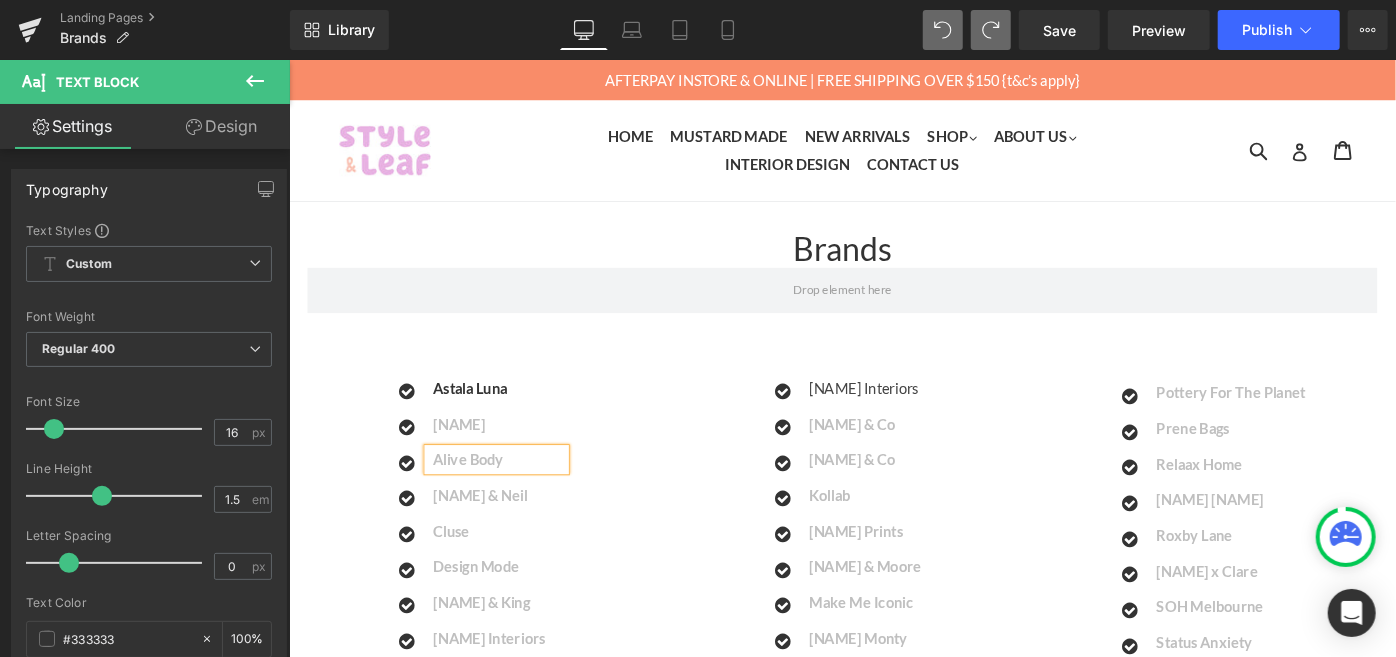 click on "Icon
Astala Luna Text Block
Icon
Alimrose Text Block
Icon
Alive Body Text Block
Icon
Text Block" at bounding box center (493, 620) 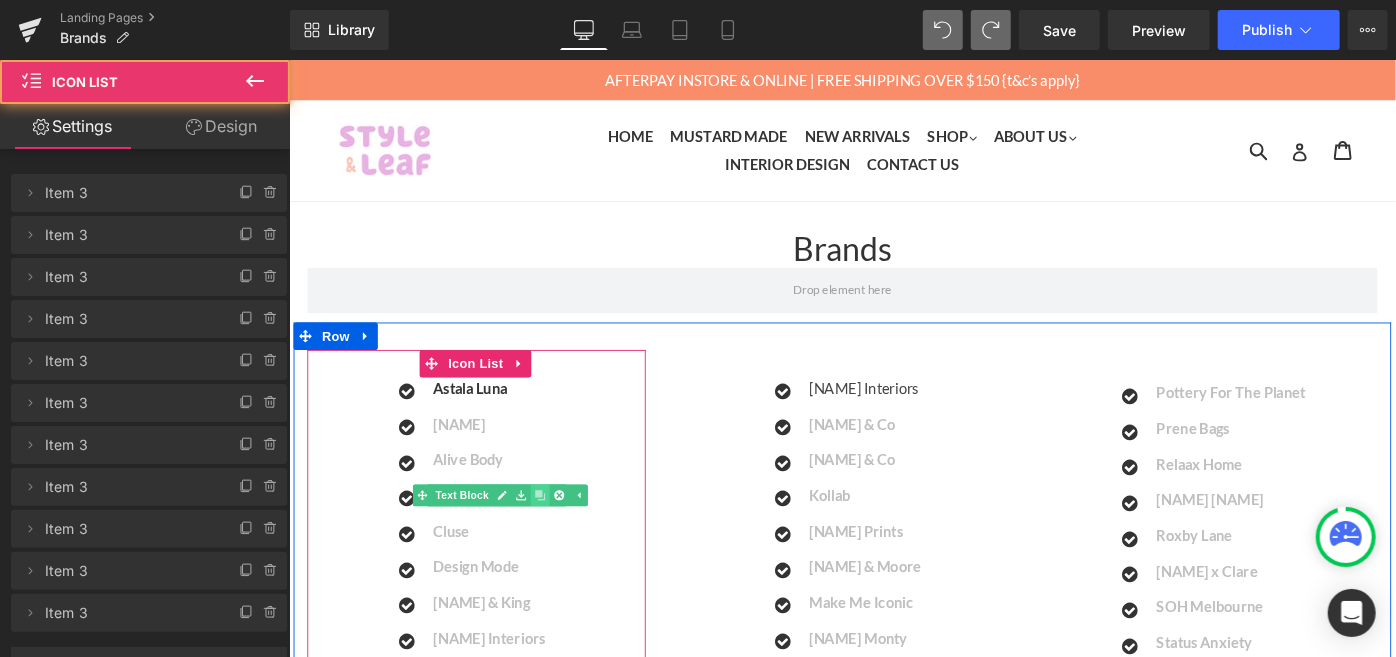 click 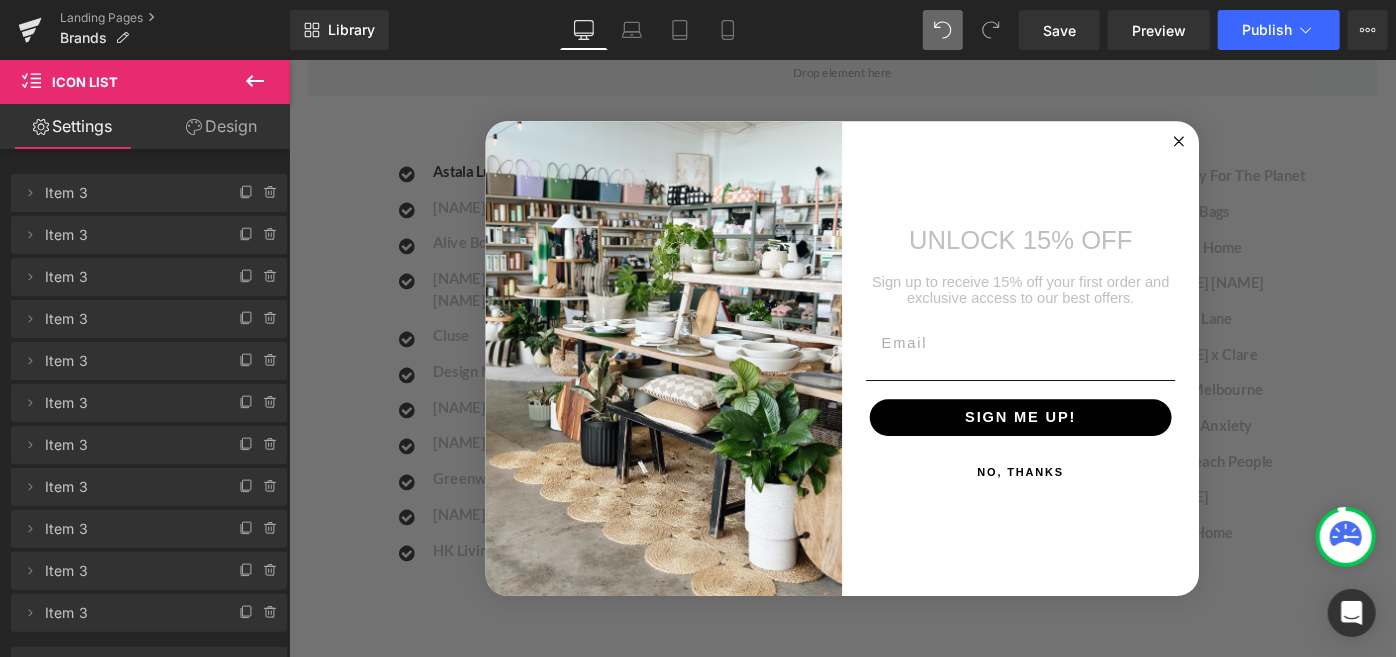 scroll, scrollTop: 238, scrollLeft: 0, axis: vertical 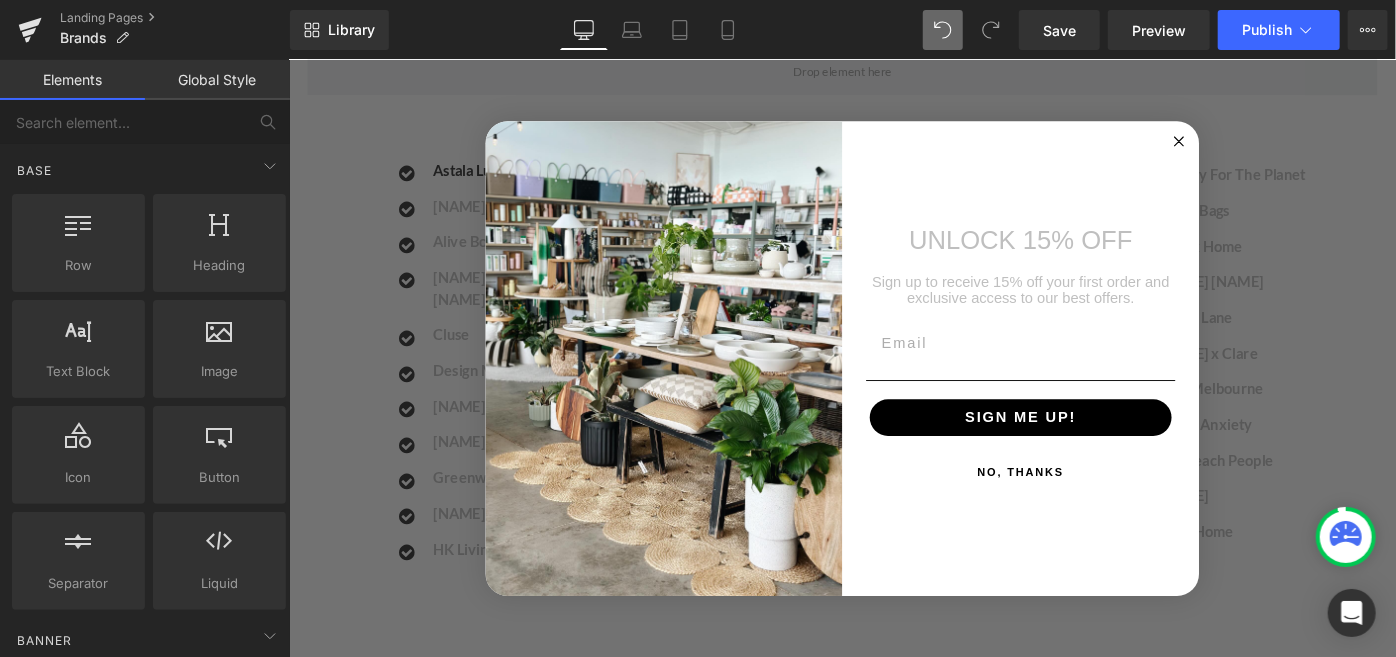 click on "UNLOCK 15% OFF Sign up to receive 15% off your first order and exclusive access to our best offers. Email SIGN ME UP! NO, THANKS Submit" at bounding box center (893, 385) 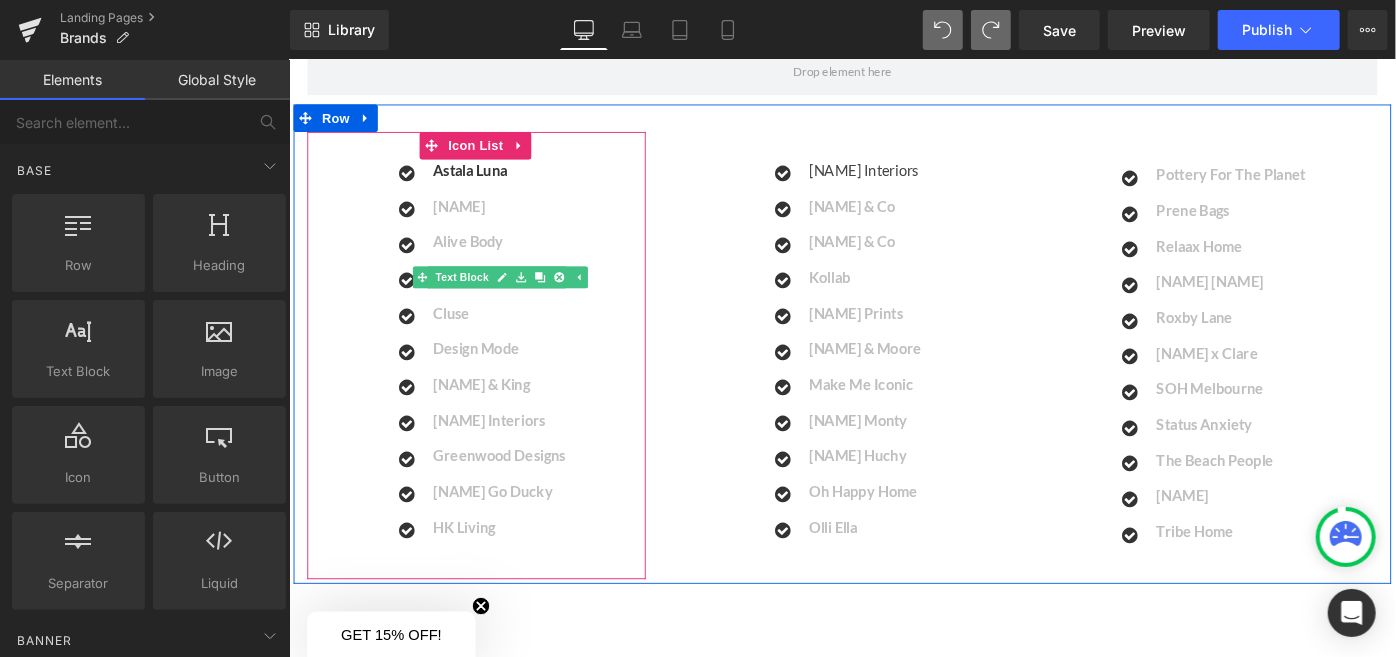 click at bounding box center (542, 297) 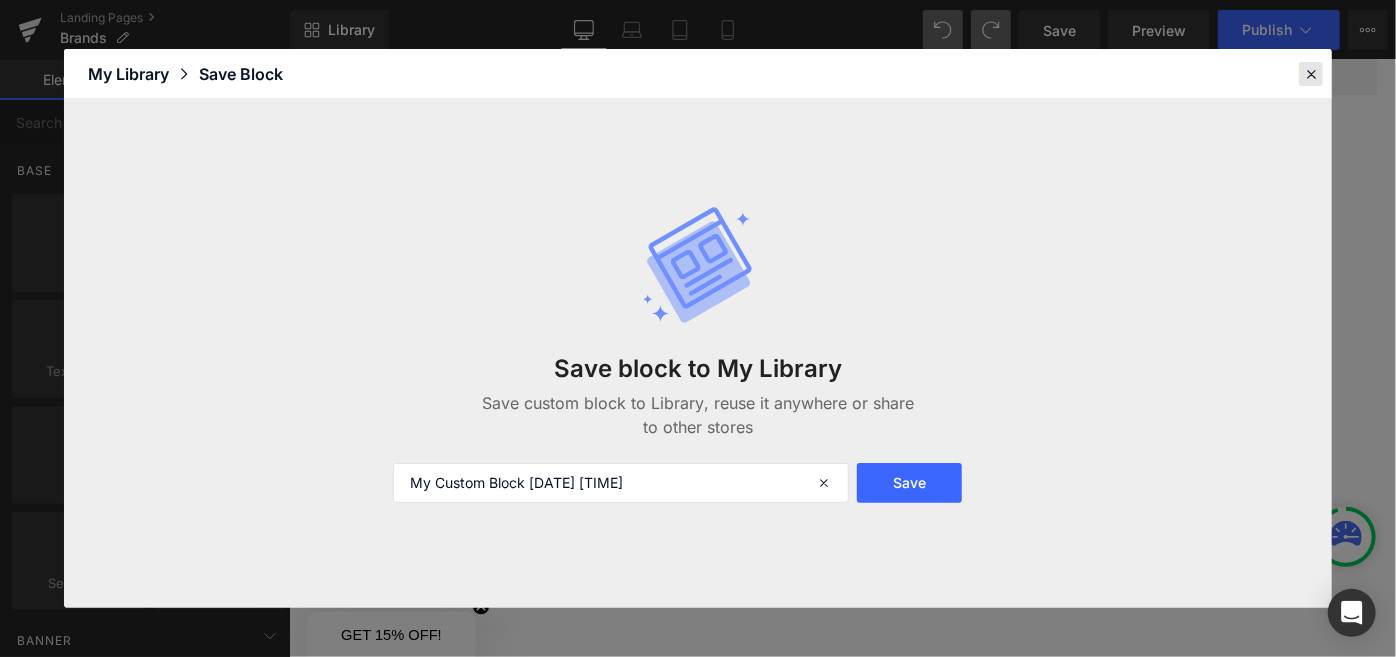 drag, startPoint x: 1311, startPoint y: 69, endPoint x: 1021, endPoint y: 28, distance: 292.88394 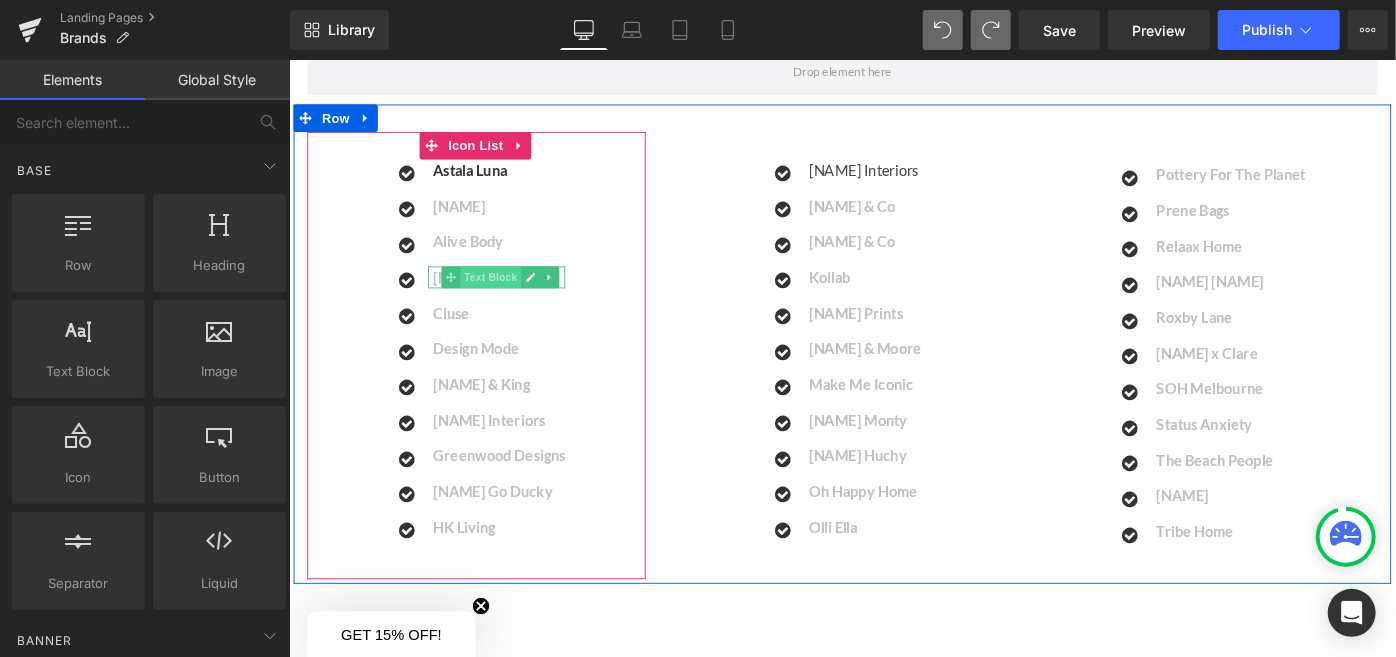 click on "Text Block" at bounding box center (498, 297) 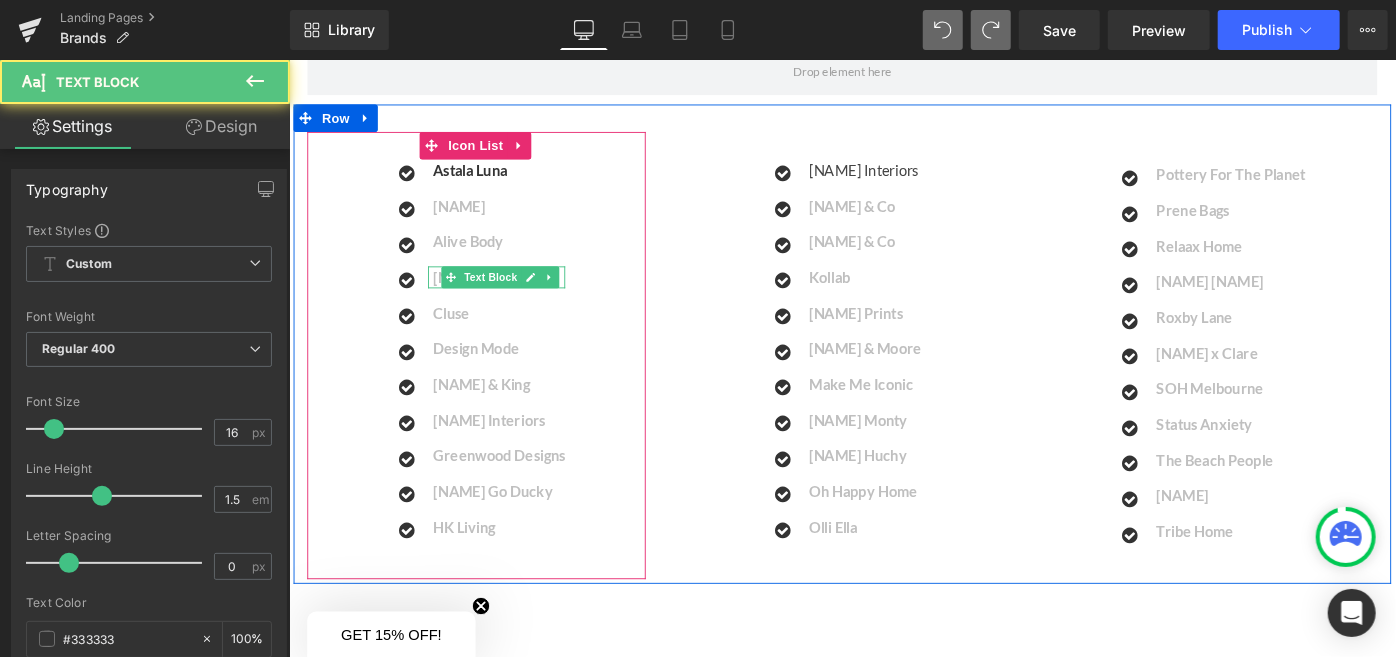 click on "[NAME] & Neil" at bounding box center (496, 296) 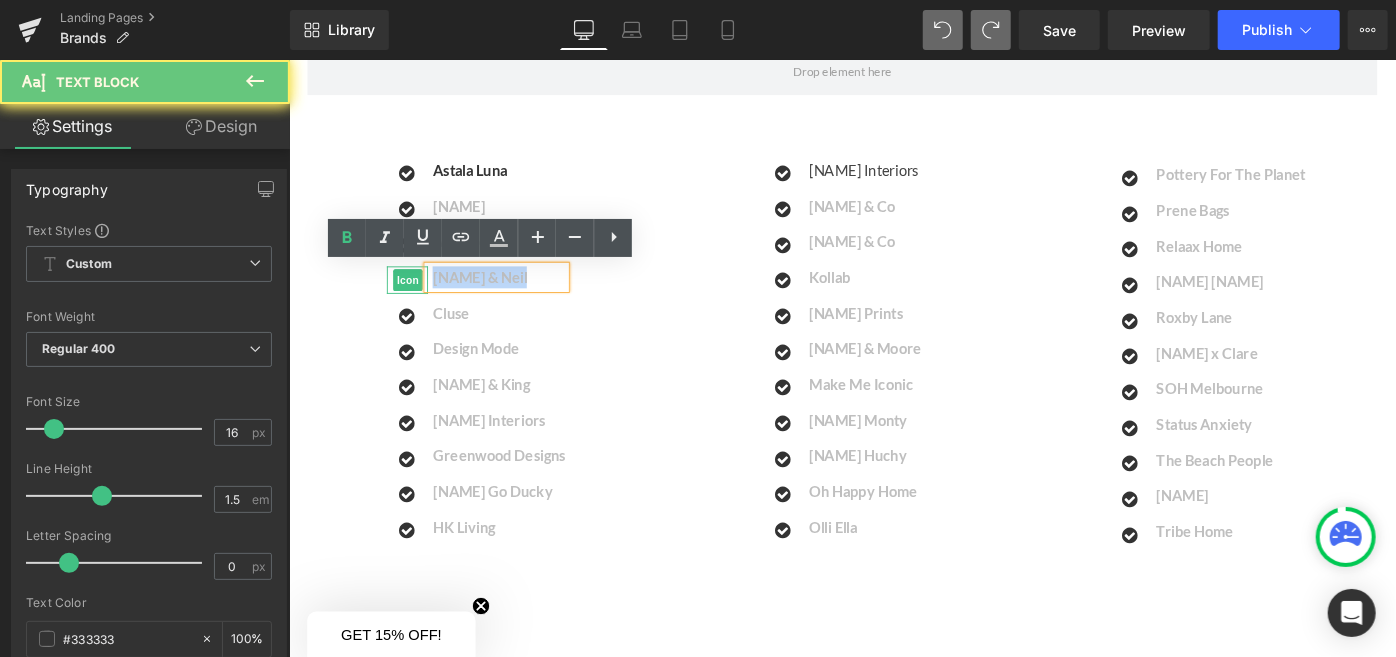 drag, startPoint x: 539, startPoint y: 295, endPoint x: 397, endPoint y: 291, distance: 142.05632 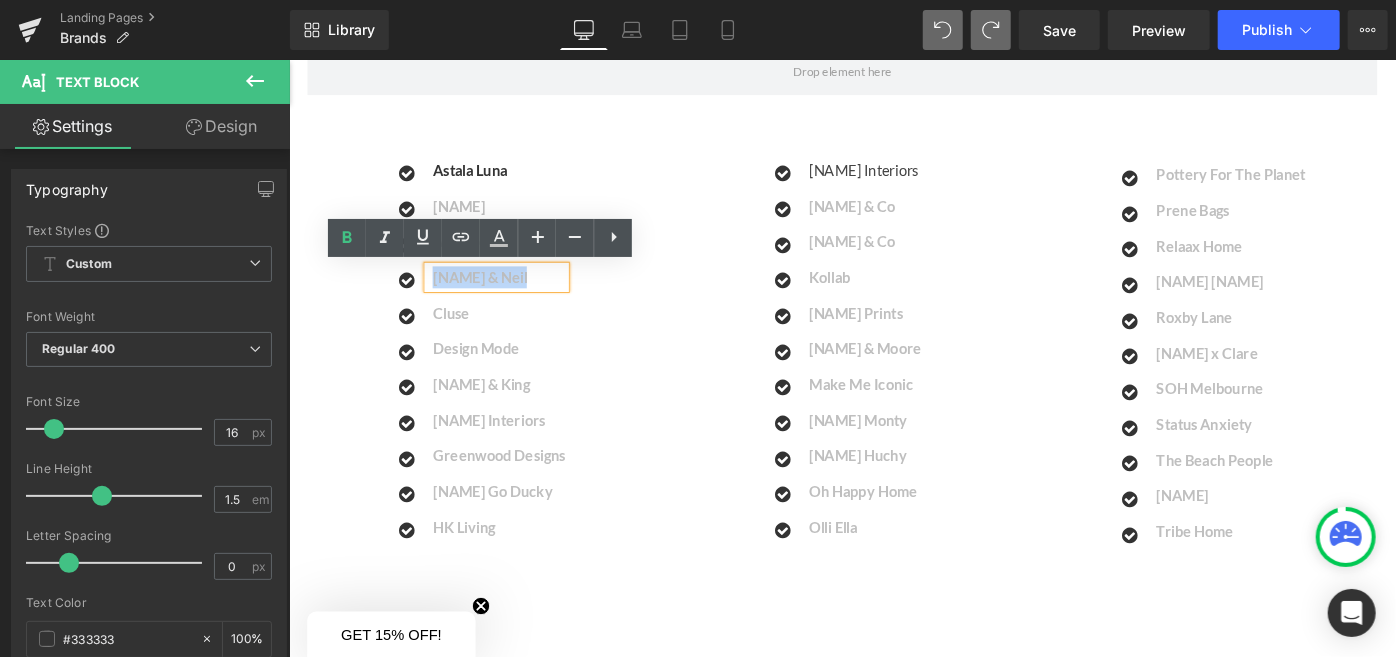 type 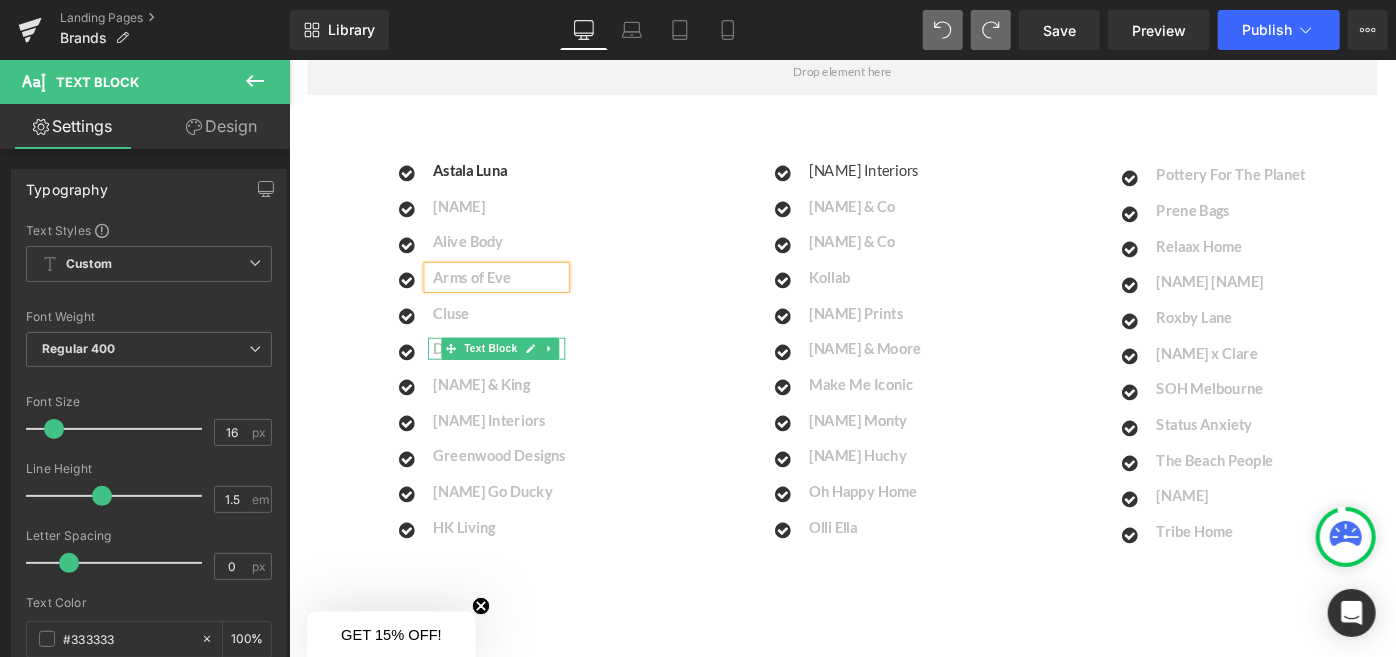 click on "Design Mode" at bounding box center [517, 375] 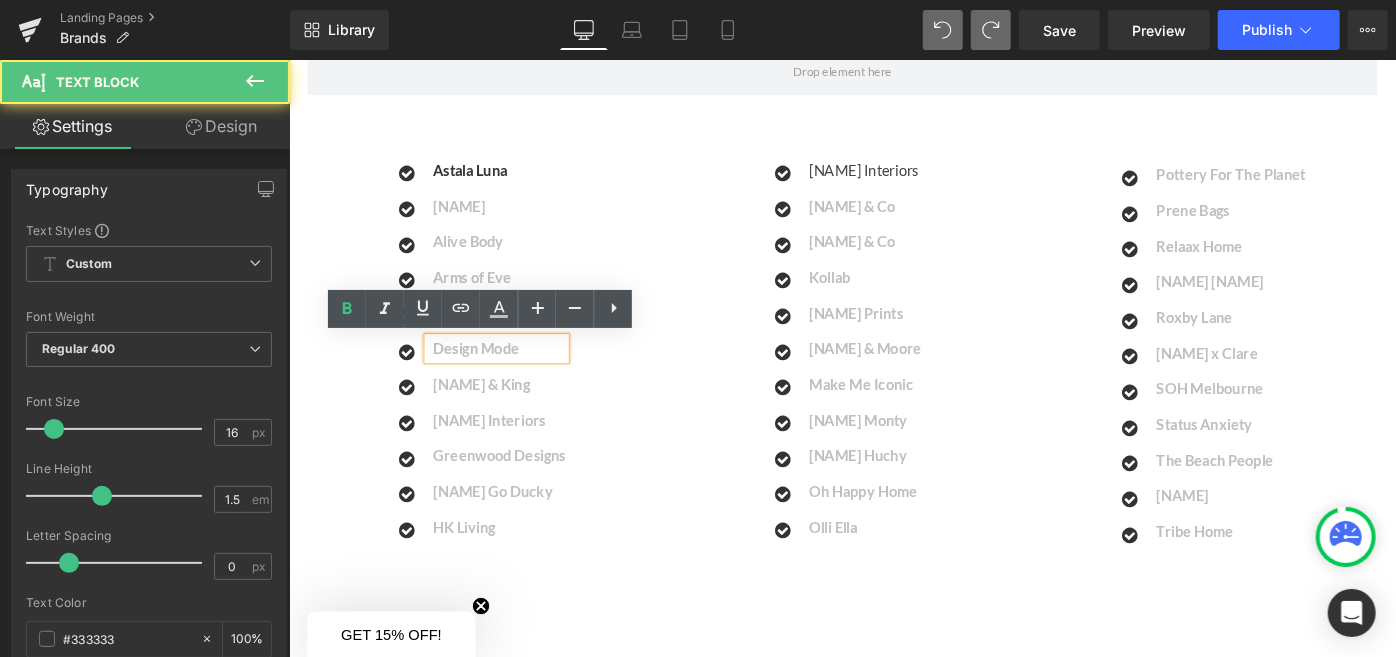 click on "Design Mode" at bounding box center (517, 375) 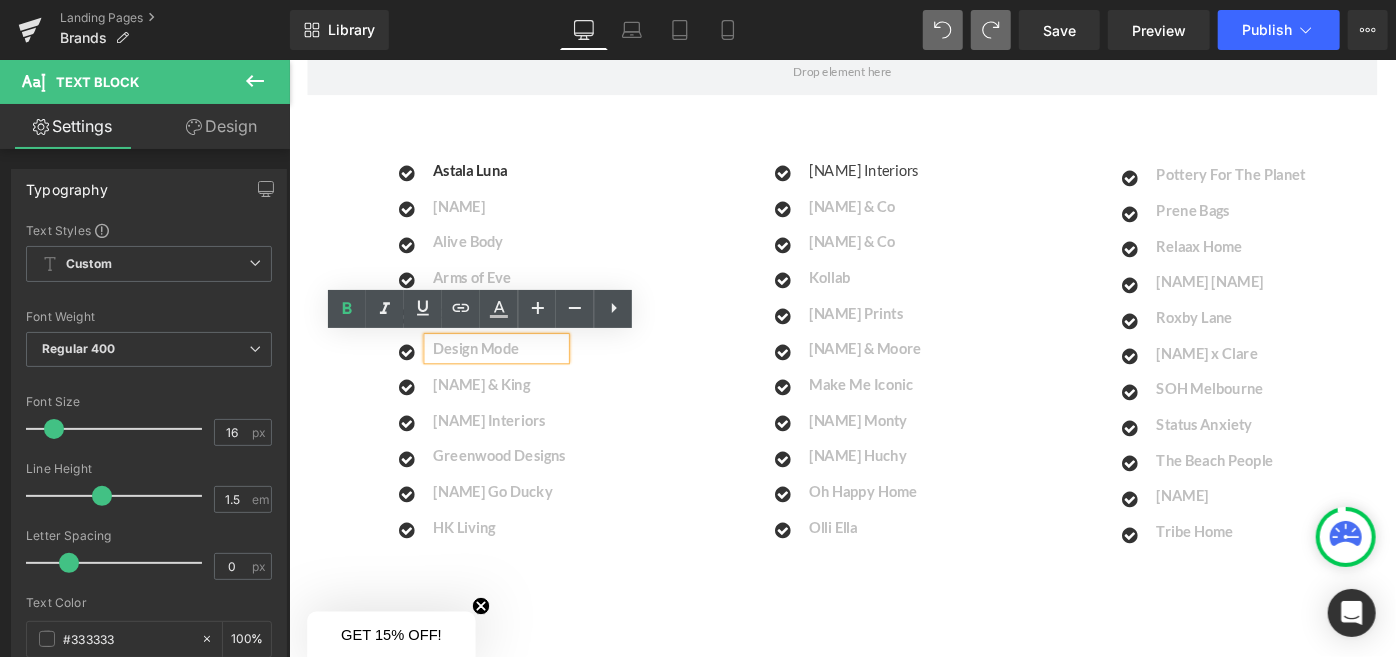 drag, startPoint x: 540, startPoint y: 377, endPoint x: 436, endPoint y: 372, distance: 104.120125 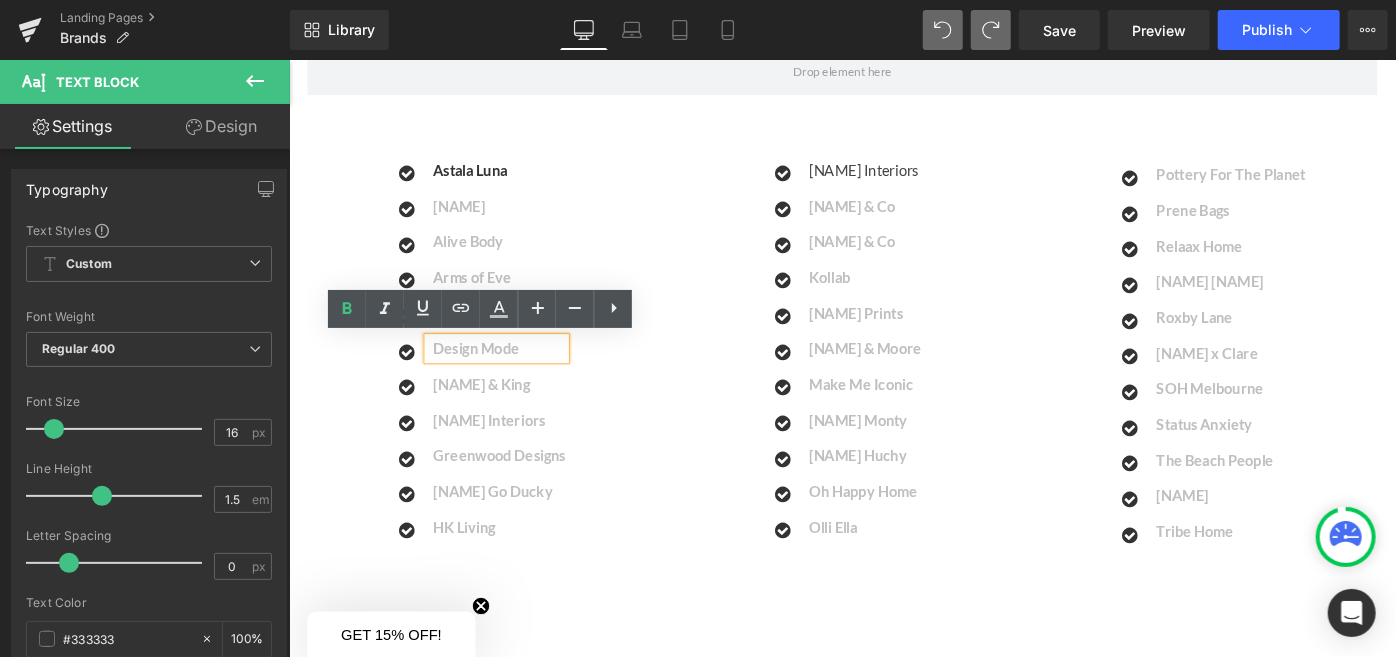click on "Design Mode" at bounding box center (517, 375) 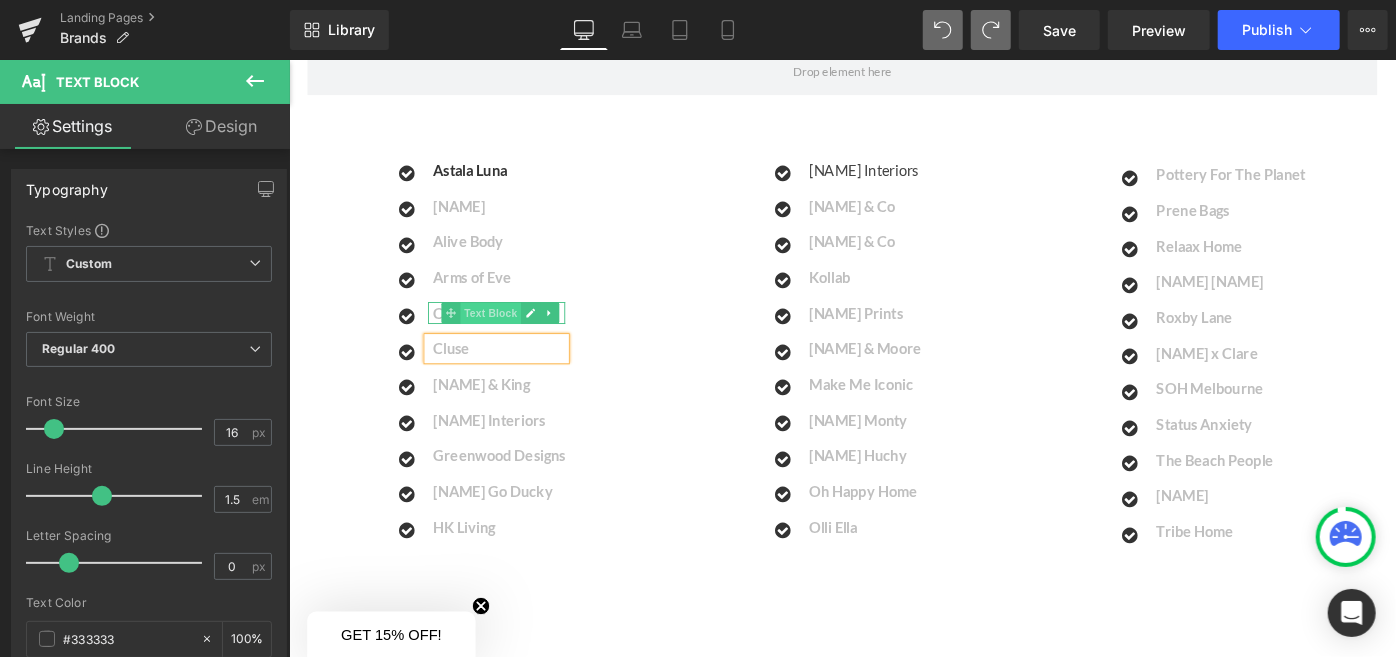 click on "Text Block" at bounding box center (509, 337) 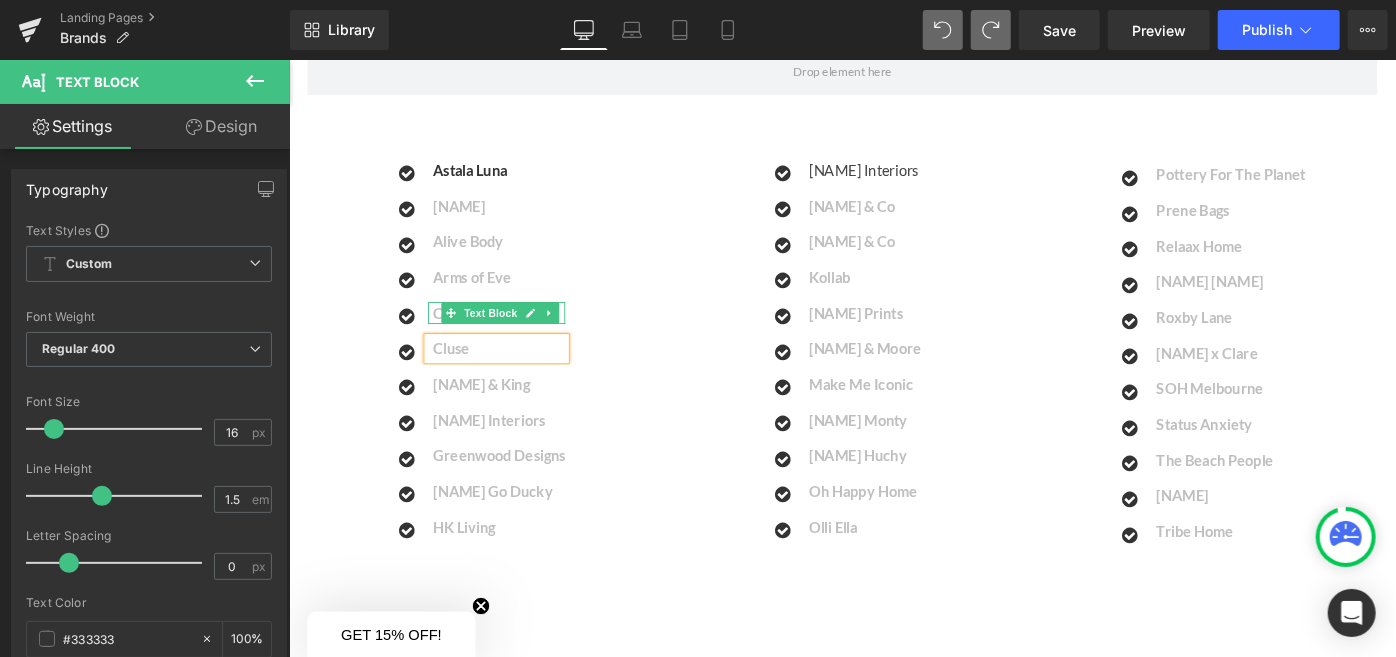 click on "Cluse" at bounding box center [517, 336] 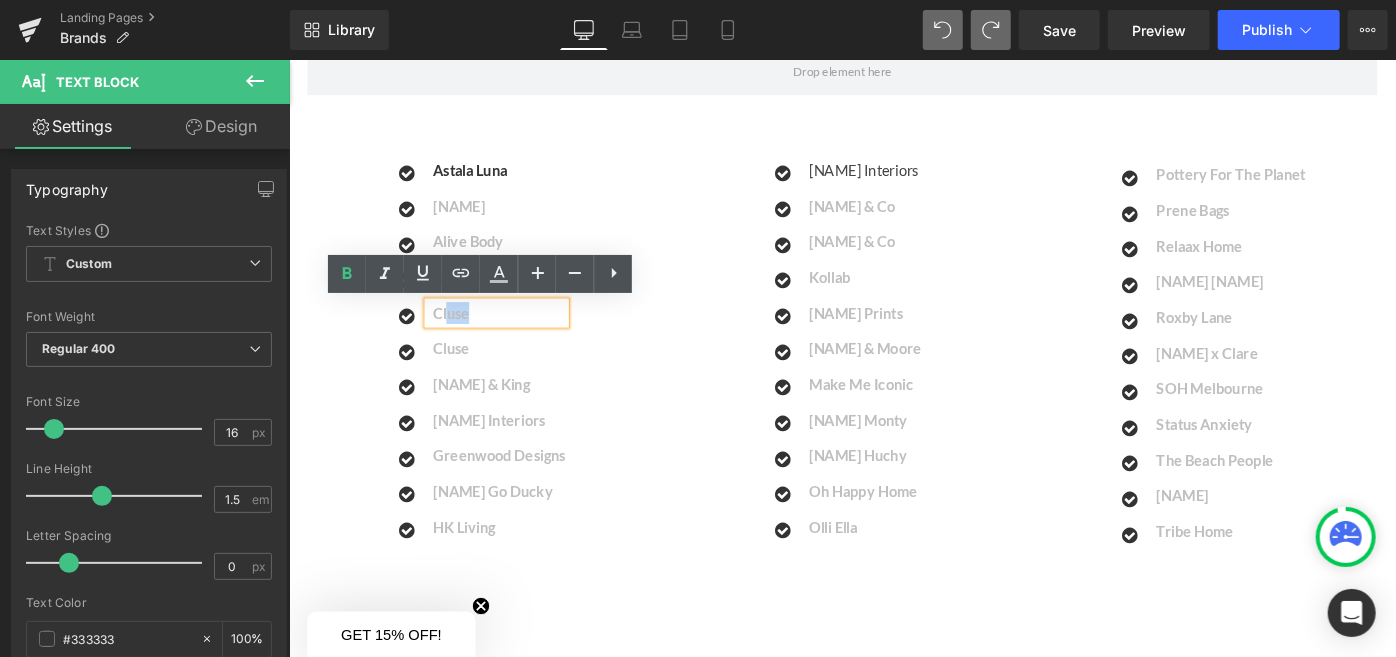 drag, startPoint x: 556, startPoint y: 339, endPoint x: 454, endPoint y: 330, distance: 102.396286 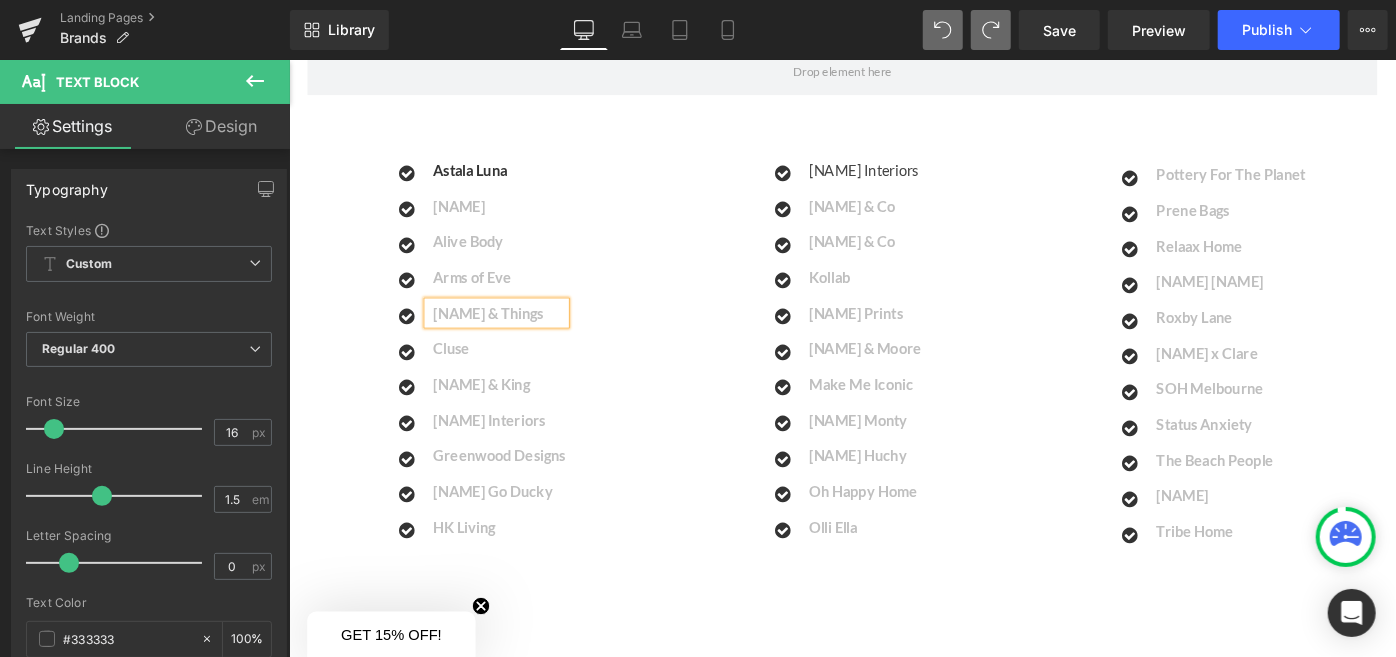 click at bounding box center [288, 59] 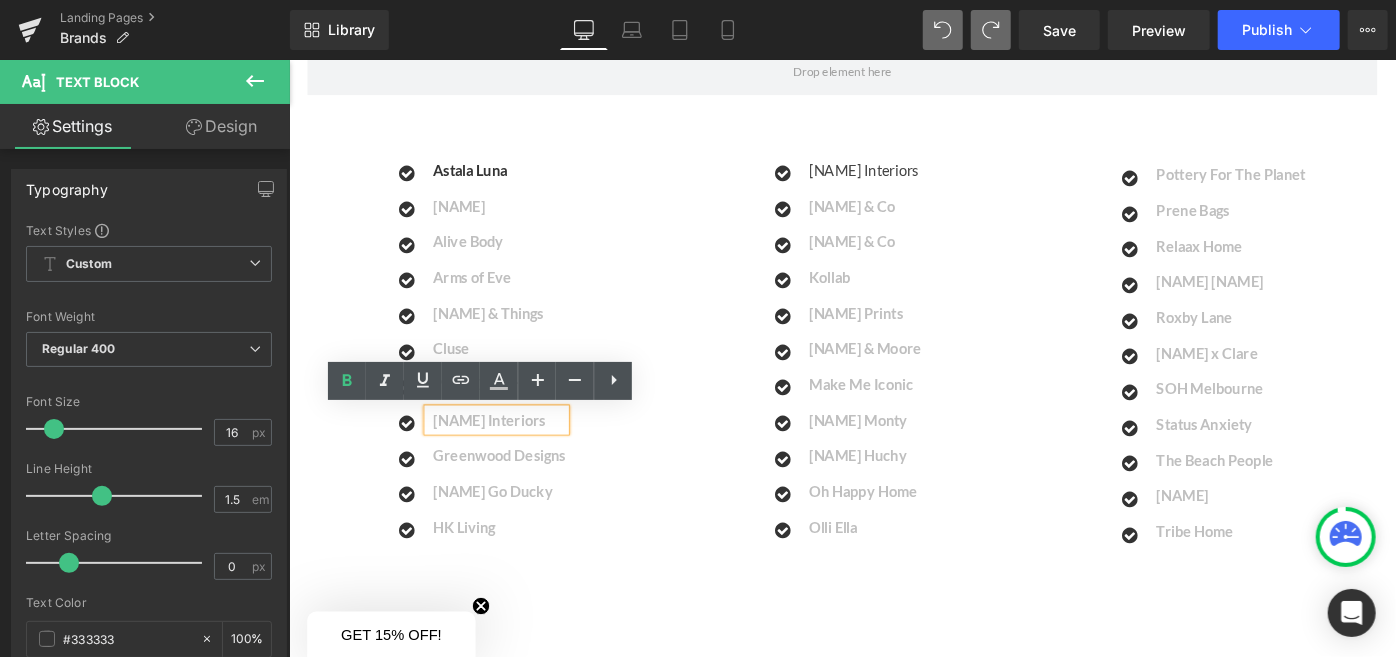 drag, startPoint x: 584, startPoint y: 454, endPoint x: 466, endPoint y: 454, distance: 118 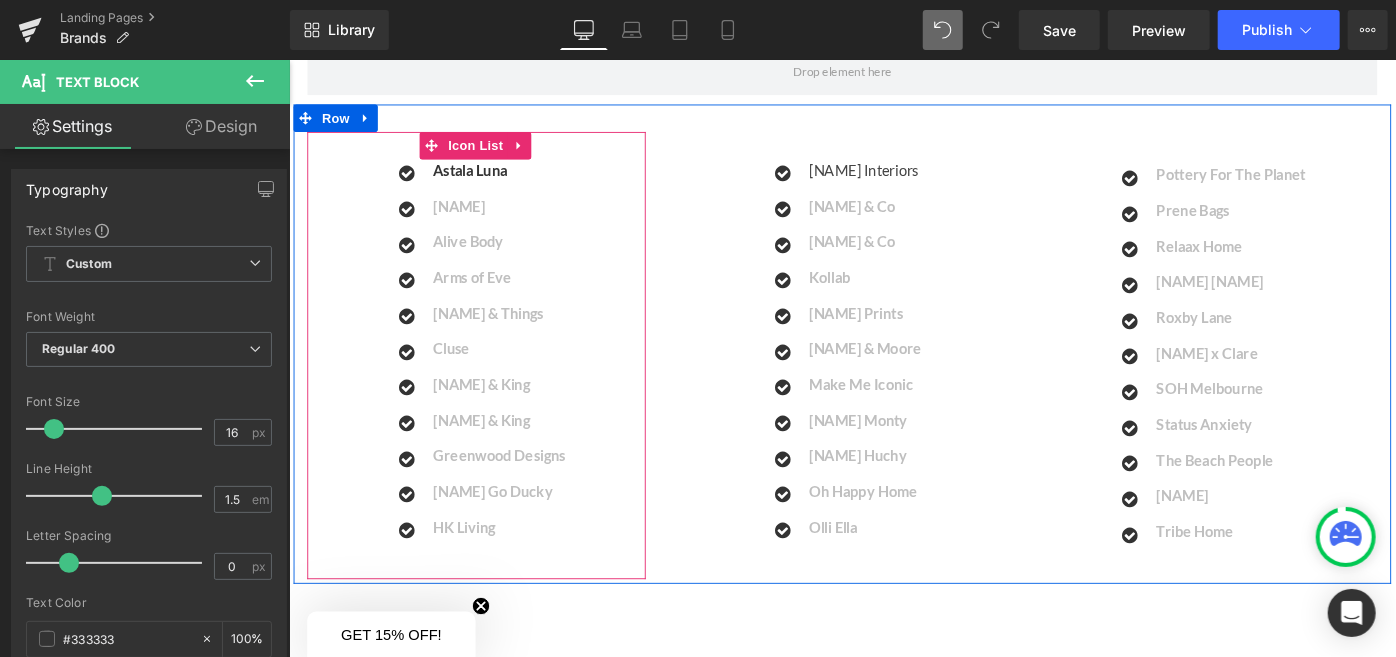 click on "[NAME] & King" at bounding box center (498, 413) 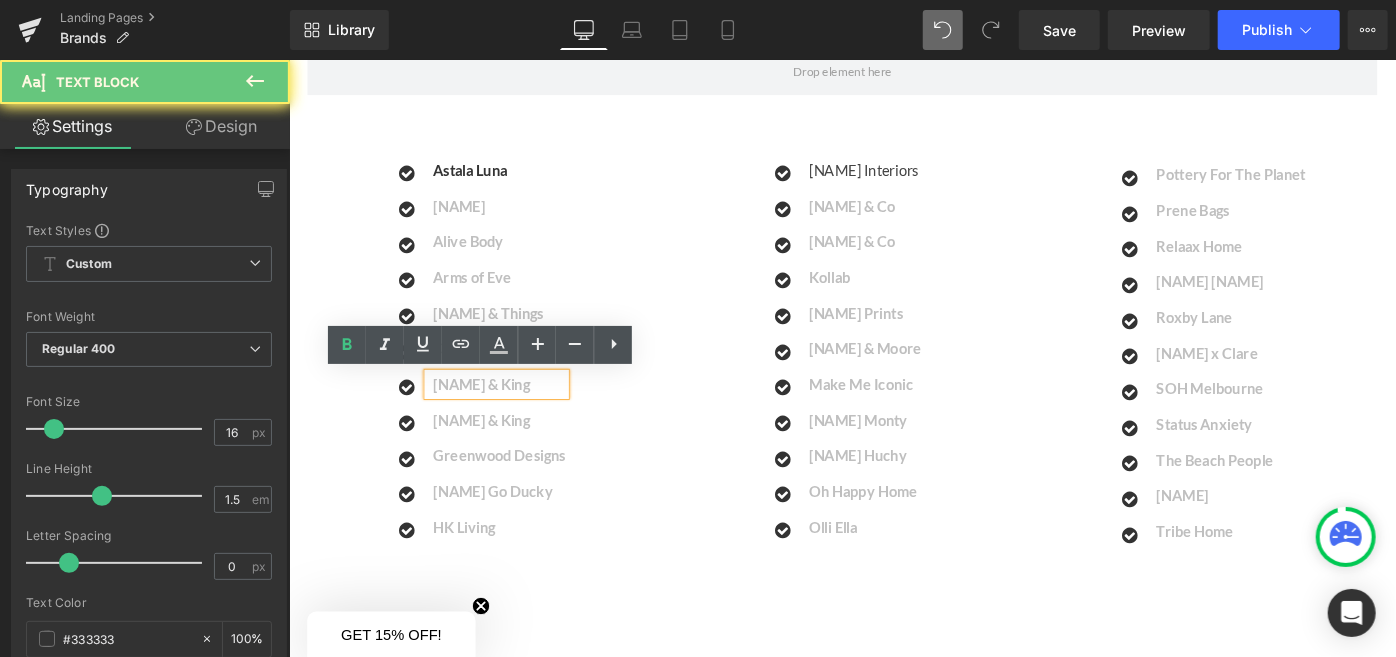 click on "[NAME] & King" at bounding box center (498, 413) 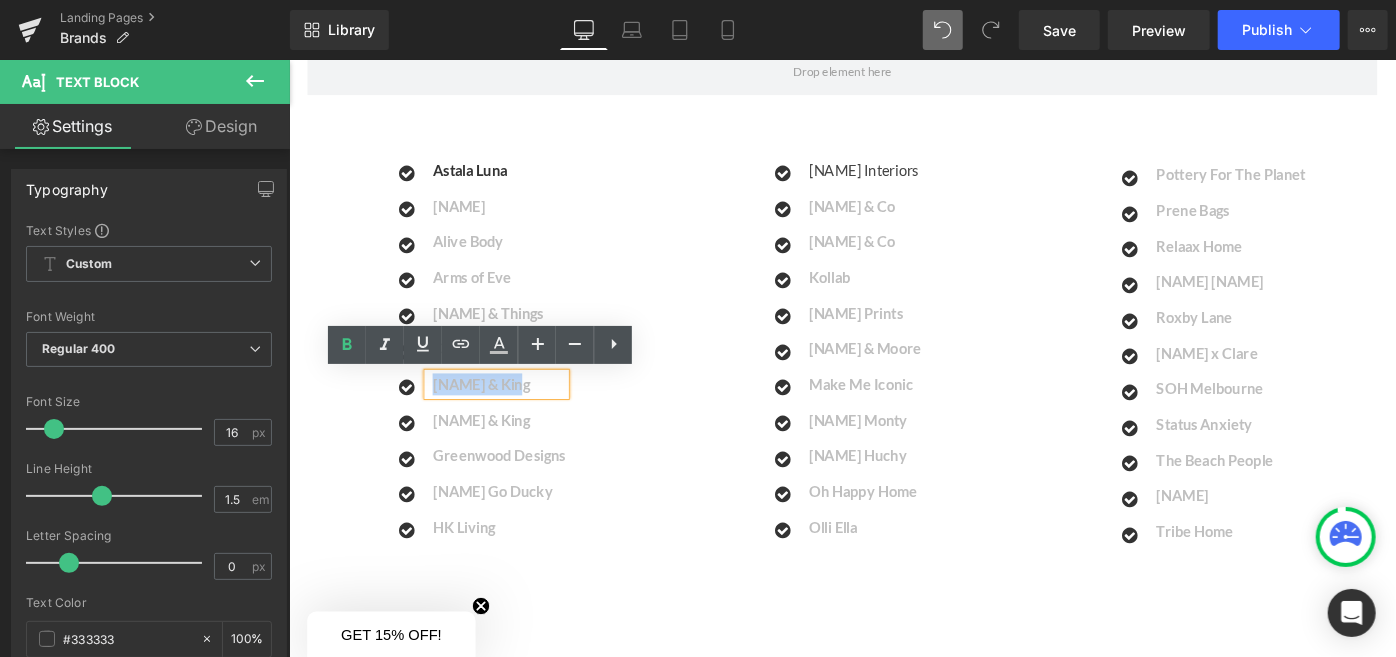 drag, startPoint x: 439, startPoint y: 414, endPoint x: 531, endPoint y: 414, distance: 92 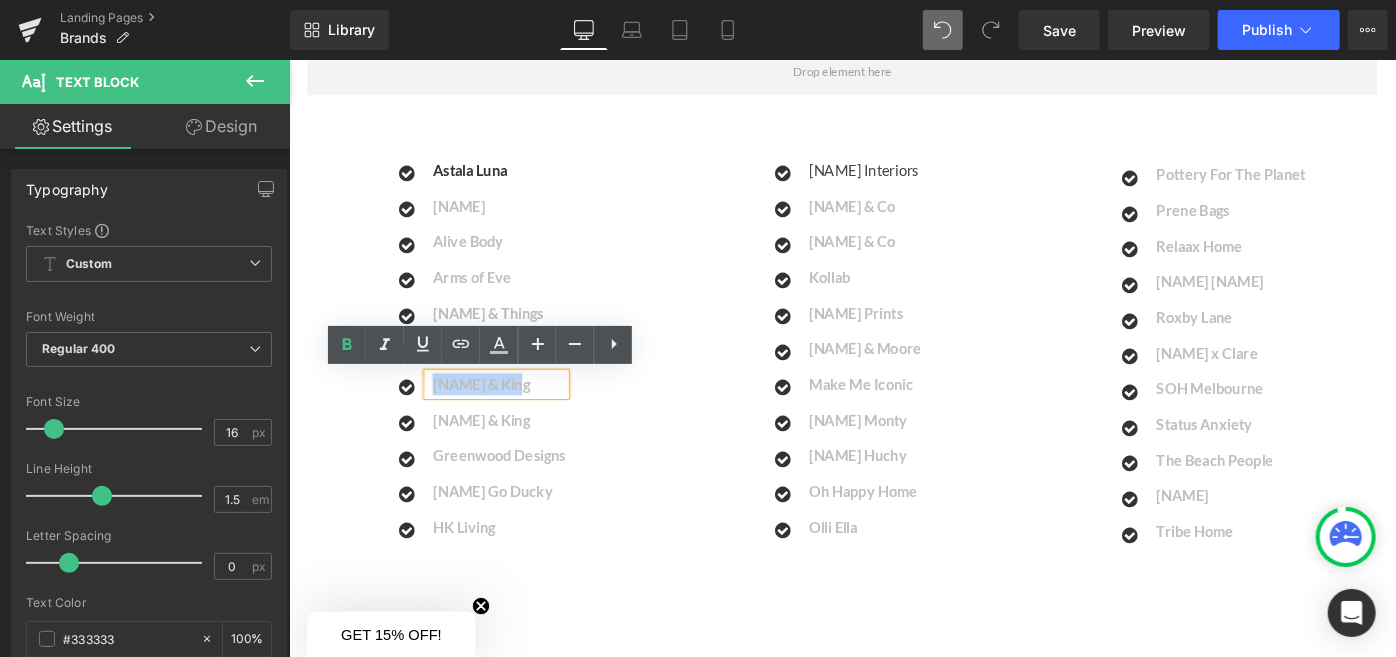 click on "[NAME] & King" at bounding box center (517, 414) 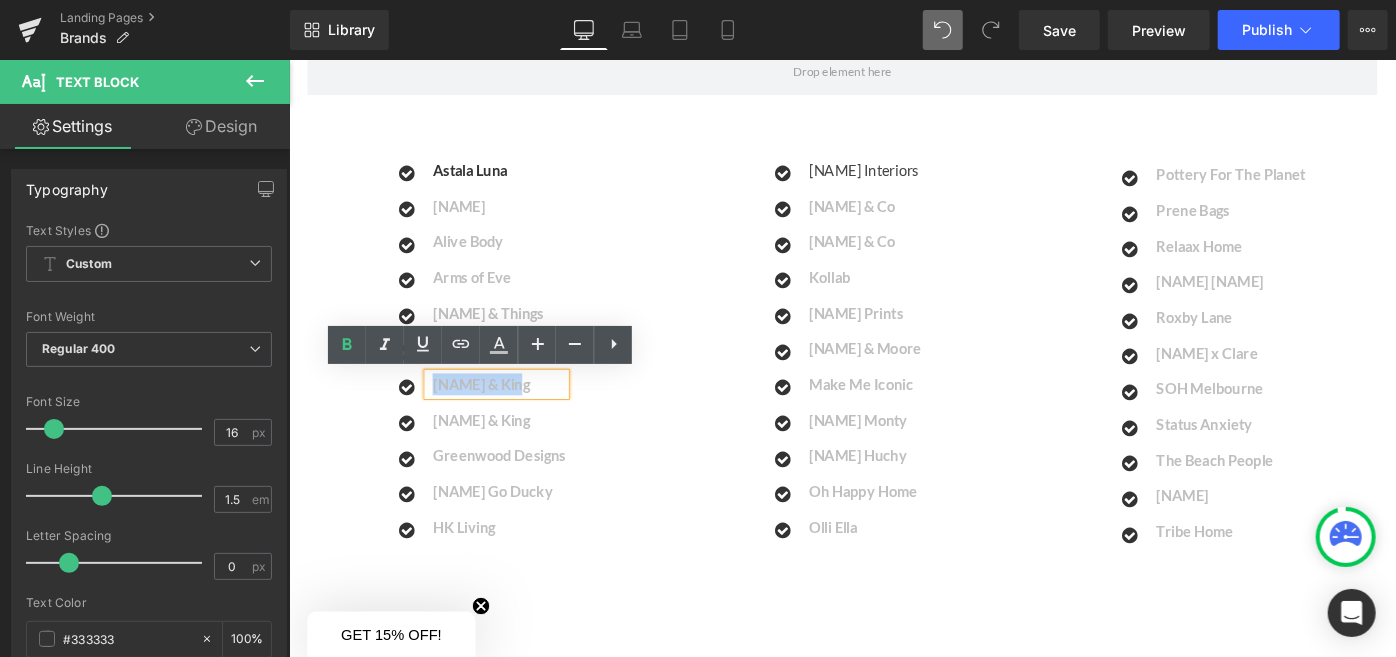 type 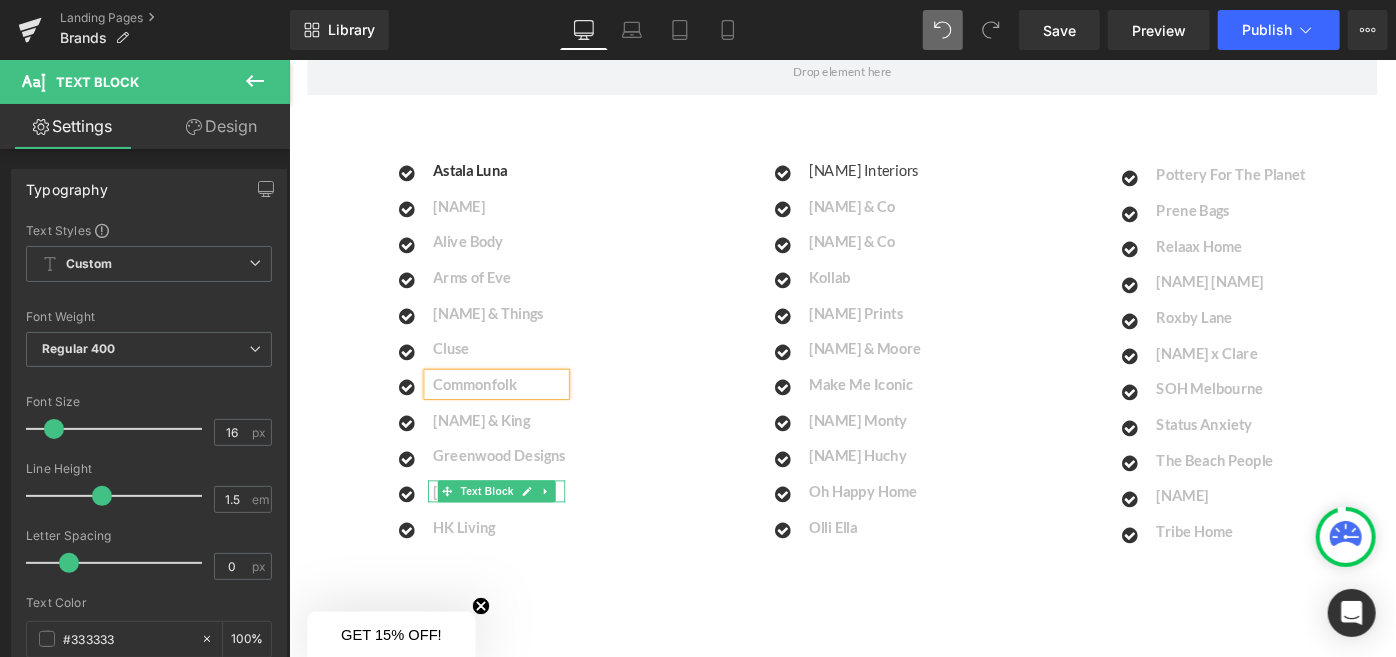 click on "[NAME] Go Ducky" at bounding box center [517, 531] 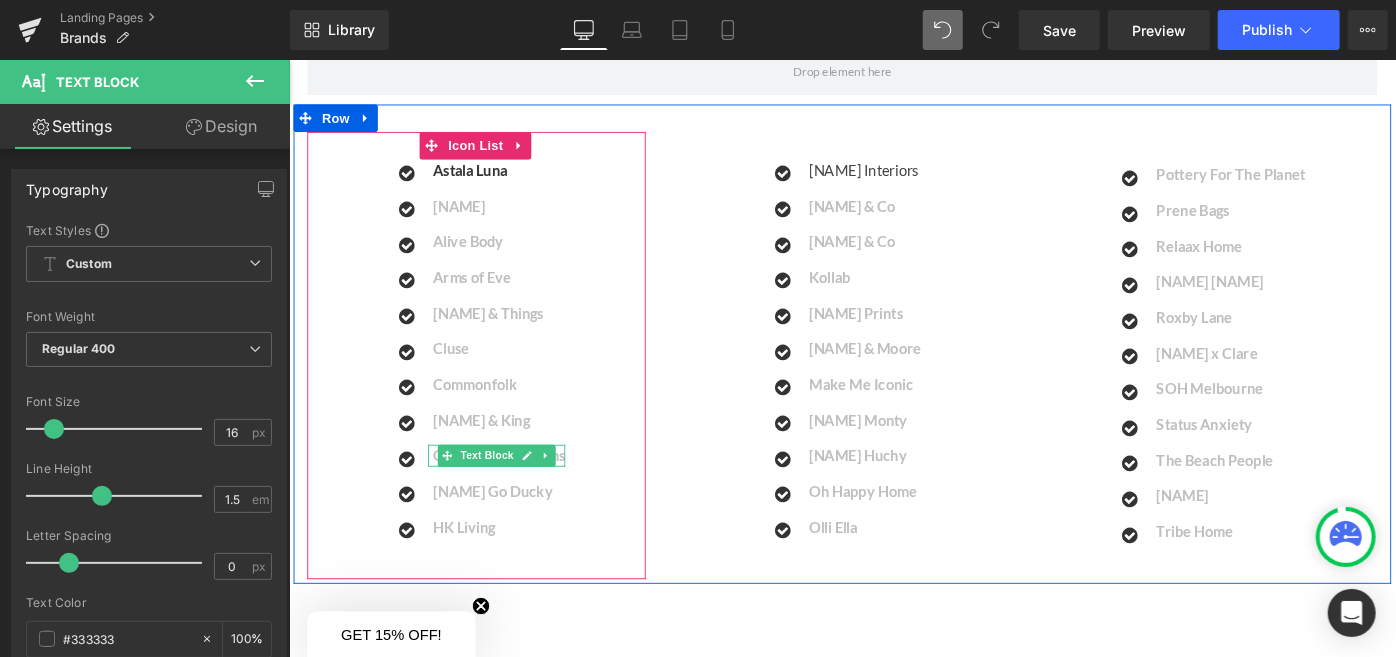 click on "Greenwood Designs" at bounding box center [517, 491] 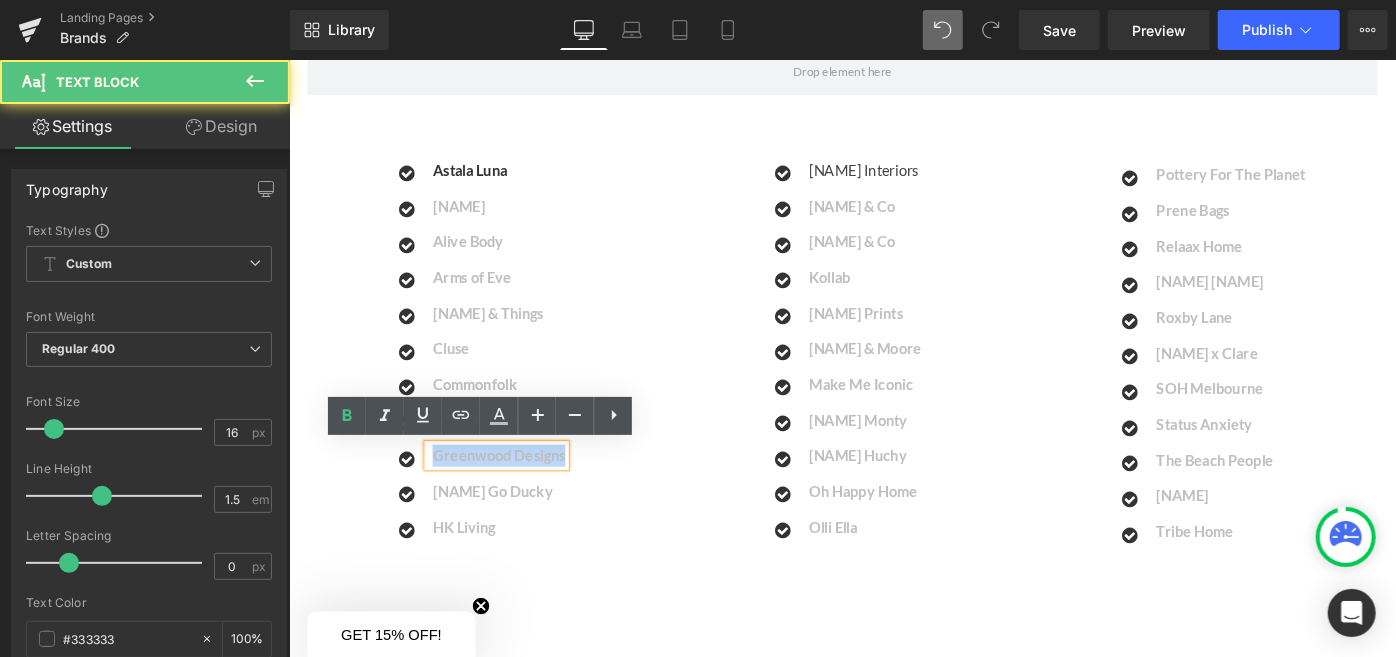 drag, startPoint x: 583, startPoint y: 493, endPoint x: 445, endPoint y: 497, distance: 138.05795 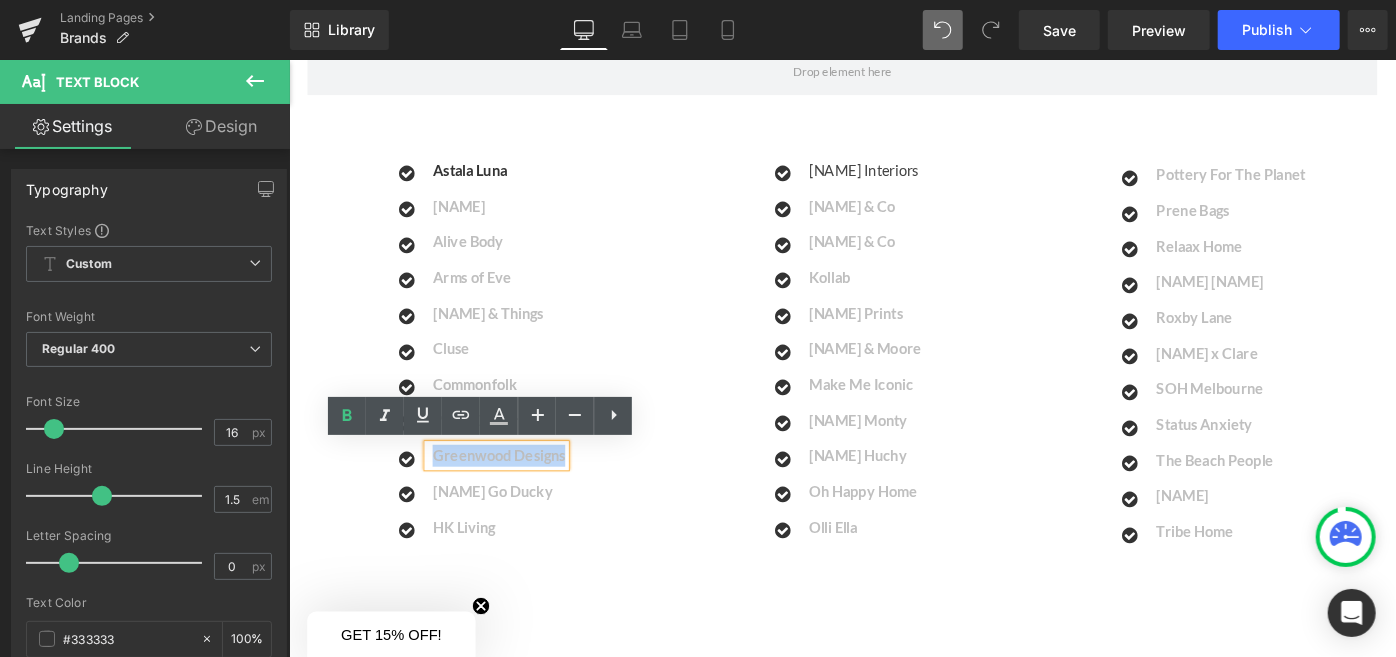 type 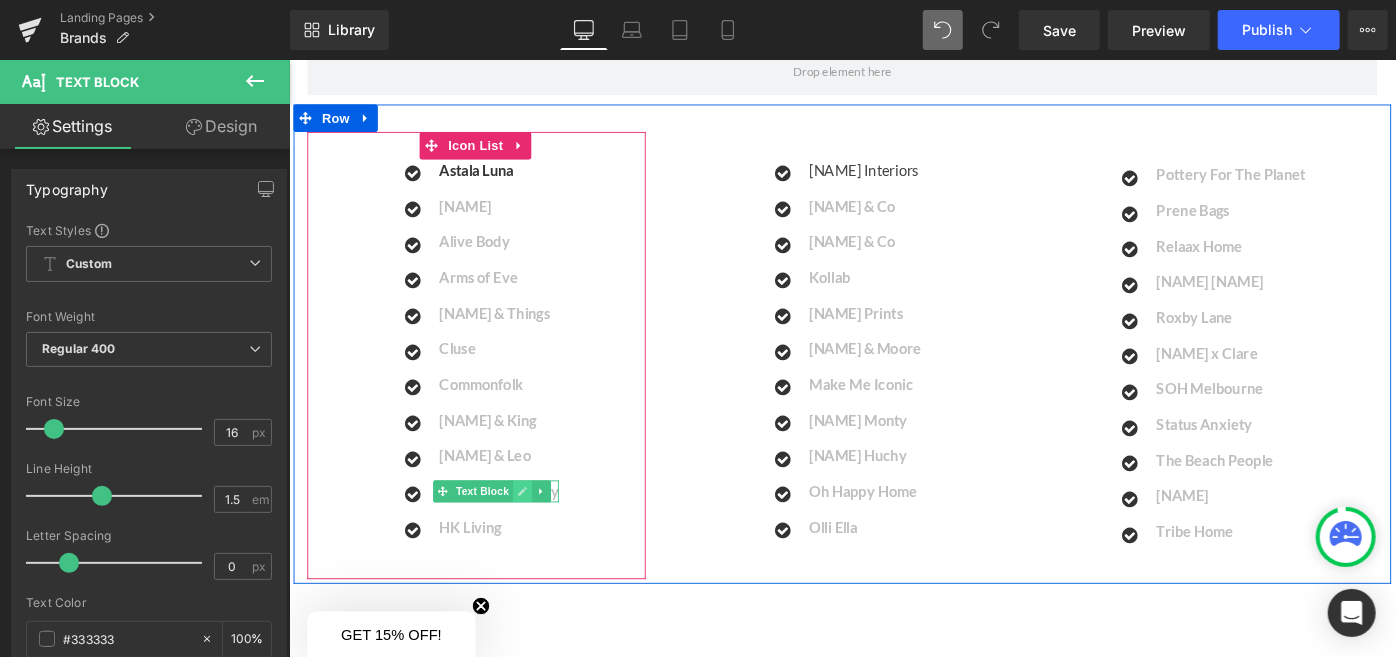 click 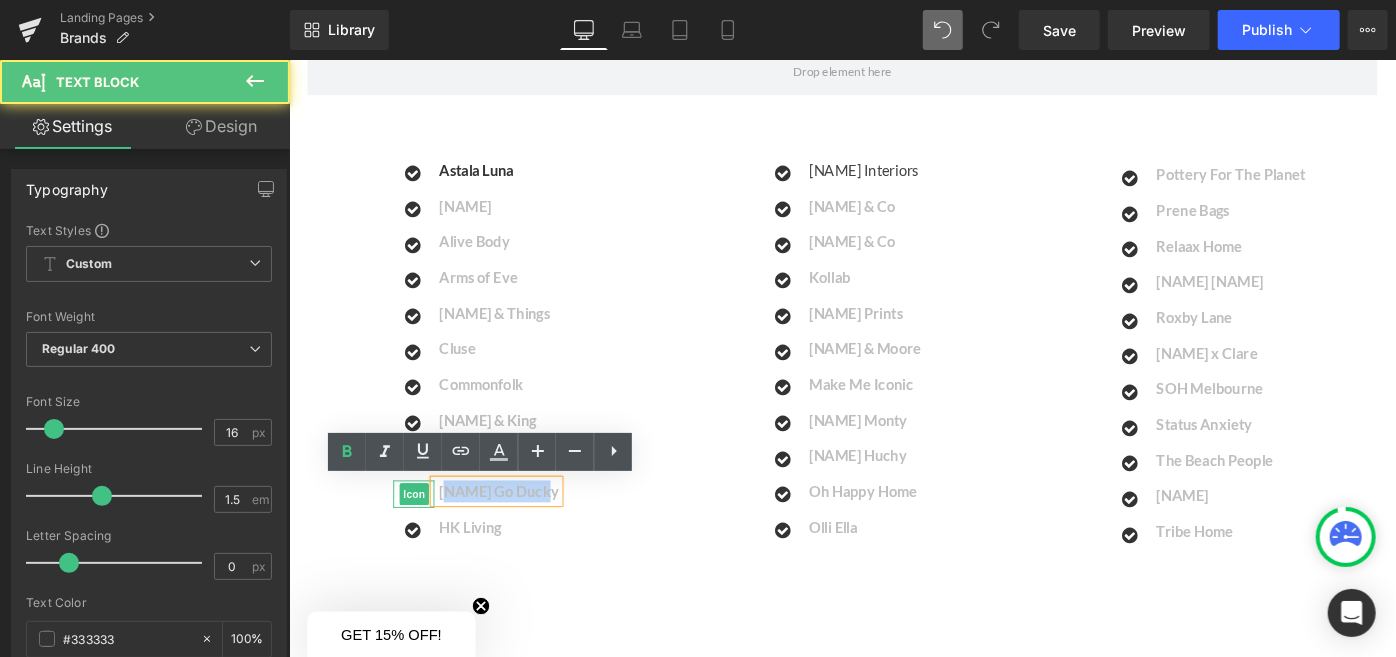 drag, startPoint x: 570, startPoint y: 531, endPoint x: 439, endPoint y: 524, distance: 131.18689 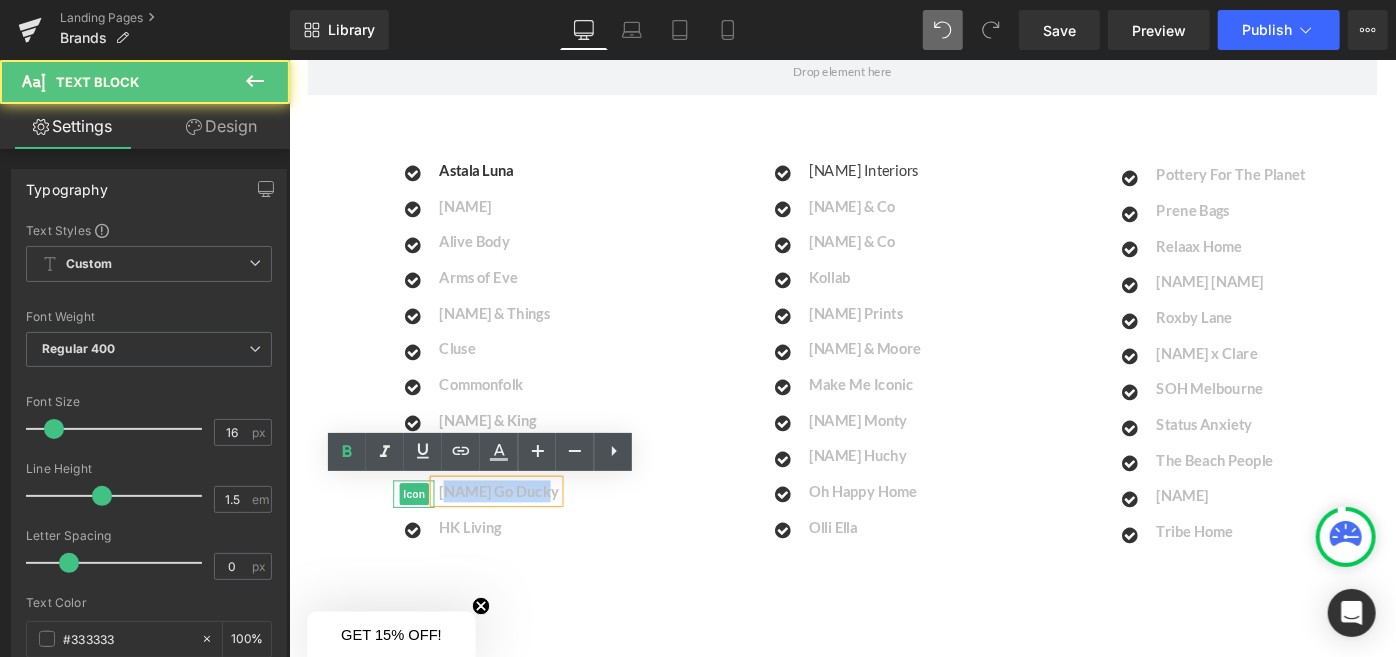 click on "Icon
[NAME] Go Ducky Text Block" at bounding box center [492, 531] 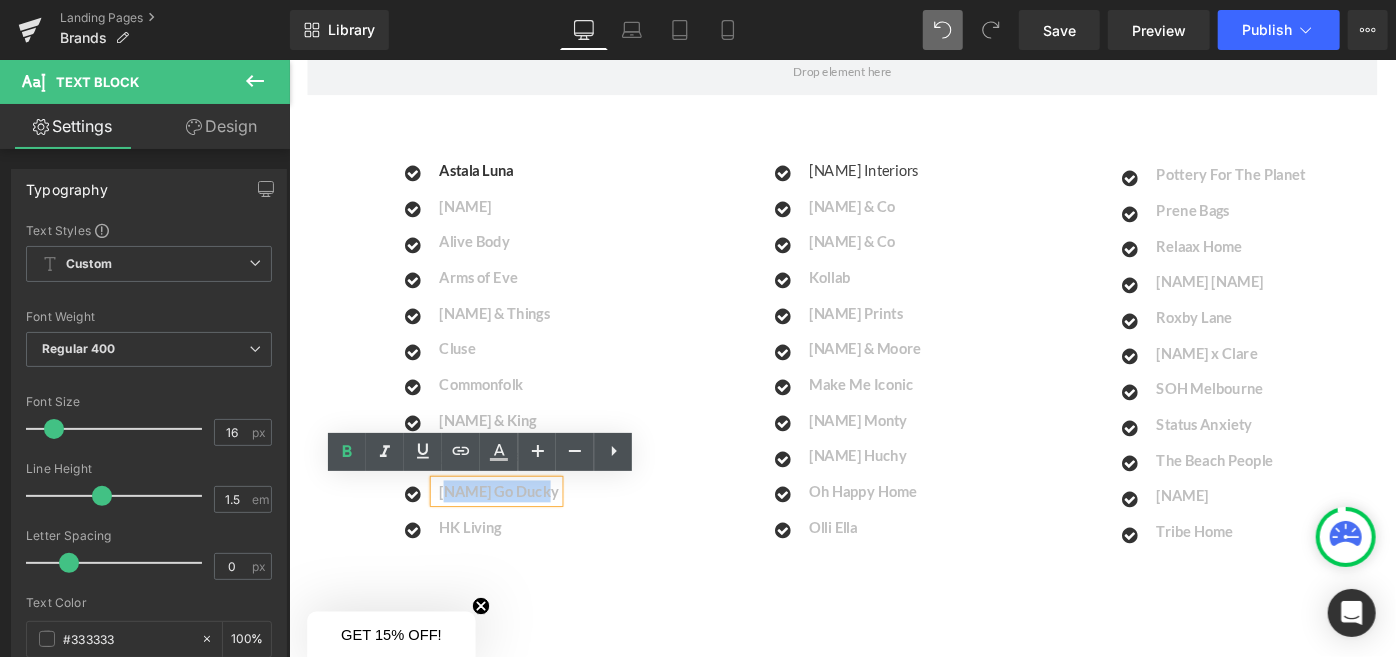 type 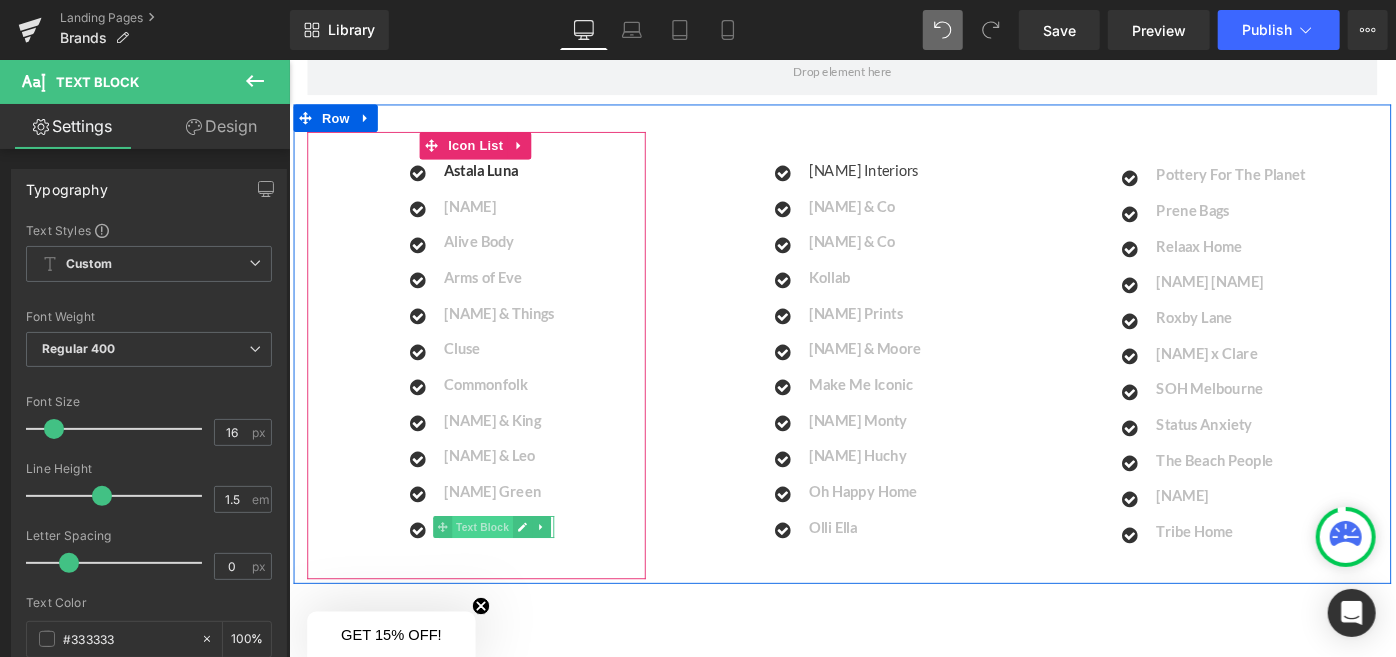 click on "Text Block" at bounding box center [500, 570] 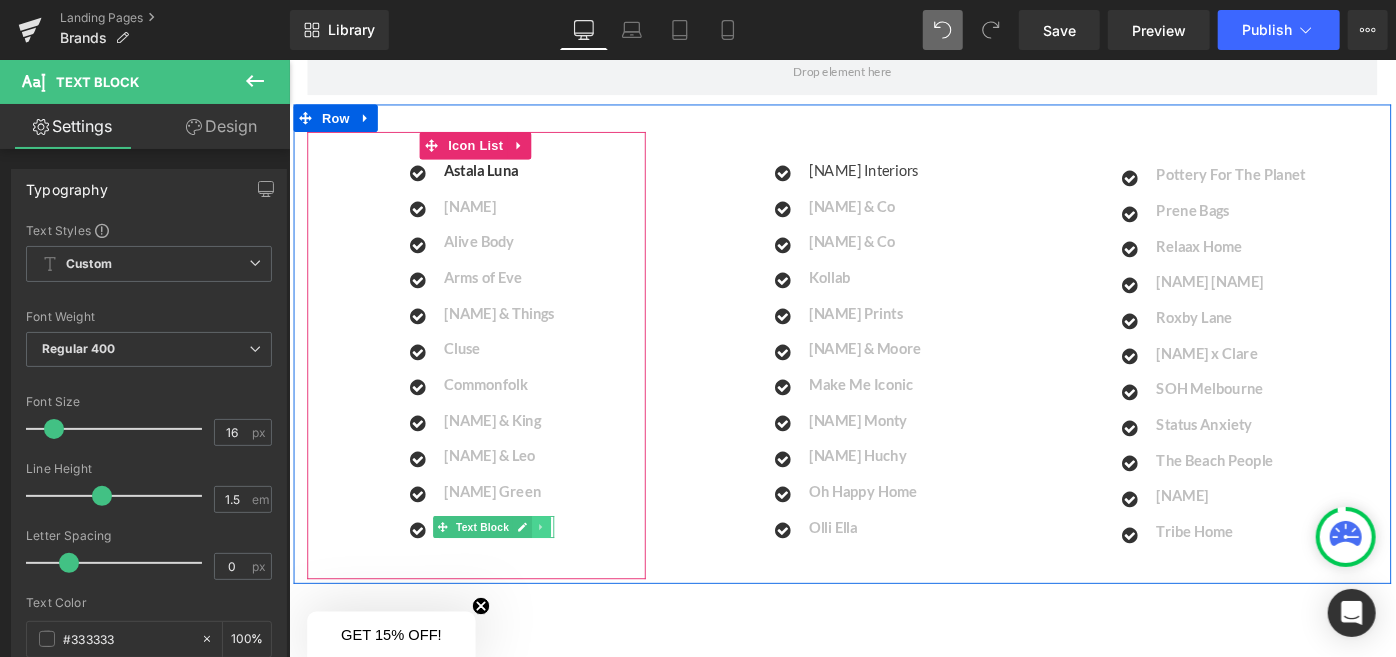 click 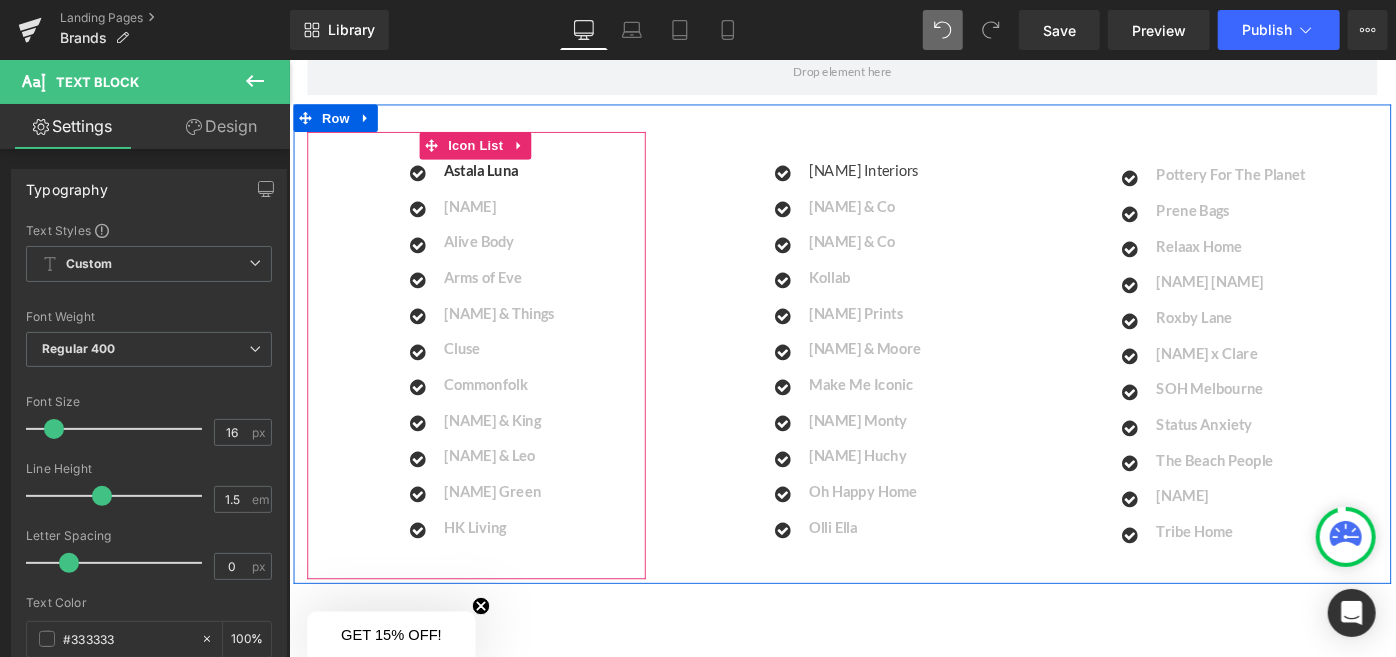 click on "Icon
Astala Luna Text Block
Icon
Alimrose Text Block
Icon
Alive Body Text Block
Icon
Arms of Eve" at bounding box center [493, 382] 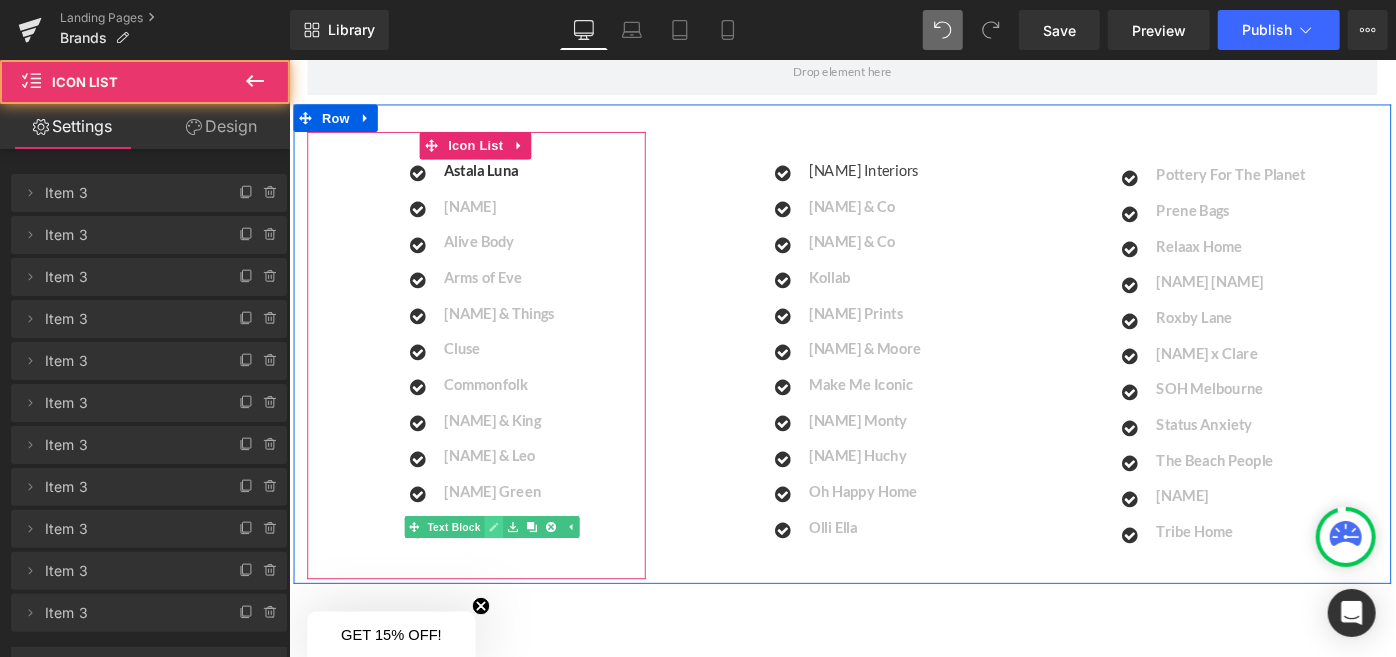 click 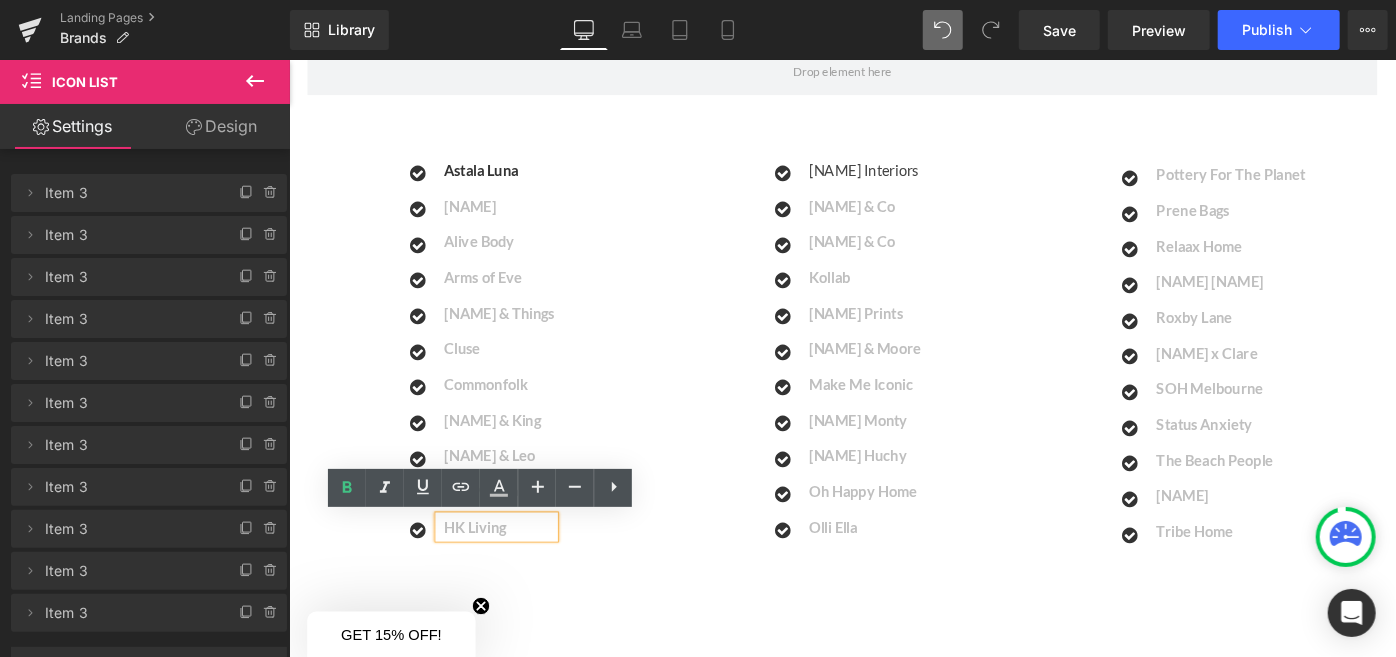 click on "Icon
Astala Luna Text Block
Icon
Alimrose Text Block
Icon
Alive Body Text Block
Icon
Arms of Eve" at bounding box center (493, 382) 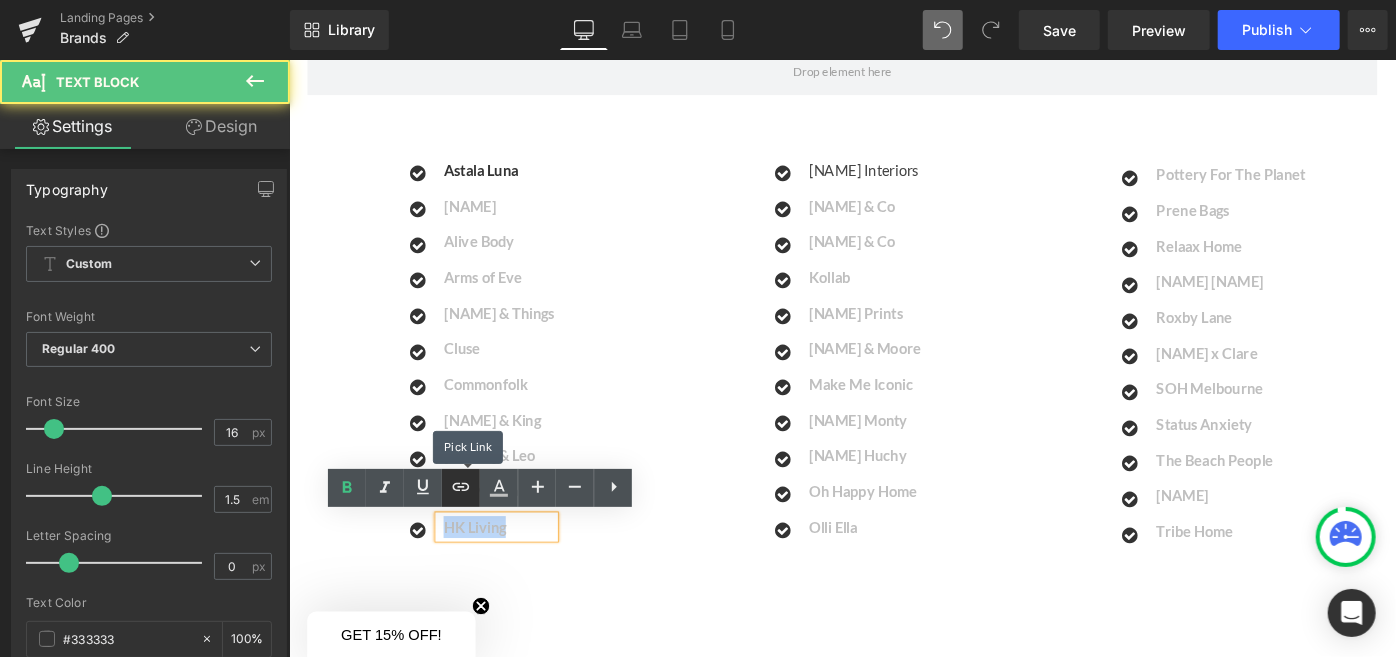 type 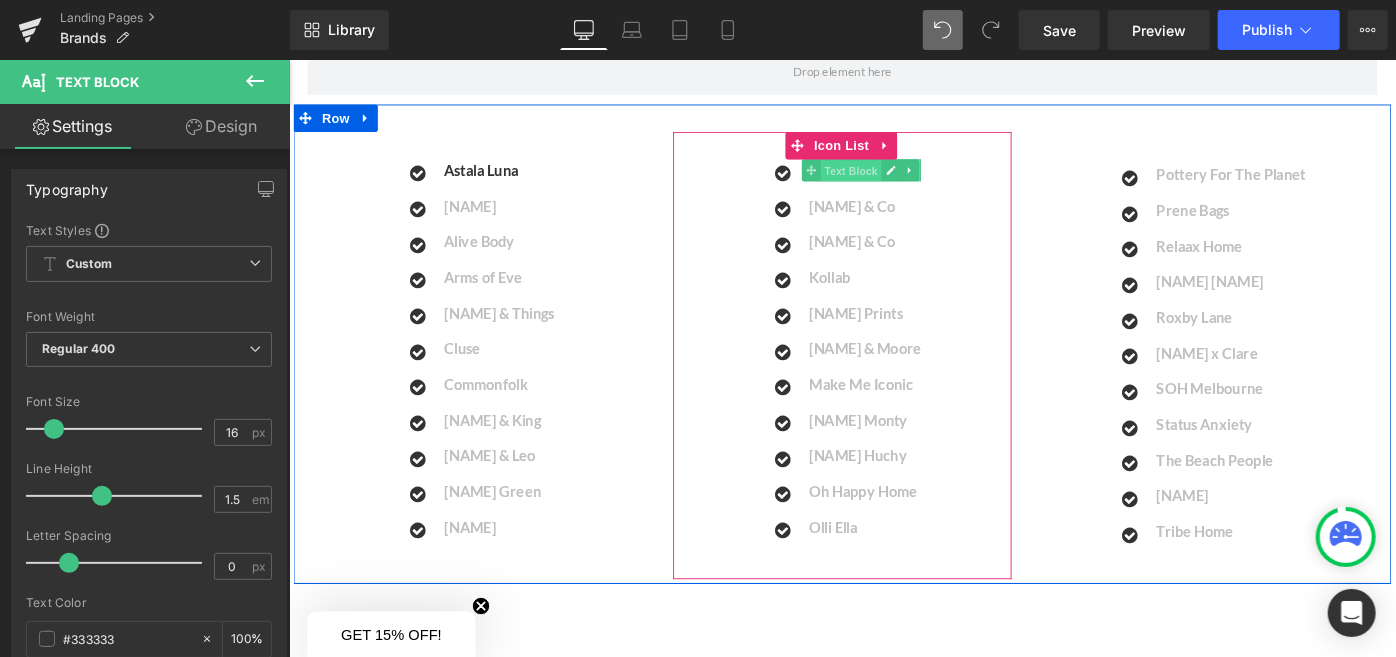 click on "Text Block" at bounding box center (903, 181) 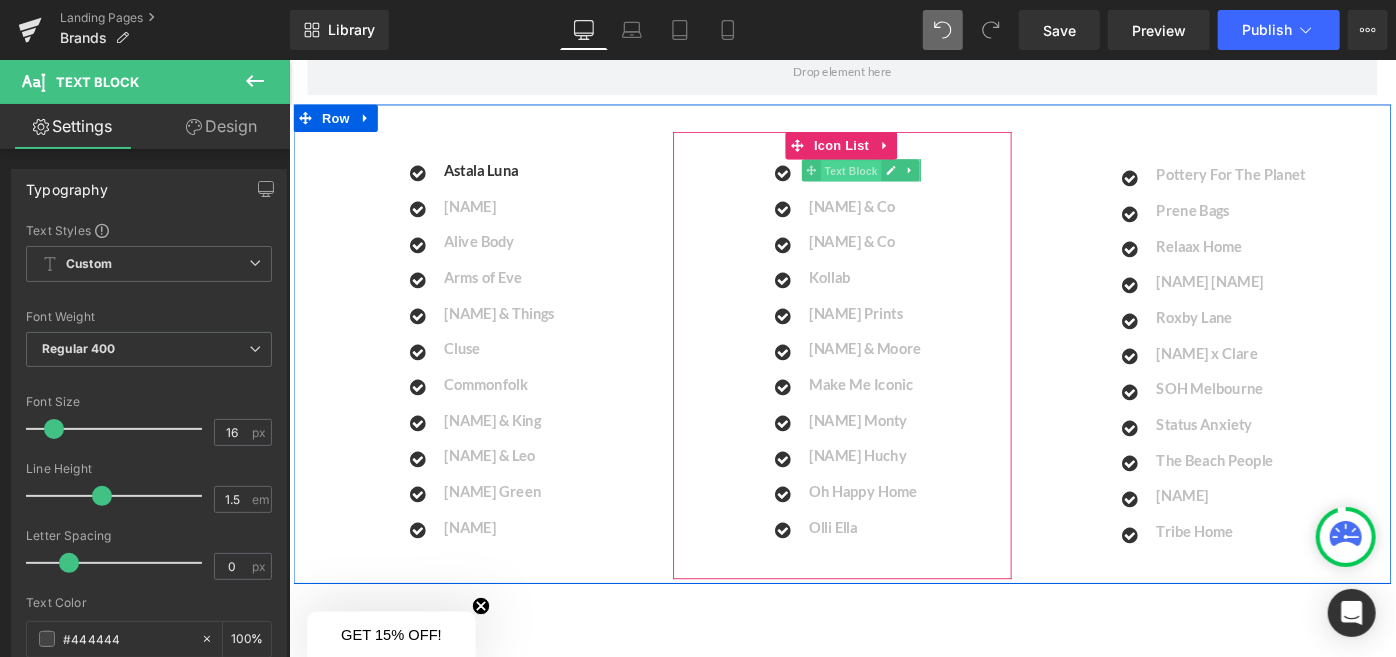 click on "Text Block" at bounding box center [903, 181] 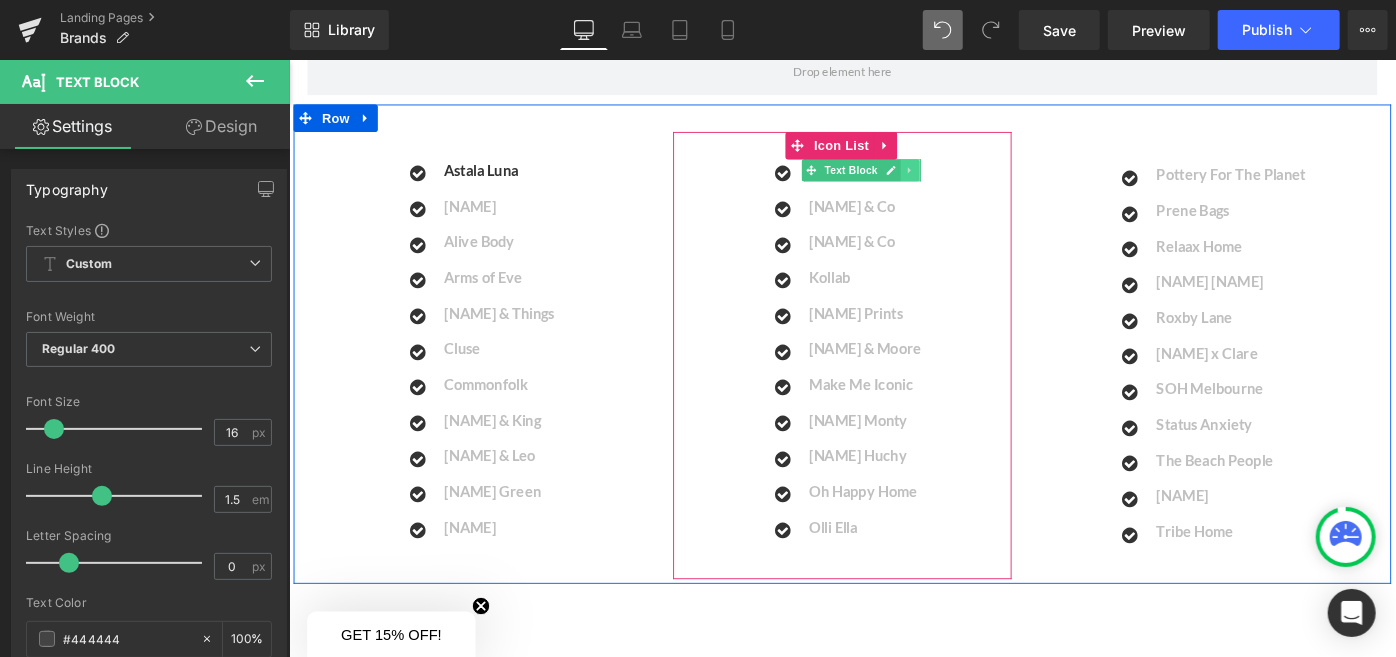 click 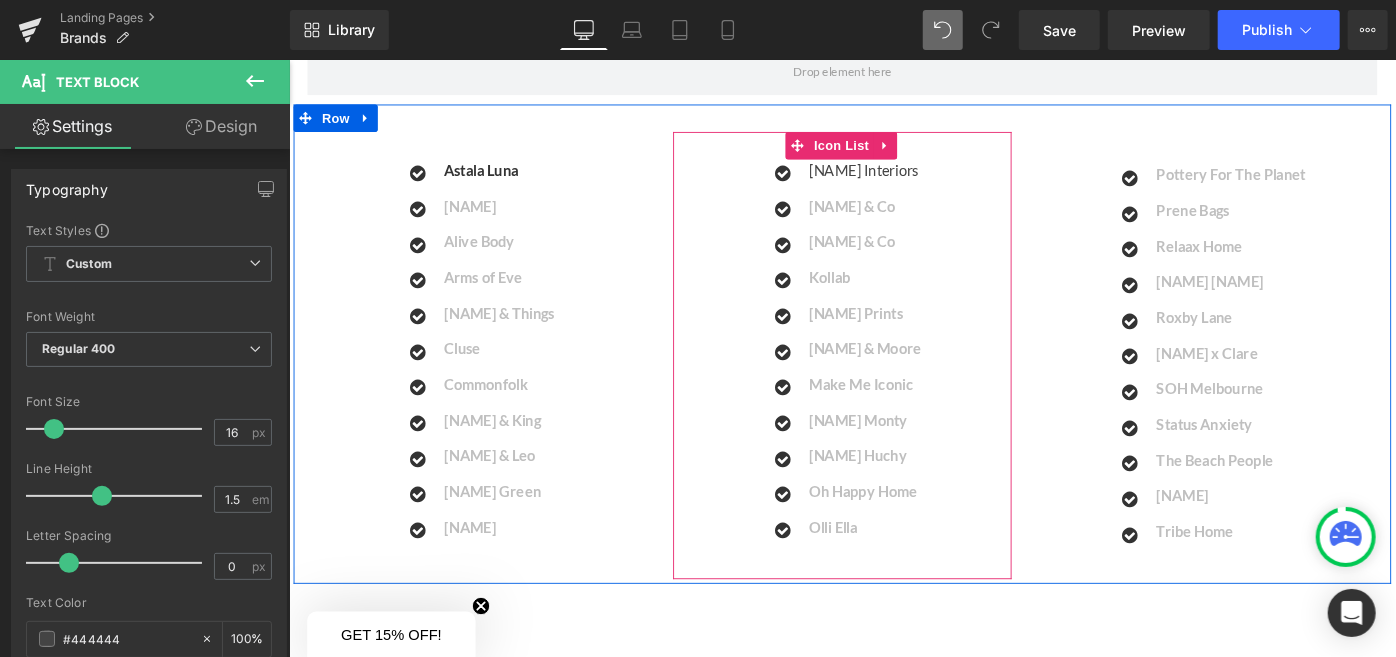 click on "Icon
[NAME] Interiors  Text Block
Icon
[NAME] & Co
Text Block
Icon
[NAME] & Co Text Block
Icon" at bounding box center (892, 382) 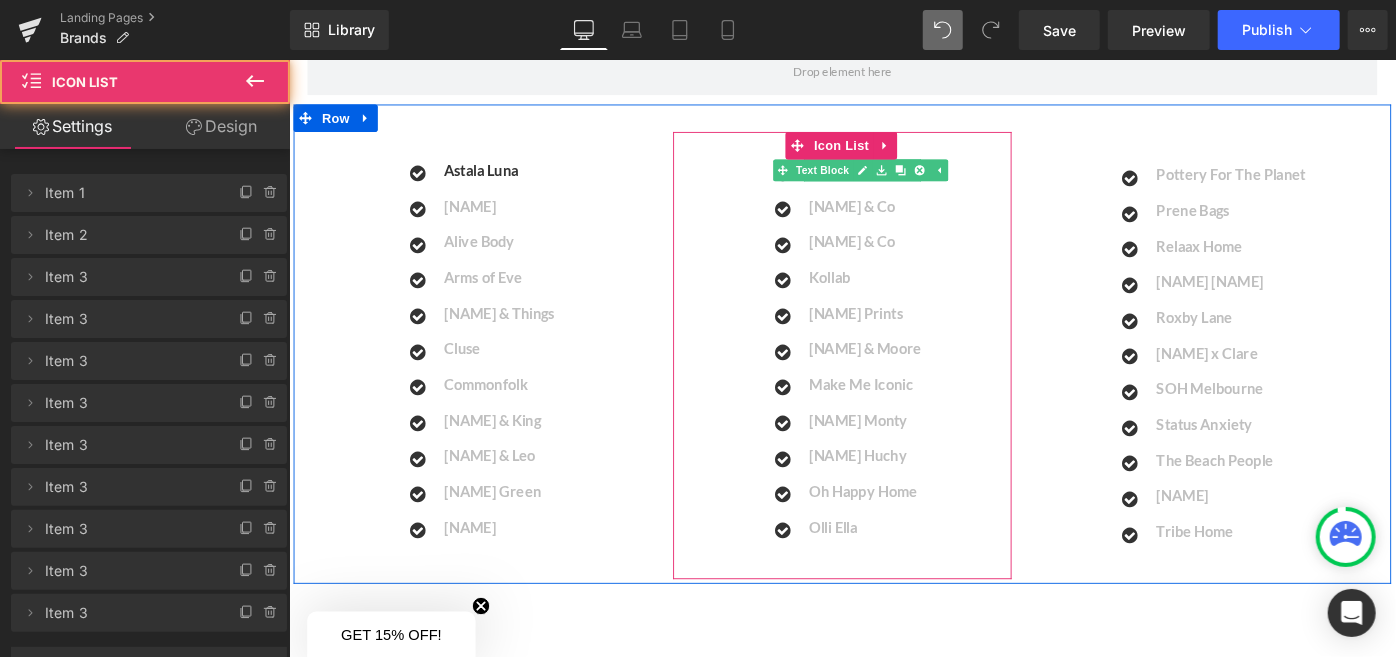 click 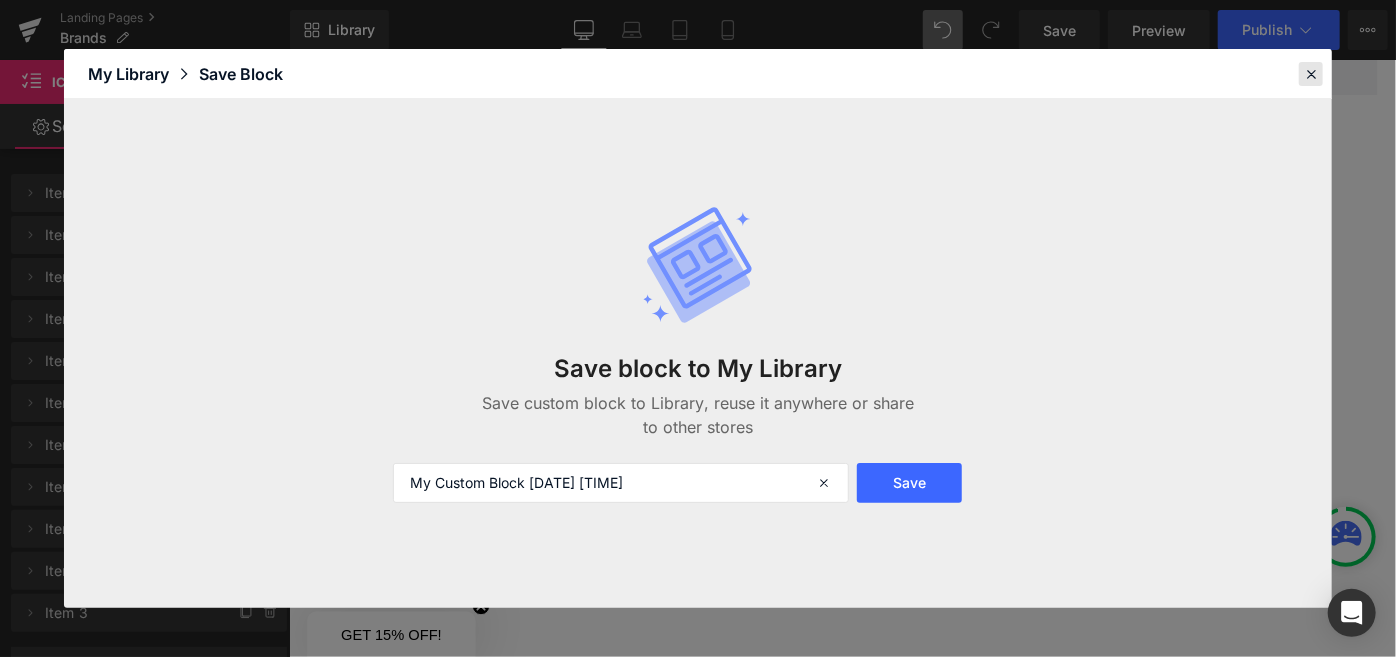 click at bounding box center [1311, 74] 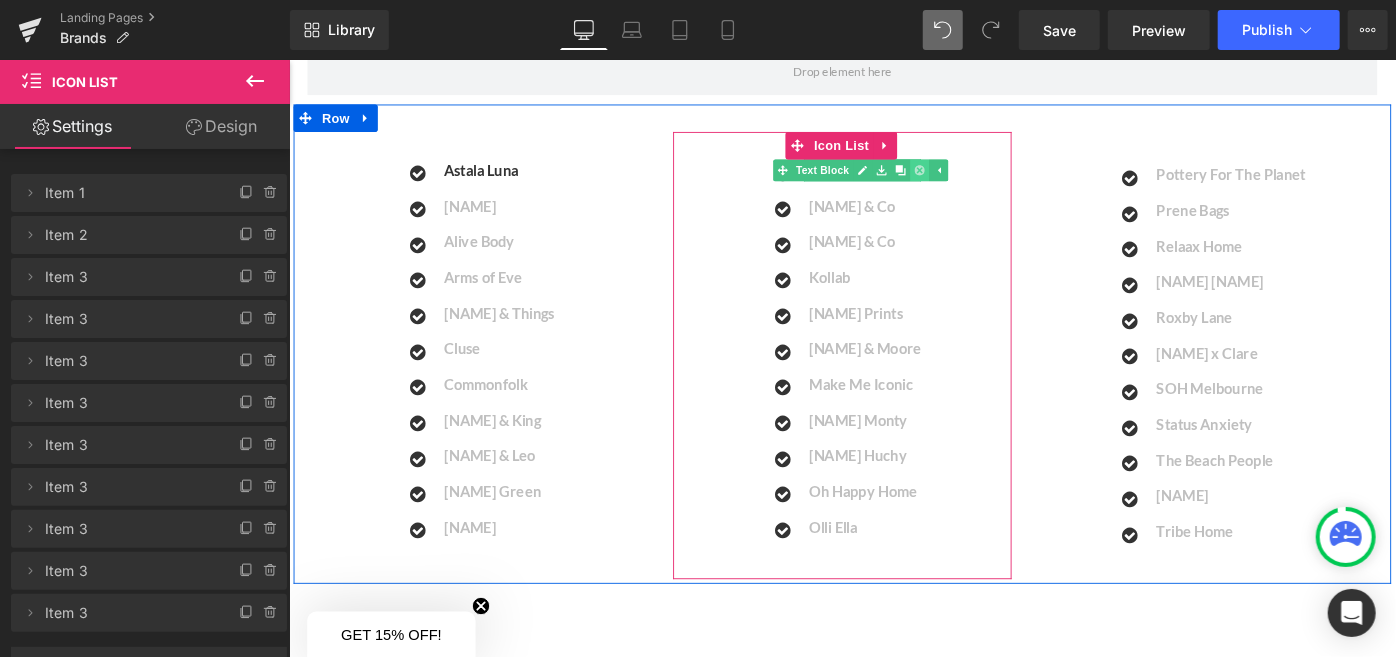 click 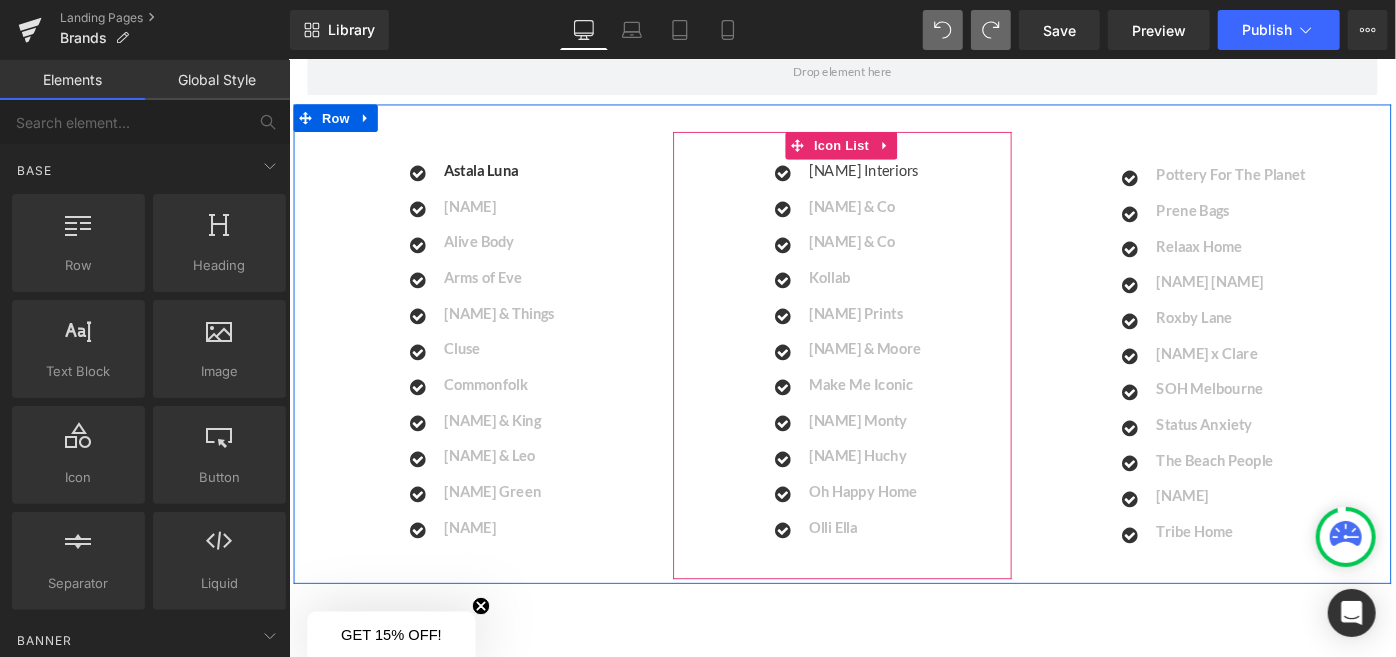 click on "Icon
[NAME] & Co
Text Block
Icon
[NAME] & Co Text Block
Icon" at bounding box center (893, 382) 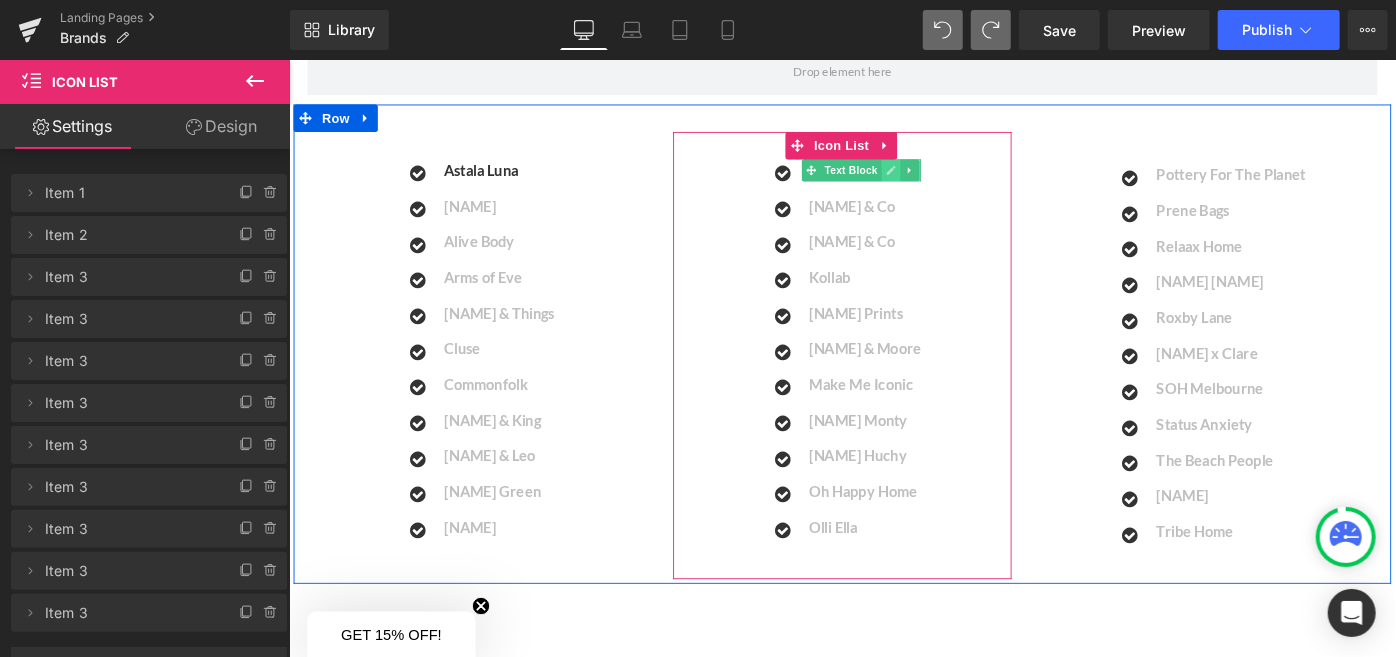 click 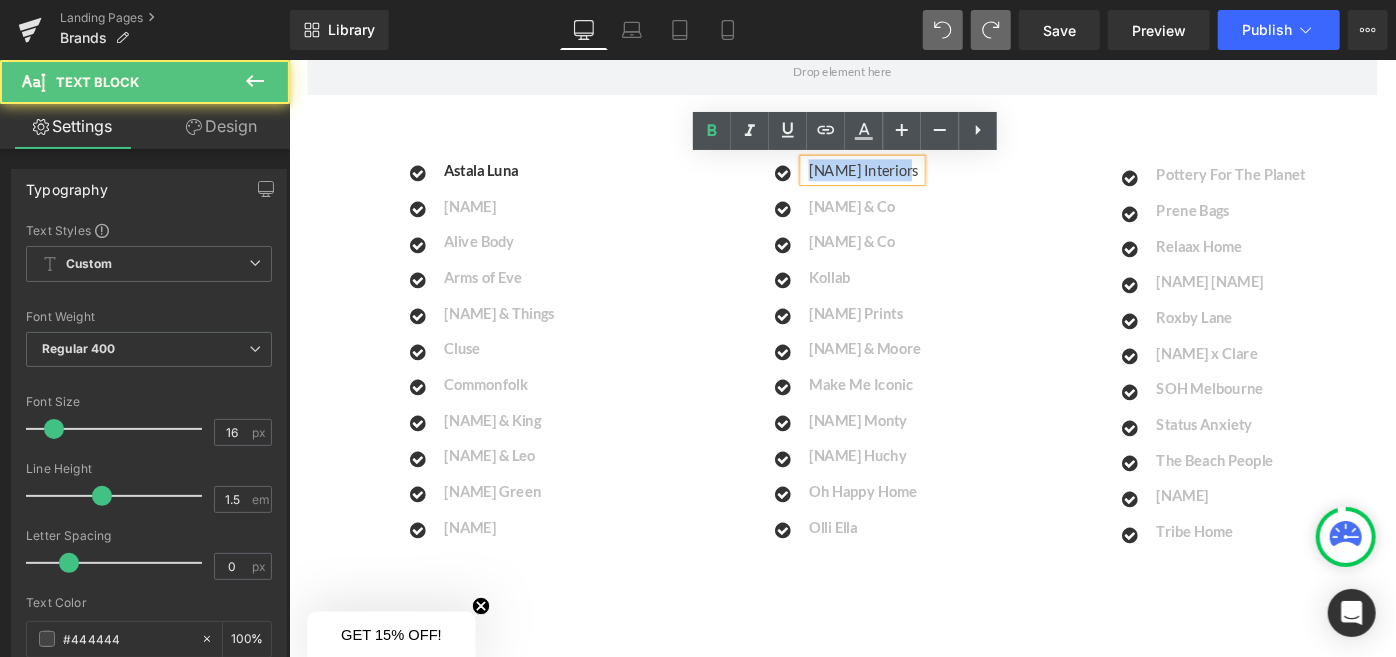 click on "[NAME] Interiors" at bounding box center [915, 180] 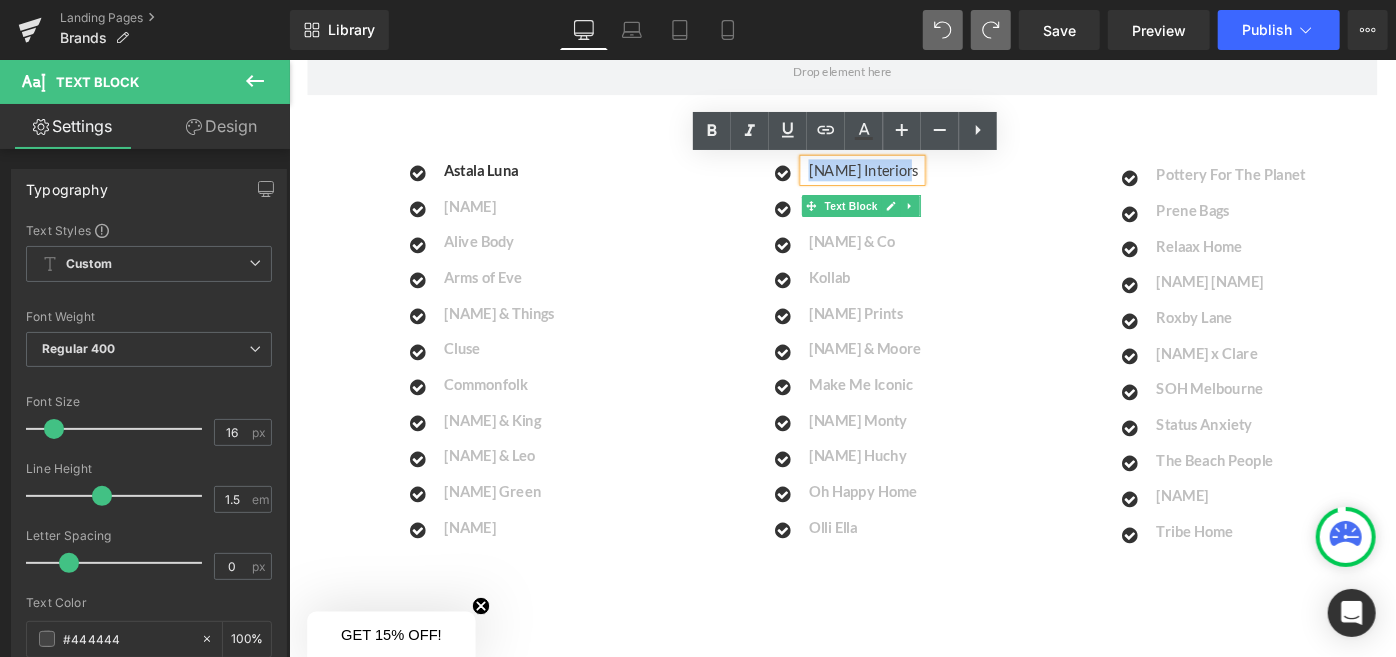 type 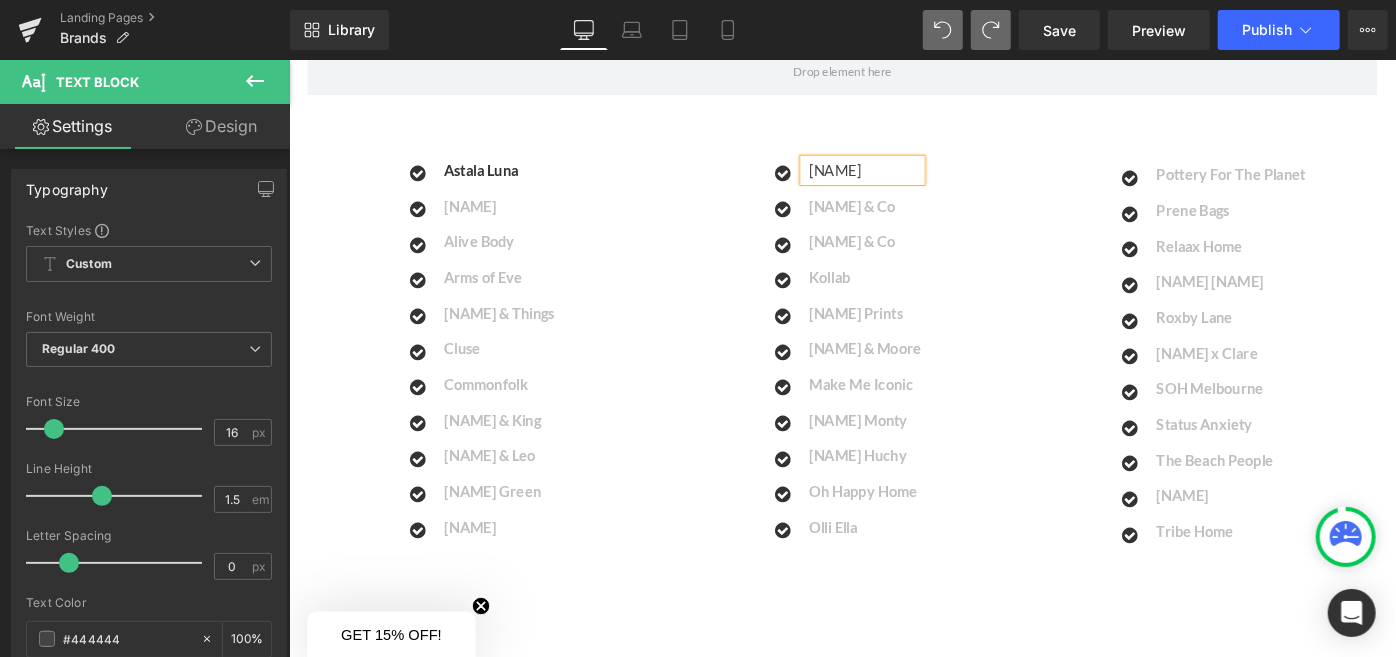 click on "Icon
Huski Text Block
Icon
Jones & Co
Text Block
Icon
Kip & Co Text Block" at bounding box center [893, 382] 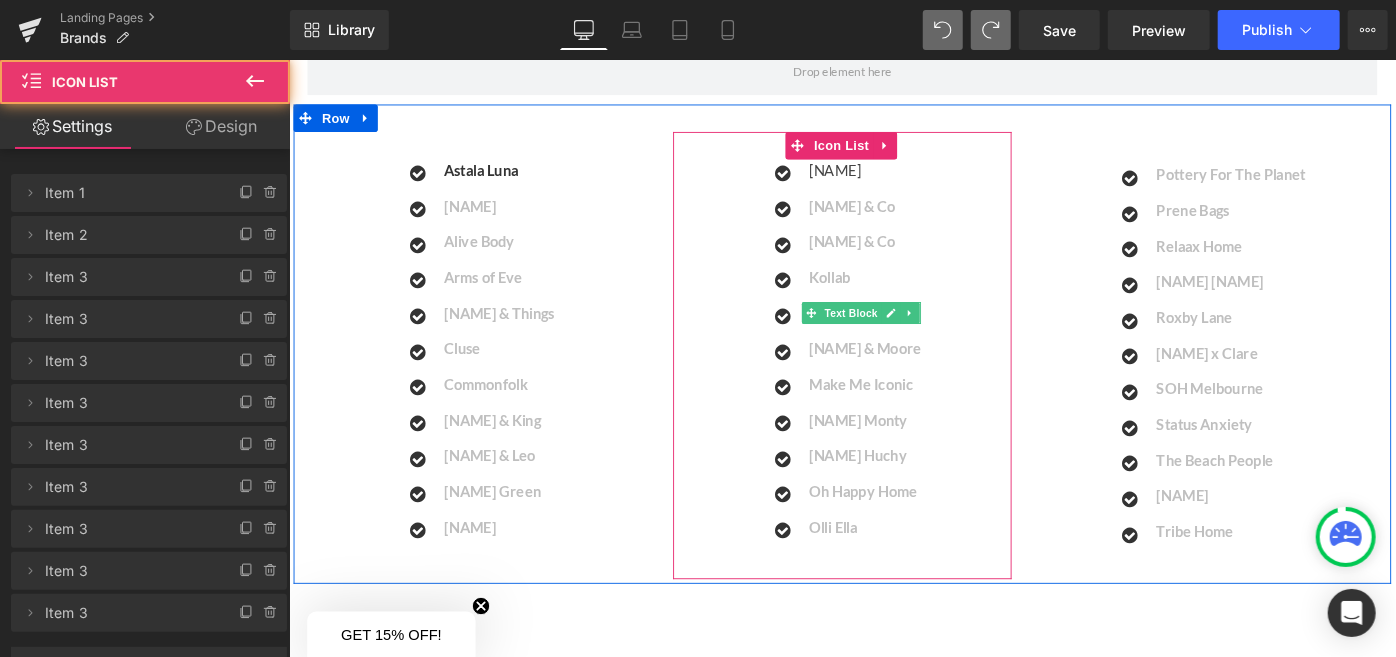 click at bounding box center [967, 336] 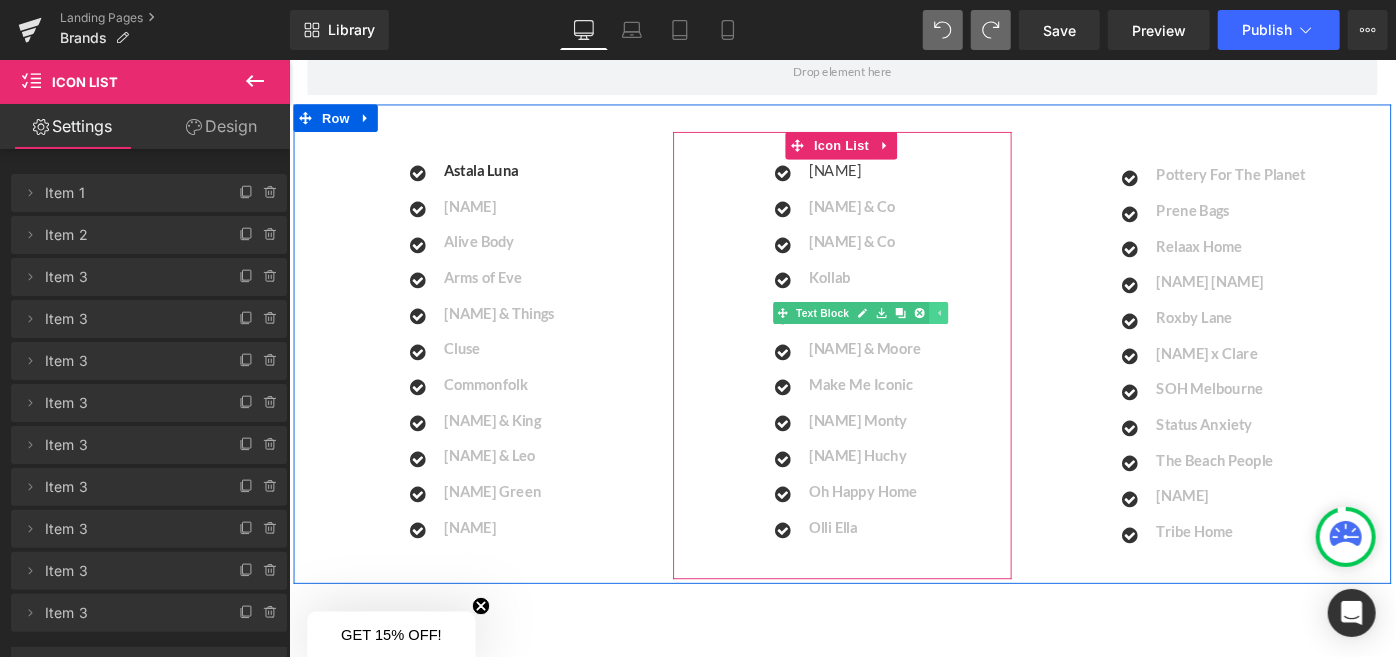 click 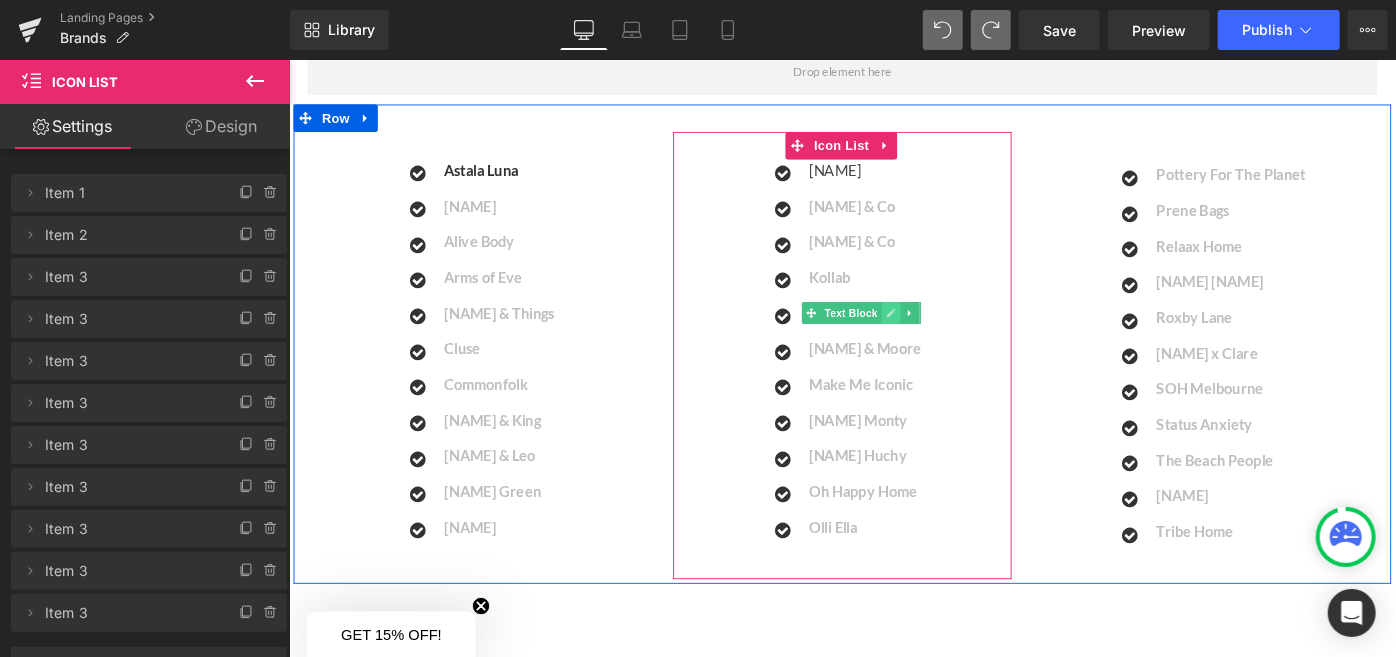 click 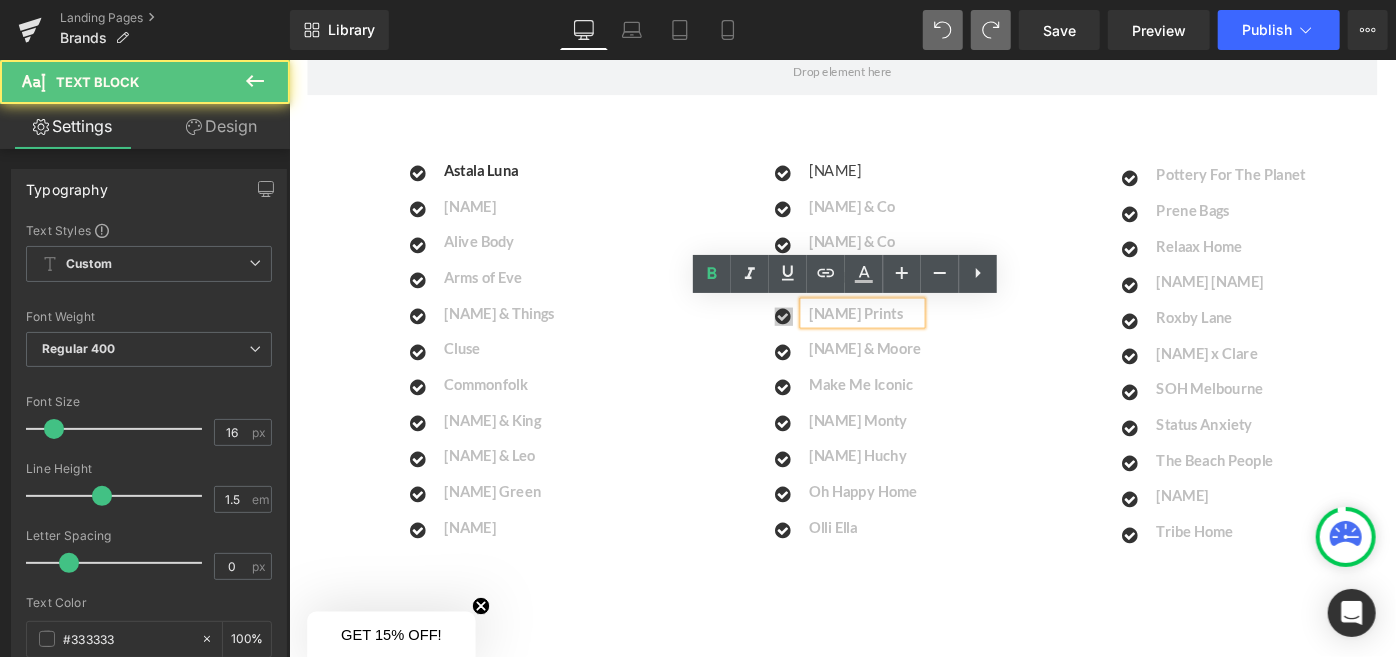 click on "Icon
Little Rae Prints Text Block" at bounding box center [892, 336] 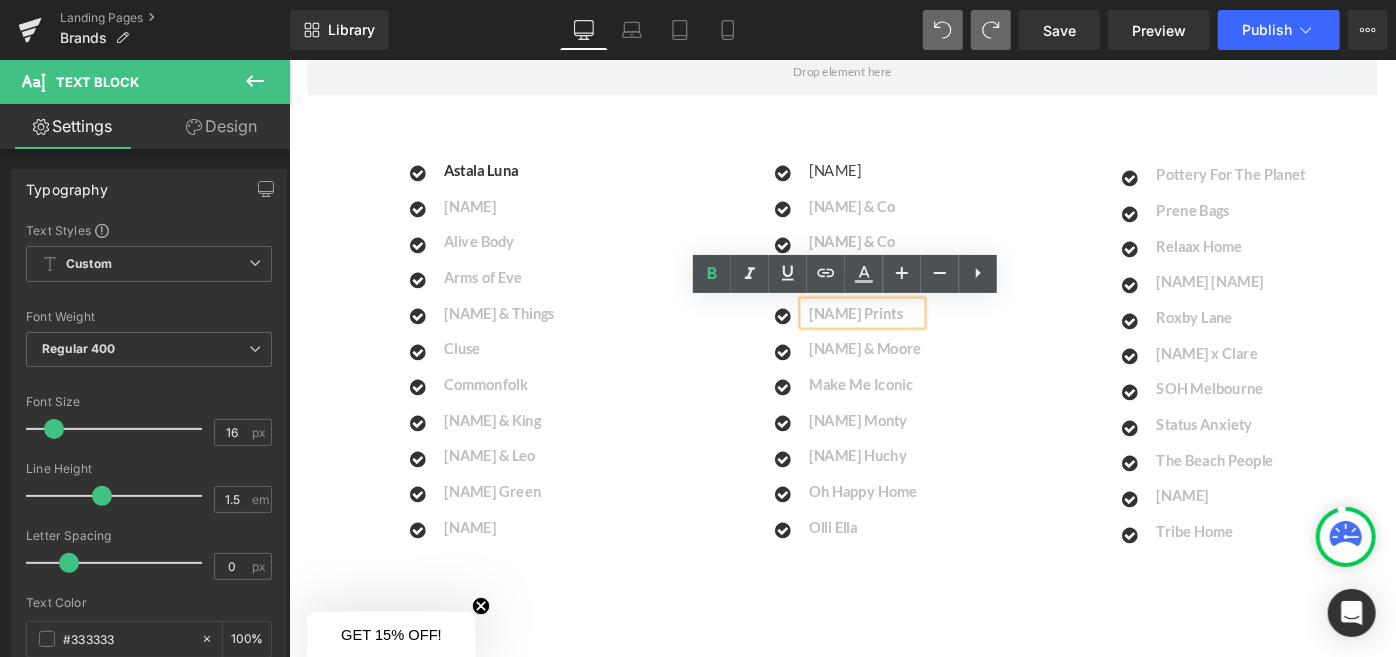 type 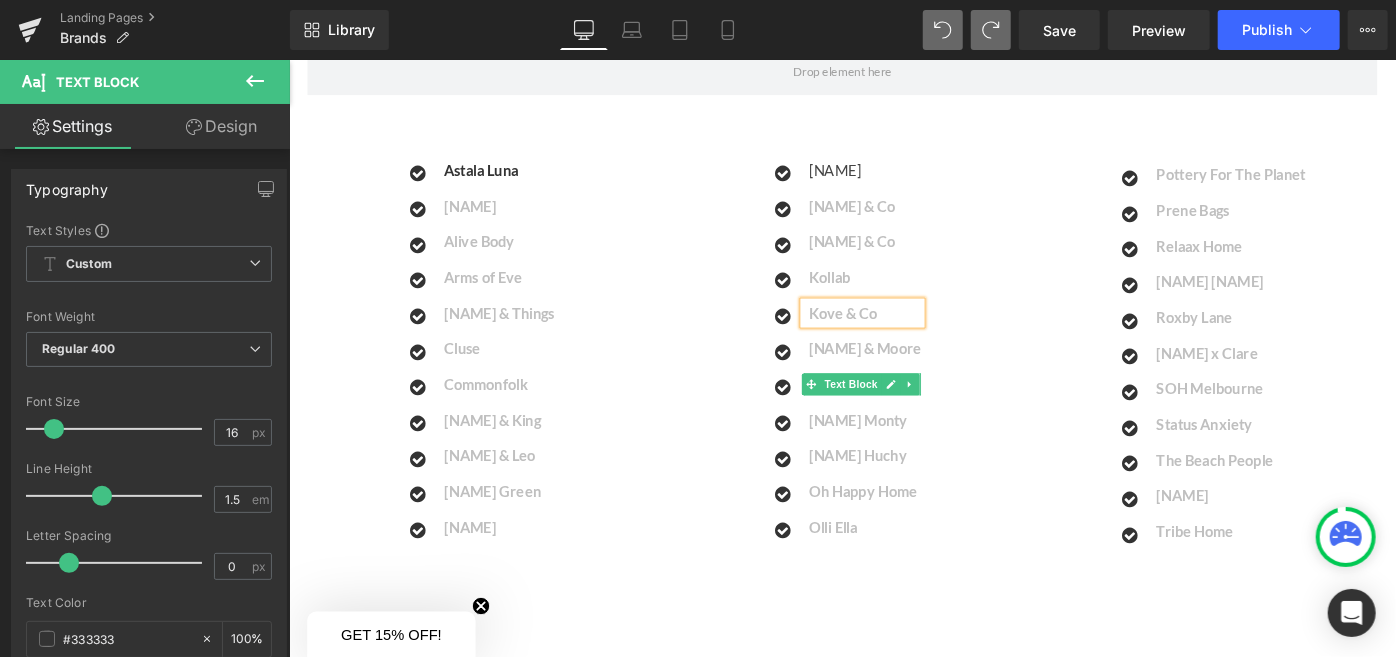 click at bounding box center (967, 414) 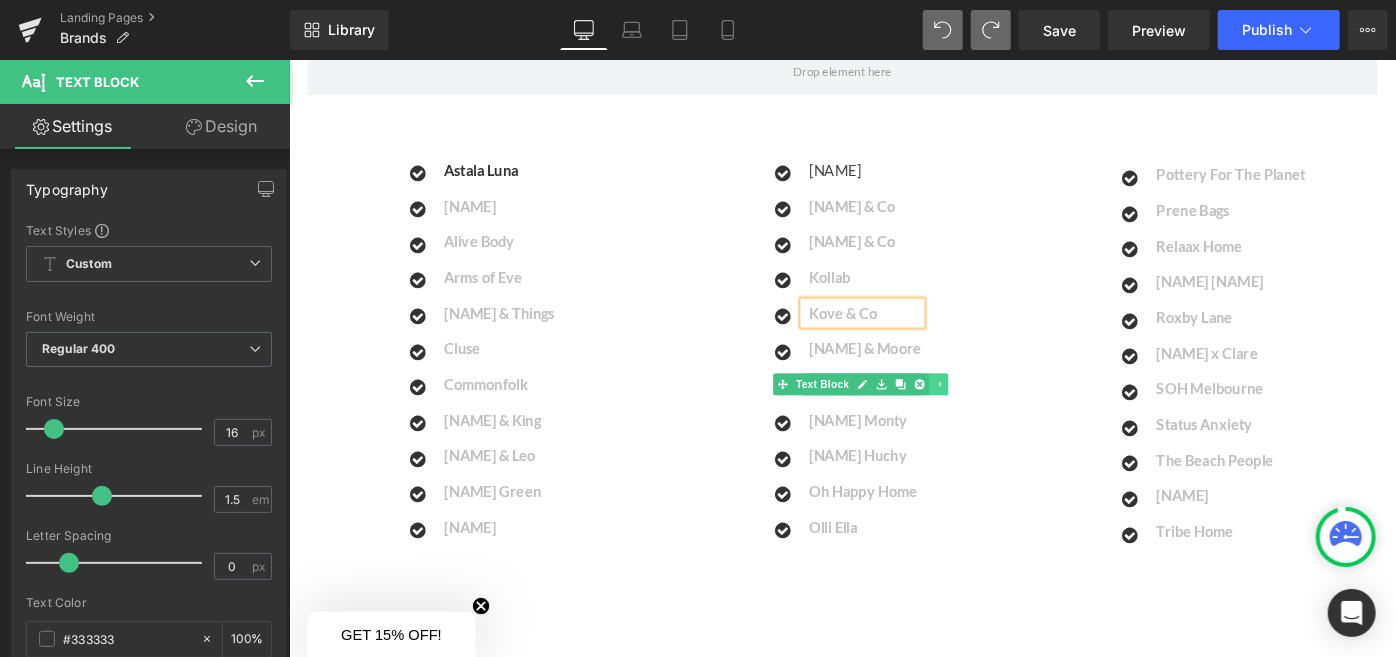 click 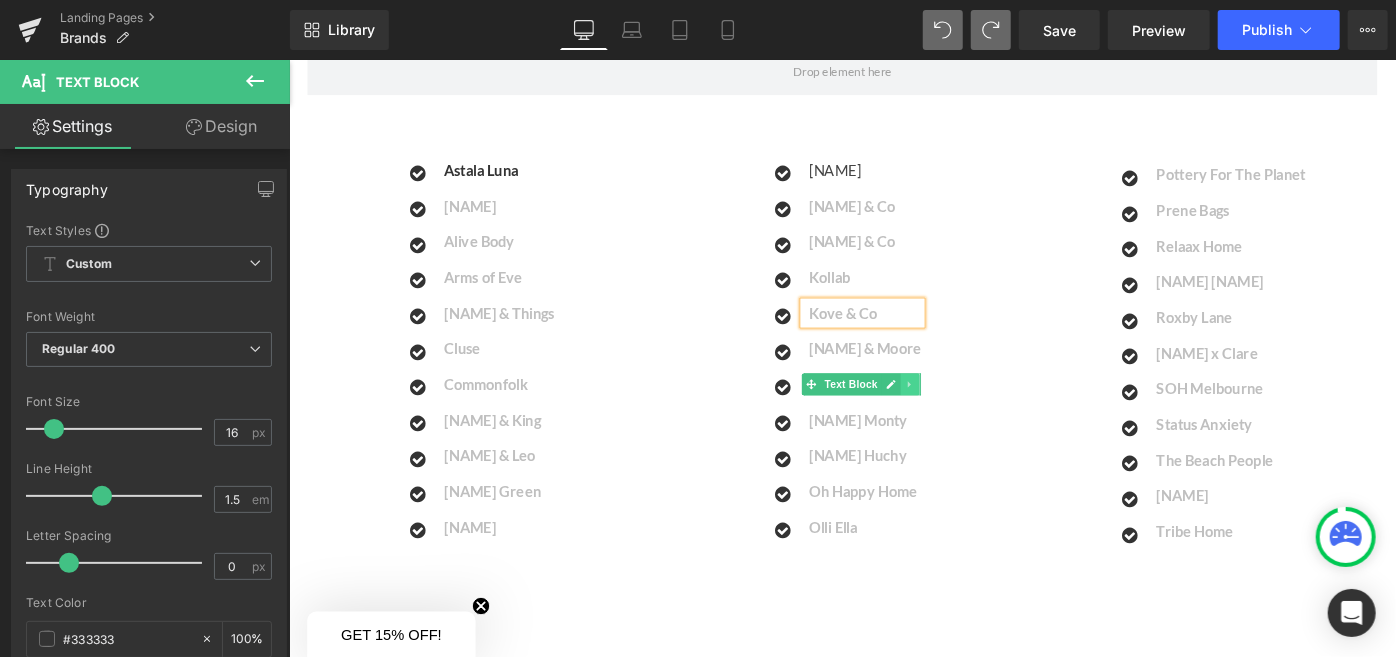 click 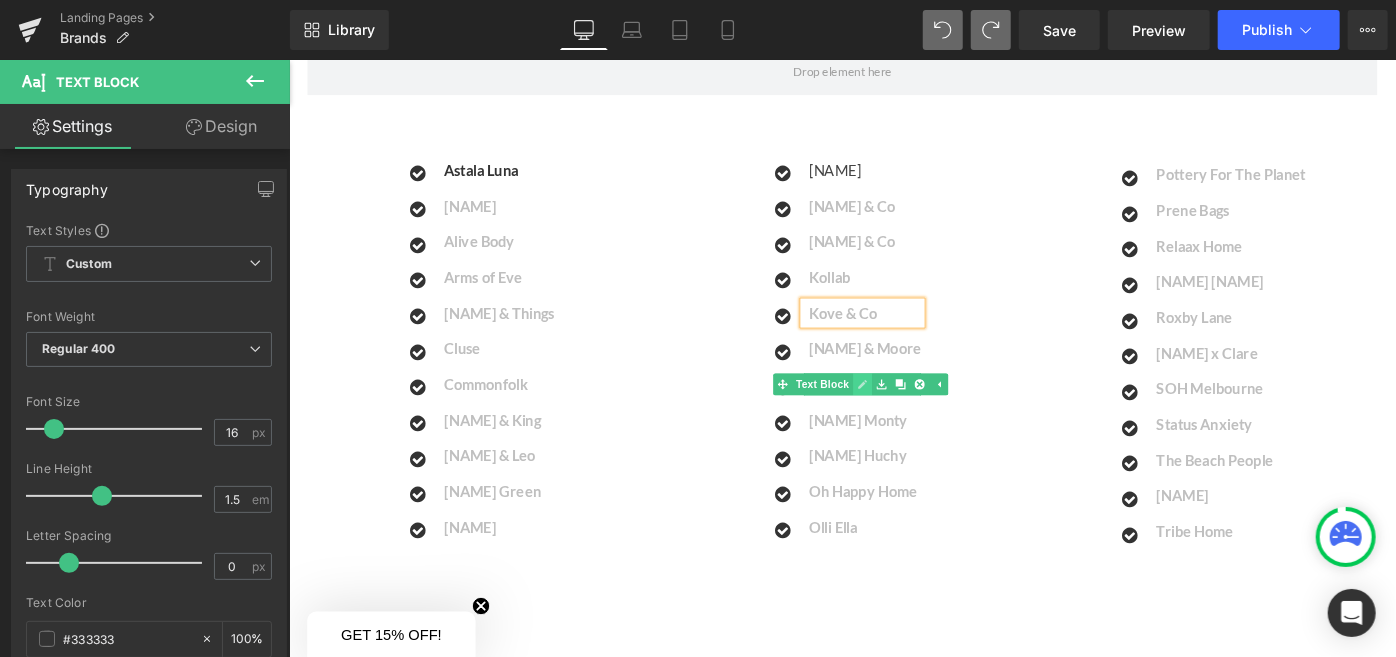 click at bounding box center [915, 414] 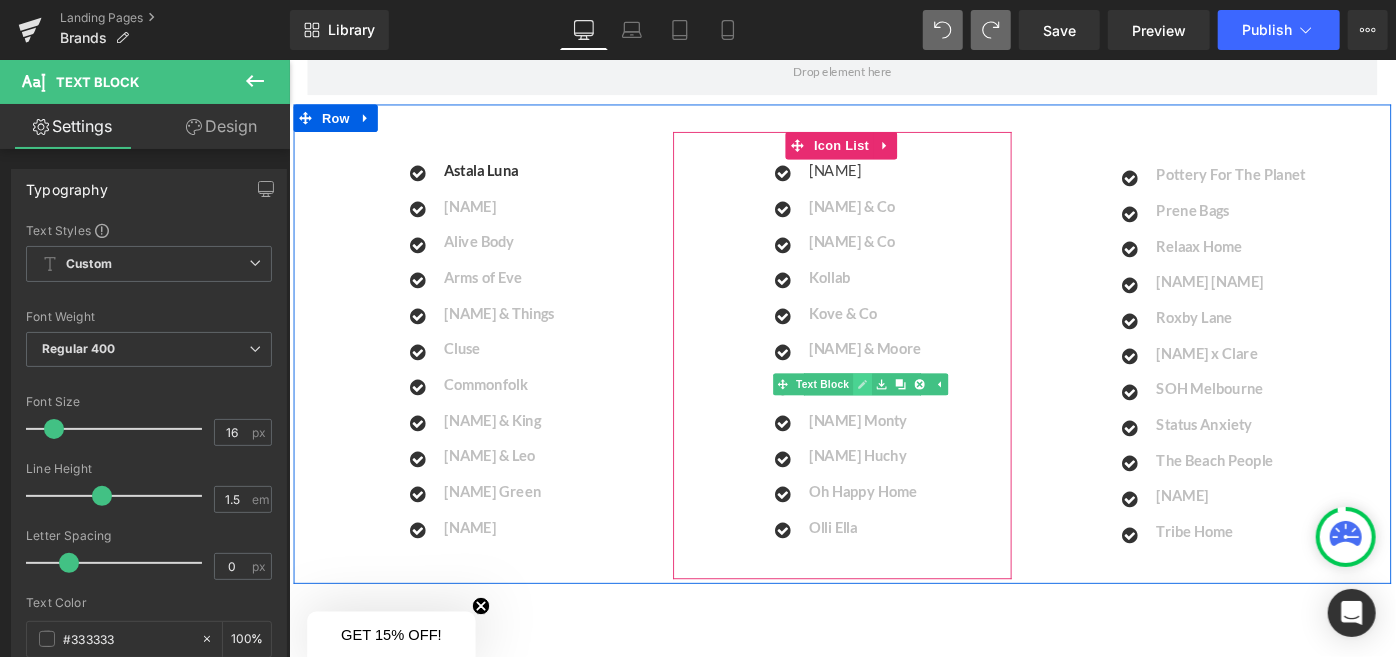 click 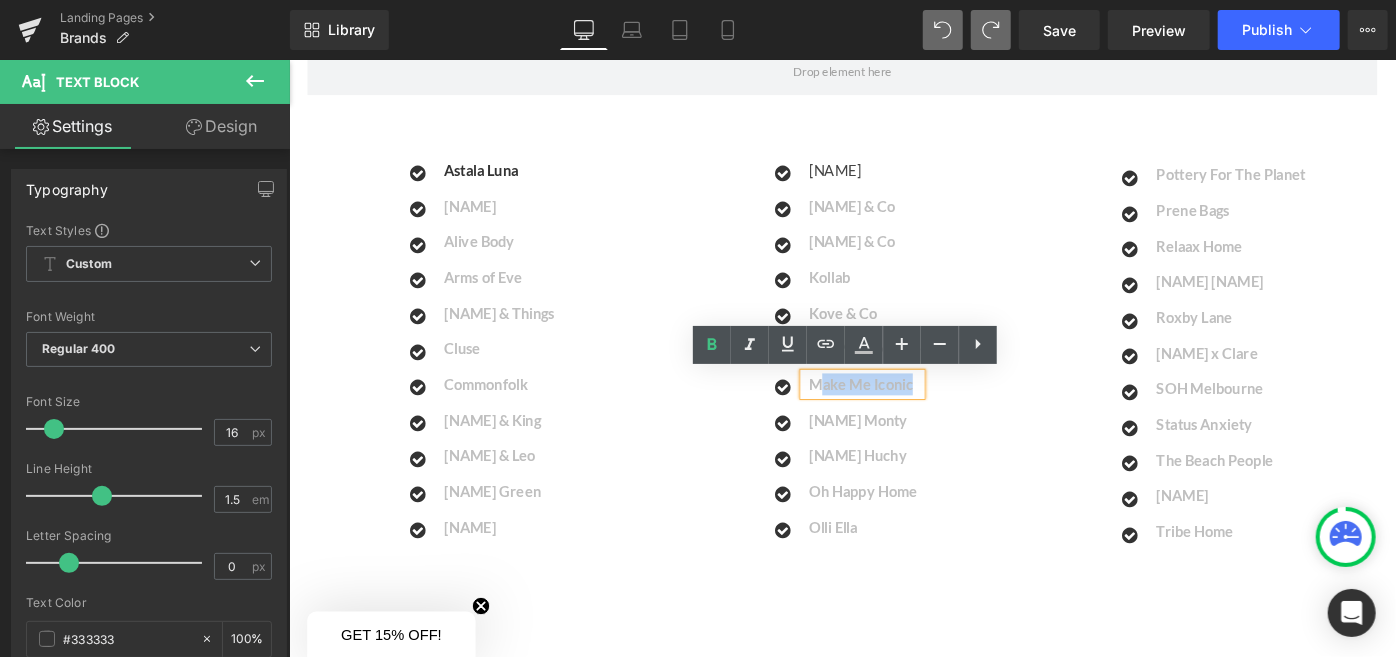 drag, startPoint x: 965, startPoint y: 418, endPoint x: 869, endPoint y: 412, distance: 96.18732 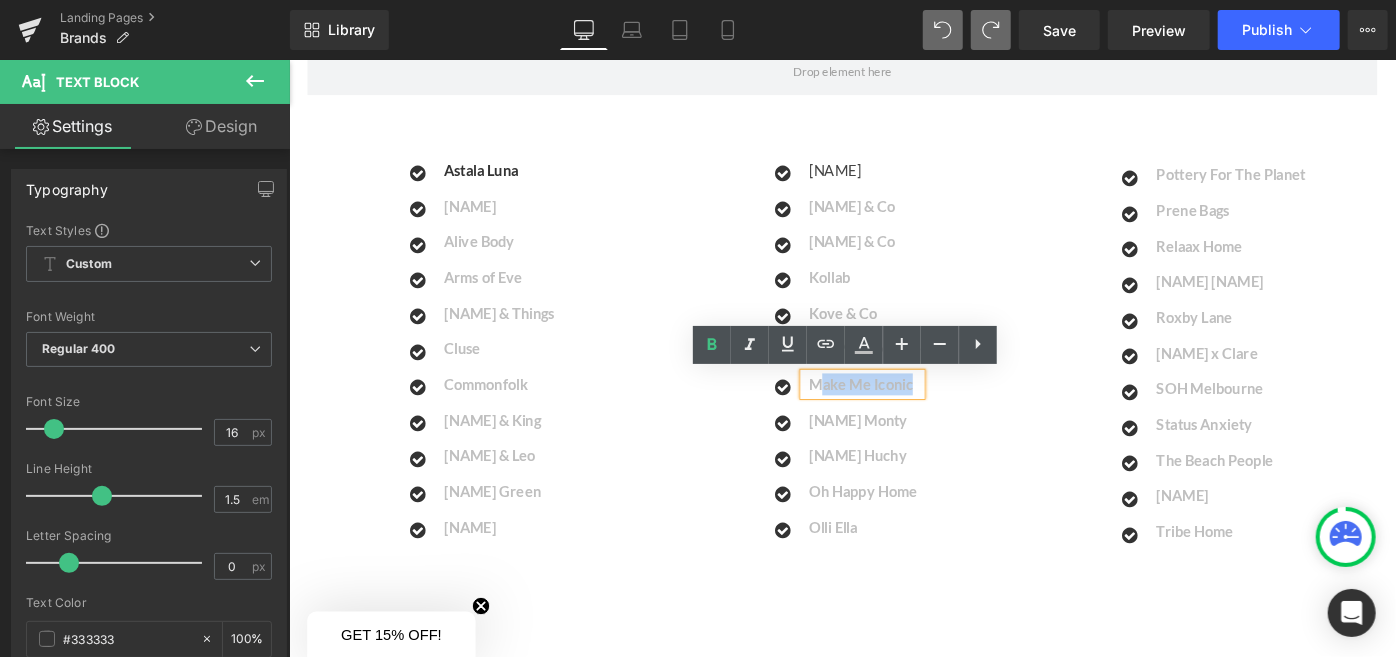 click on "Make Me Iconic" at bounding box center [917, 414] 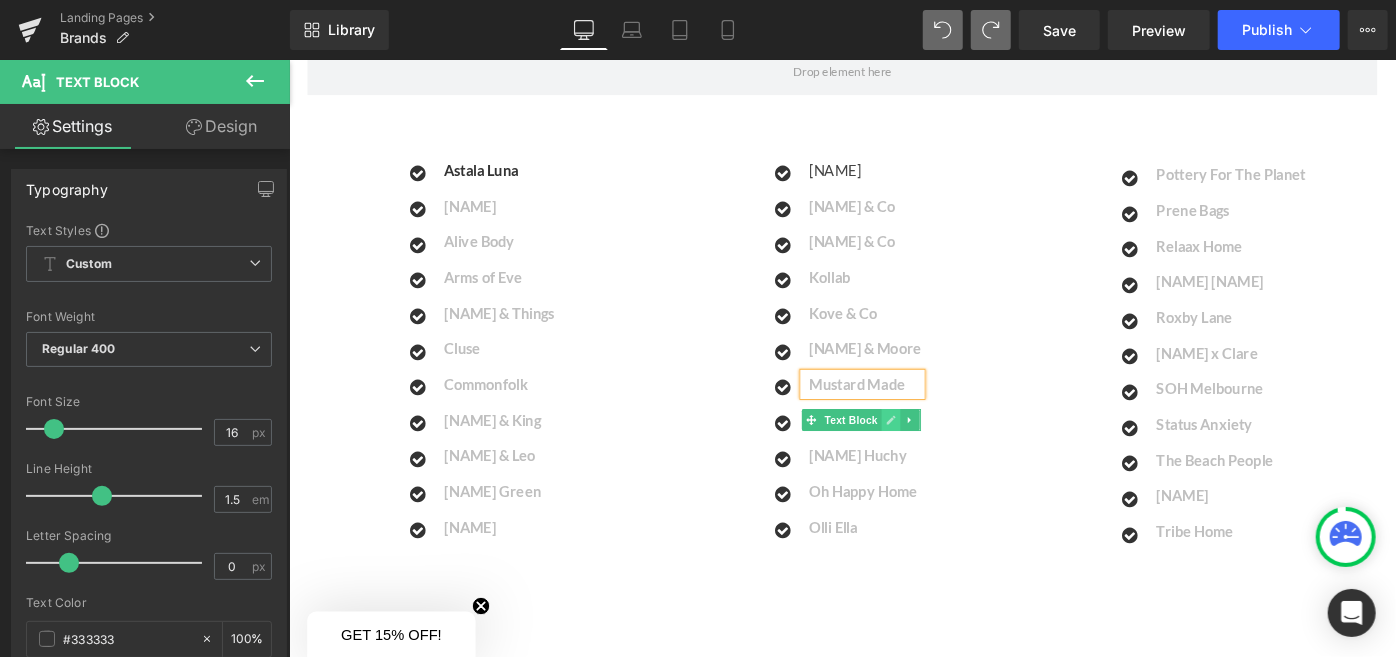 click 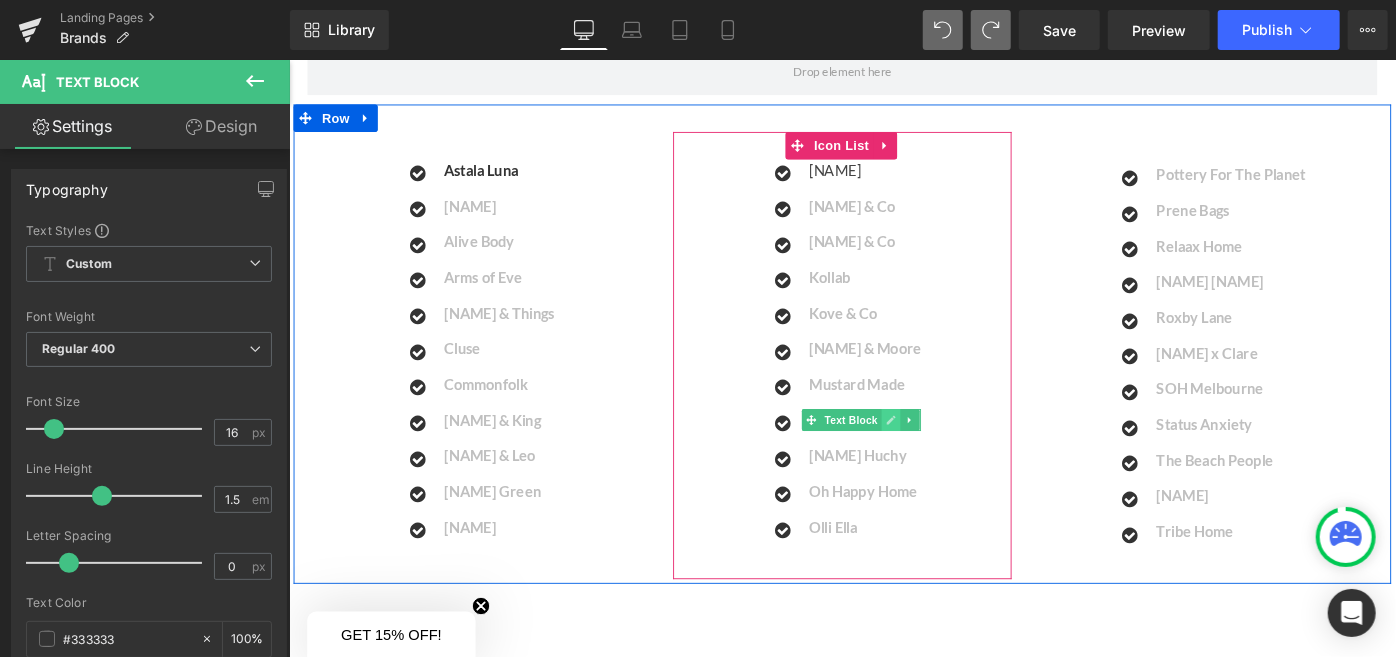 click 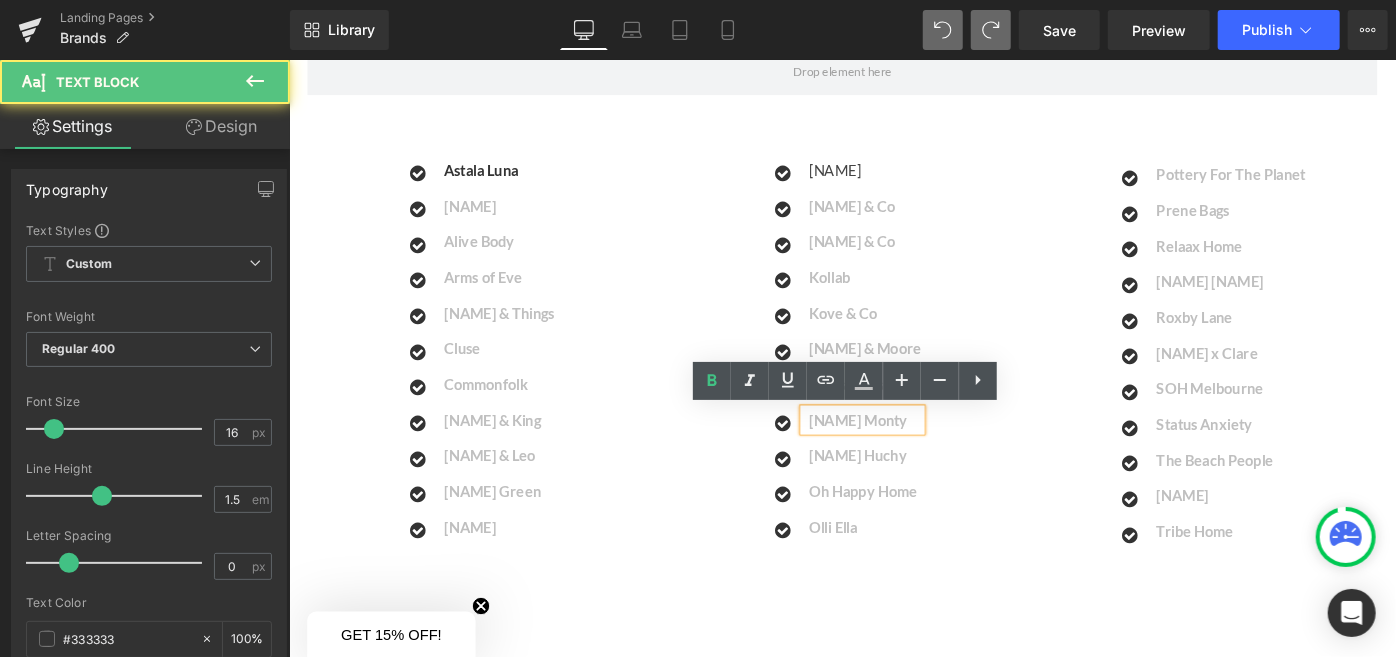 click on "[NAME] Monty" at bounding box center [917, 453] 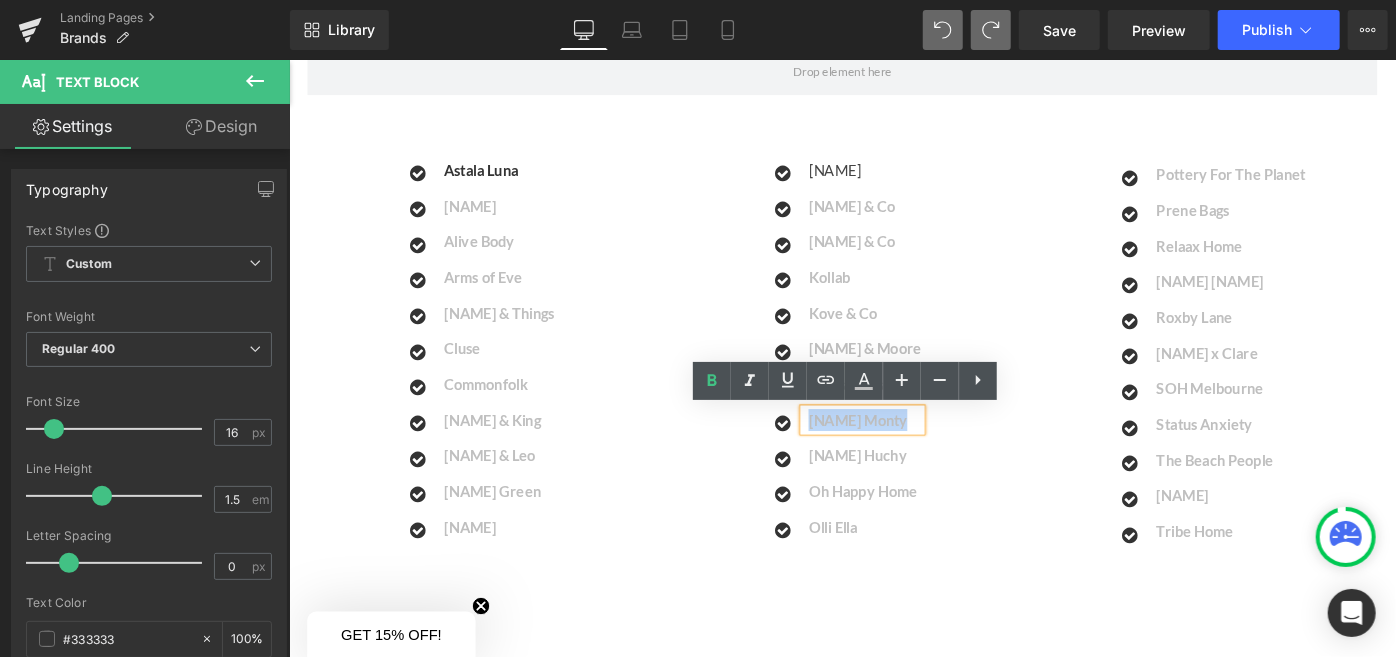 type 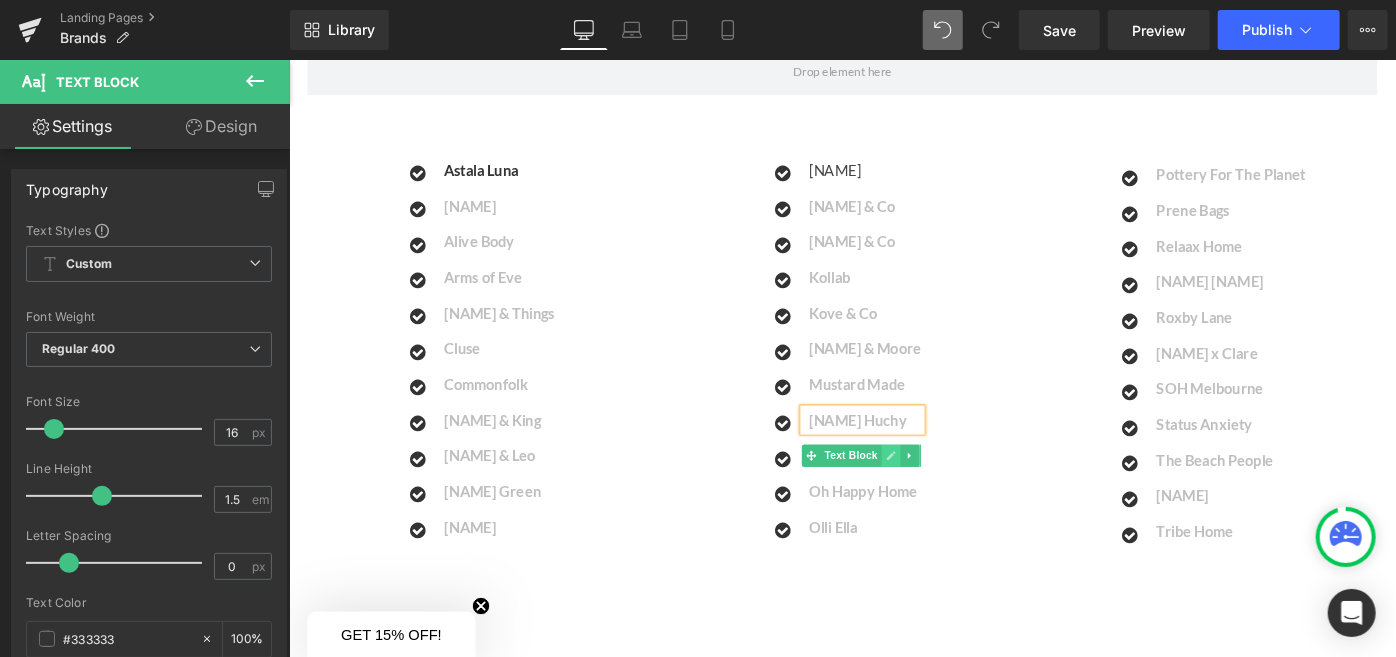 click 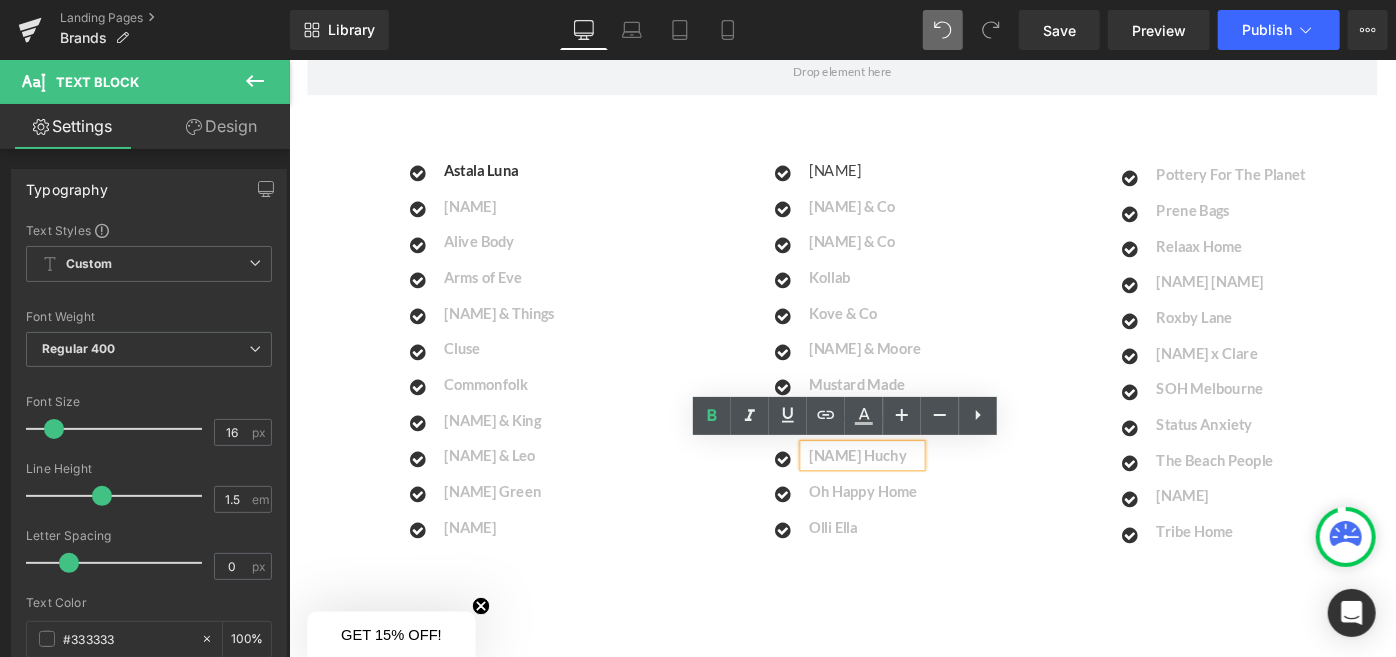 click on "[NAME] Huchy" at bounding box center [917, 492] 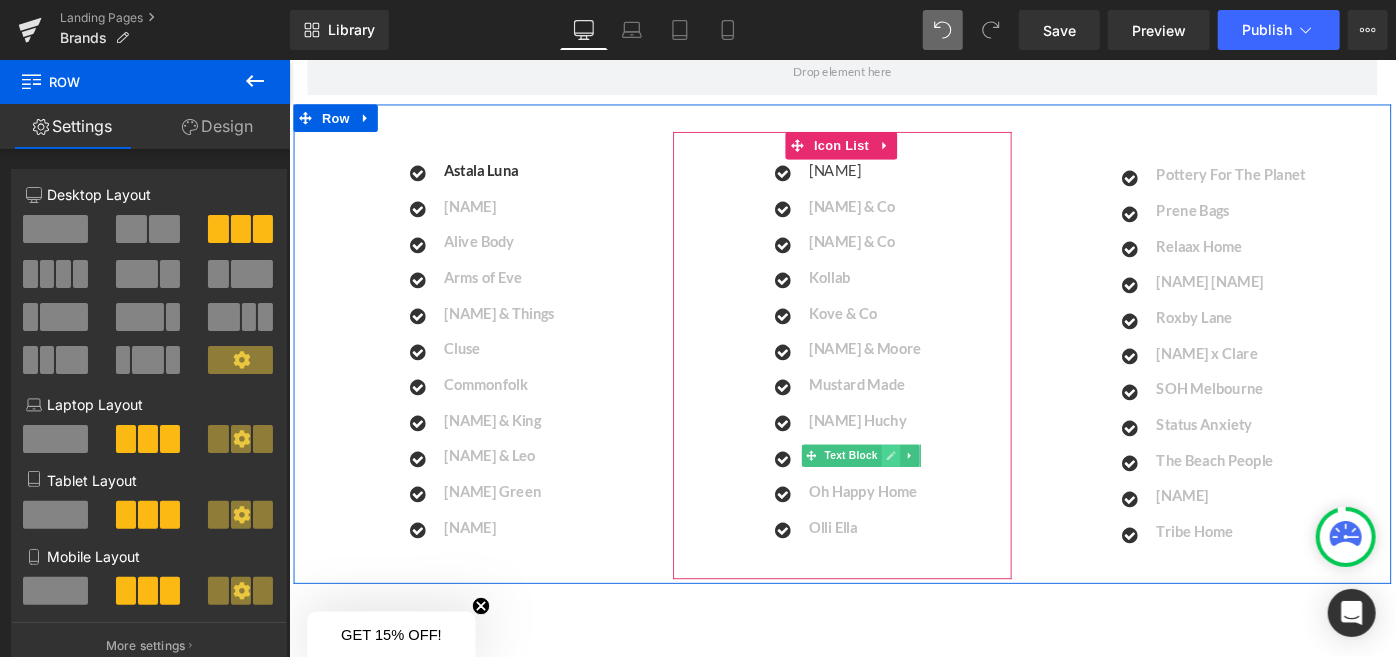click 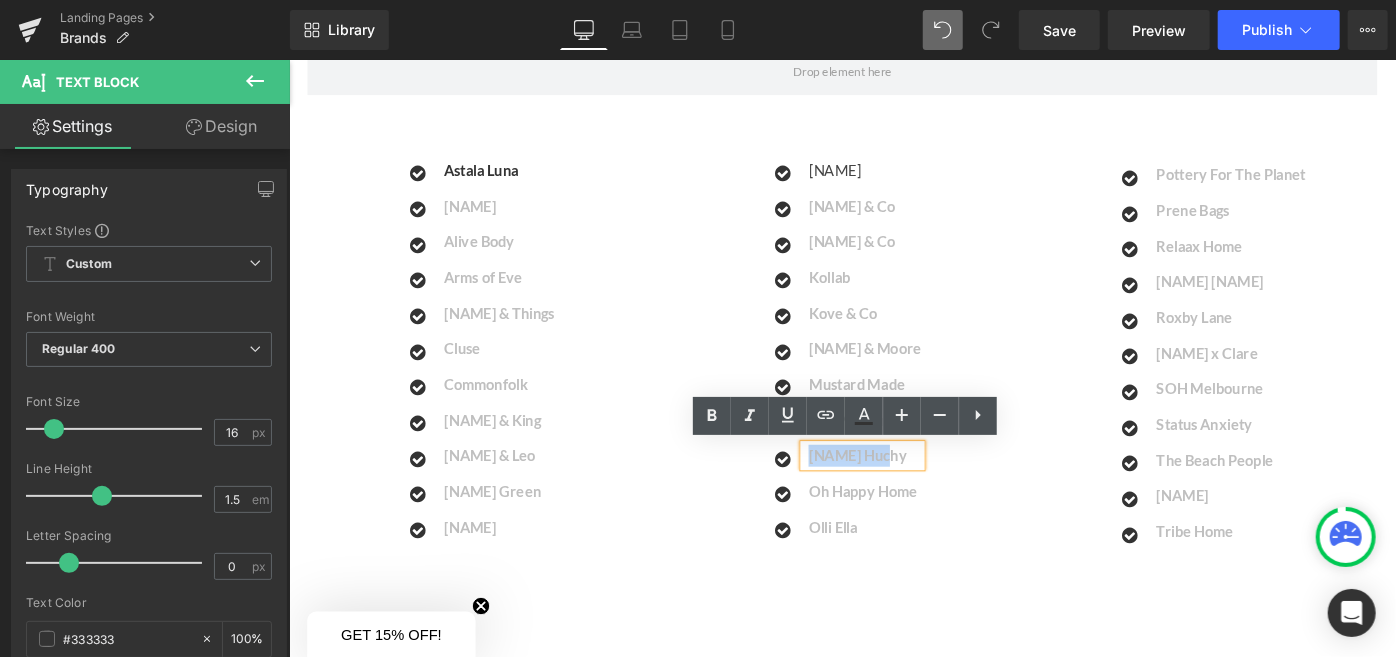 drag, startPoint x: 946, startPoint y: 495, endPoint x: 853, endPoint y: 490, distance: 93.13431 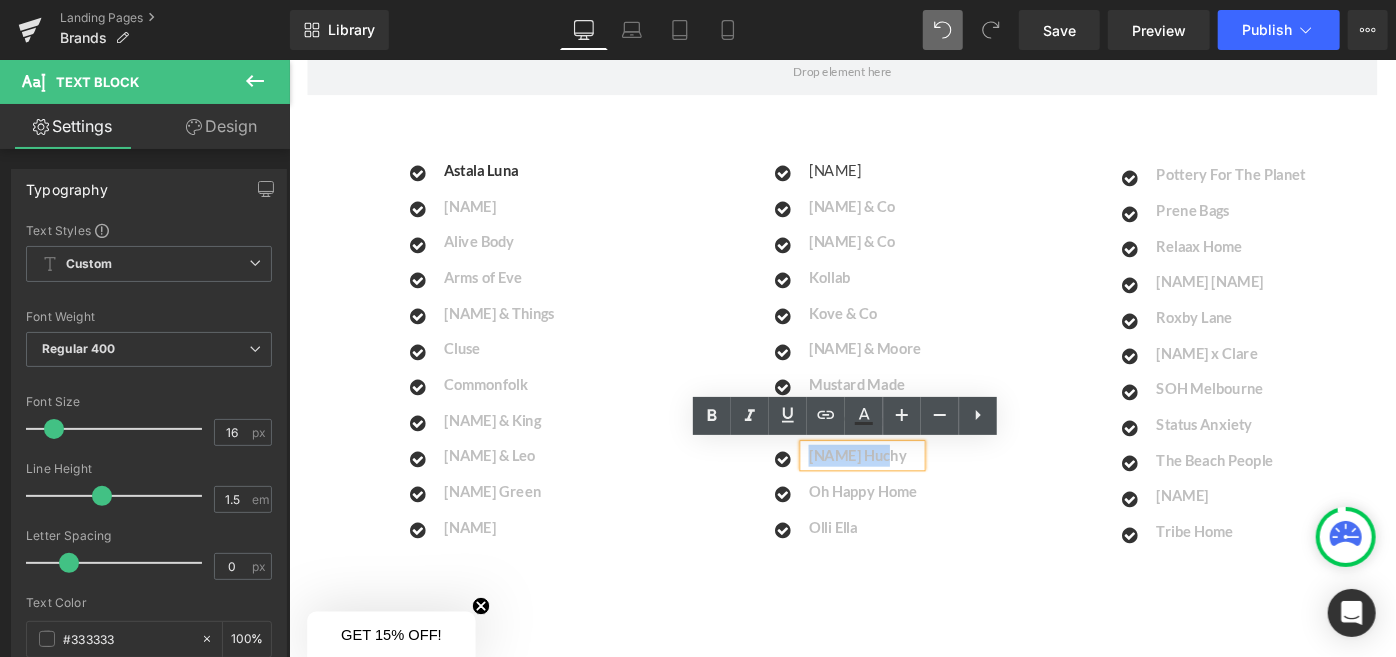 click on "[NAME] Huchy" at bounding box center [917, 492] 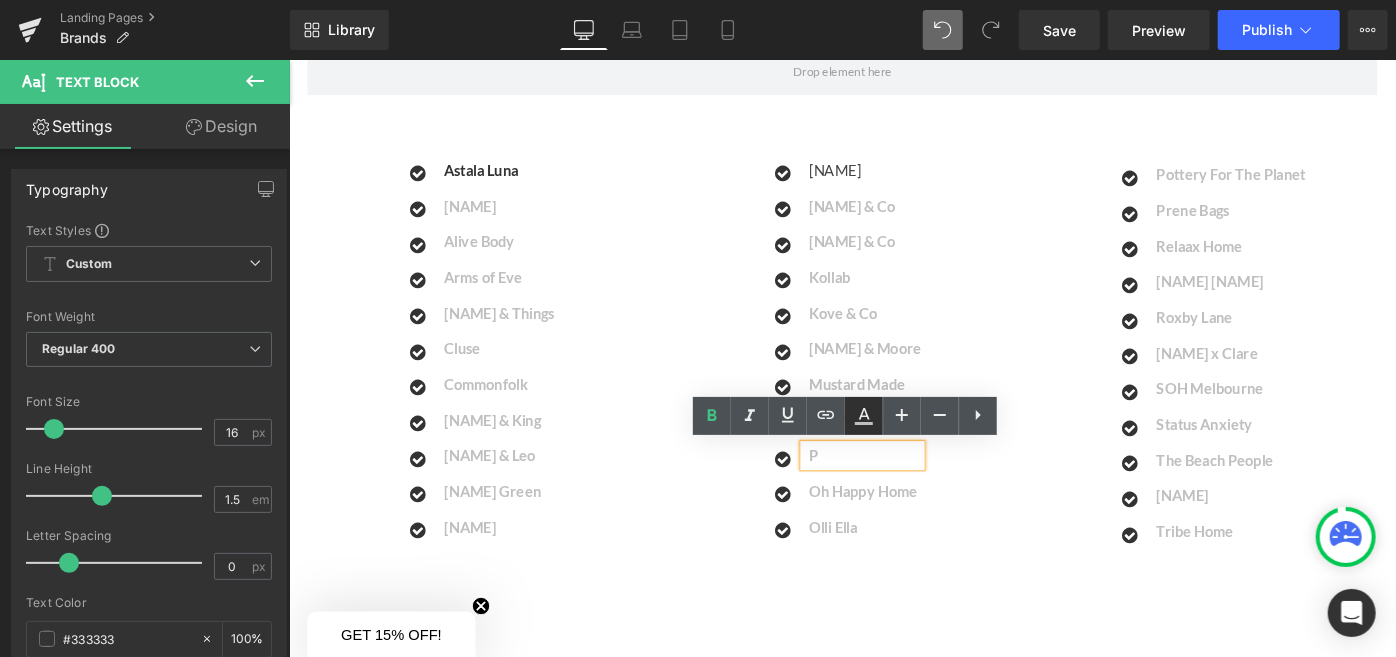 type 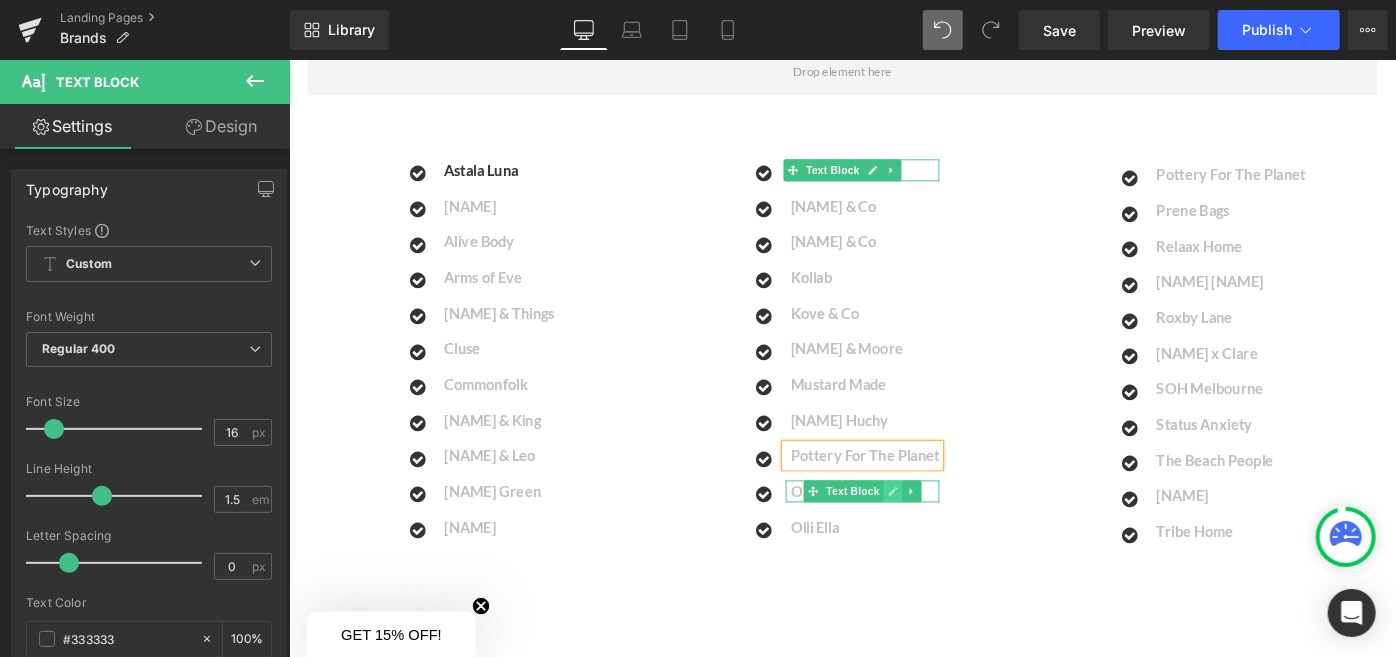 click at bounding box center [948, 531] 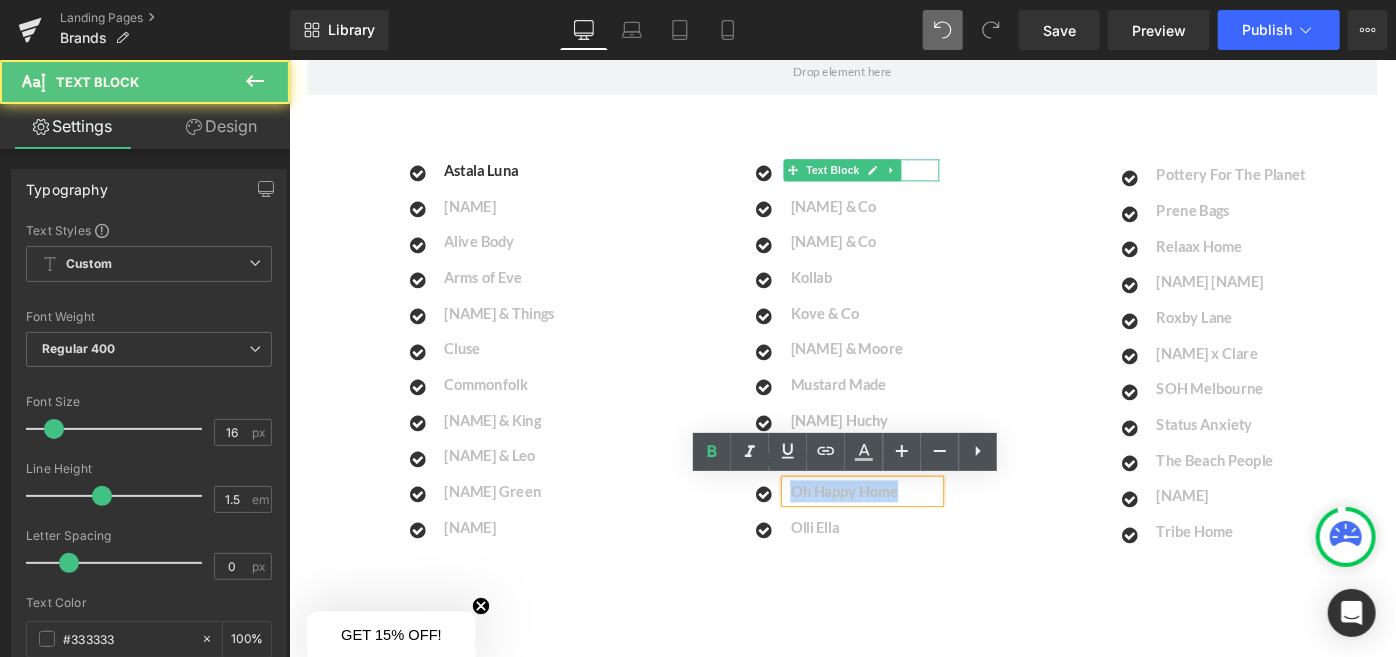 drag, startPoint x: 858, startPoint y: 529, endPoint x: 832, endPoint y: 529, distance: 26 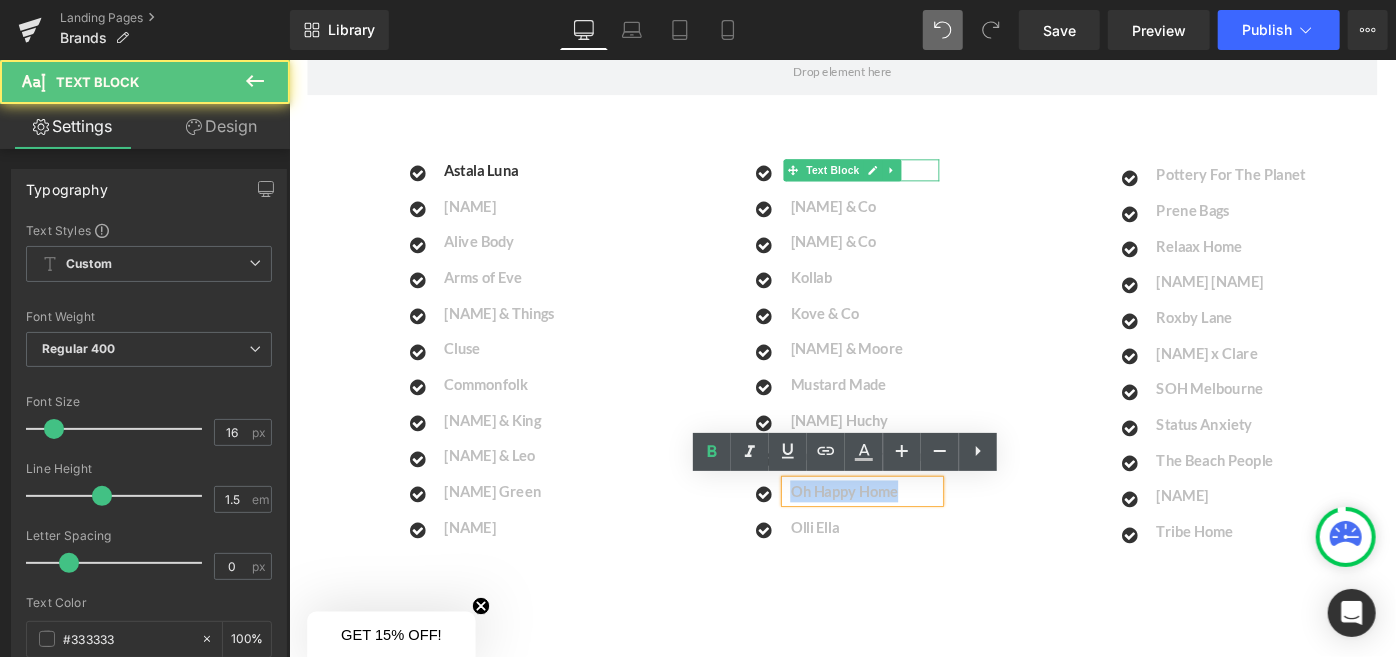 click on "Oh Happy Home" at bounding box center (917, 531) 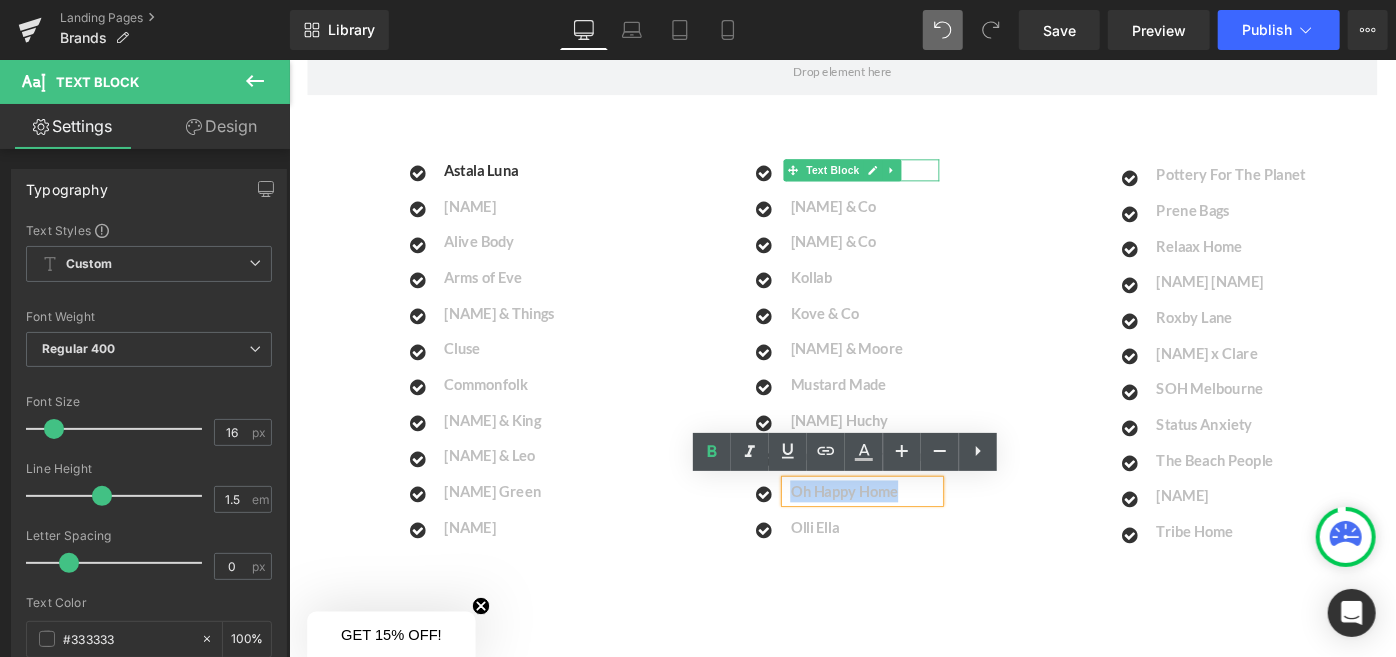 type 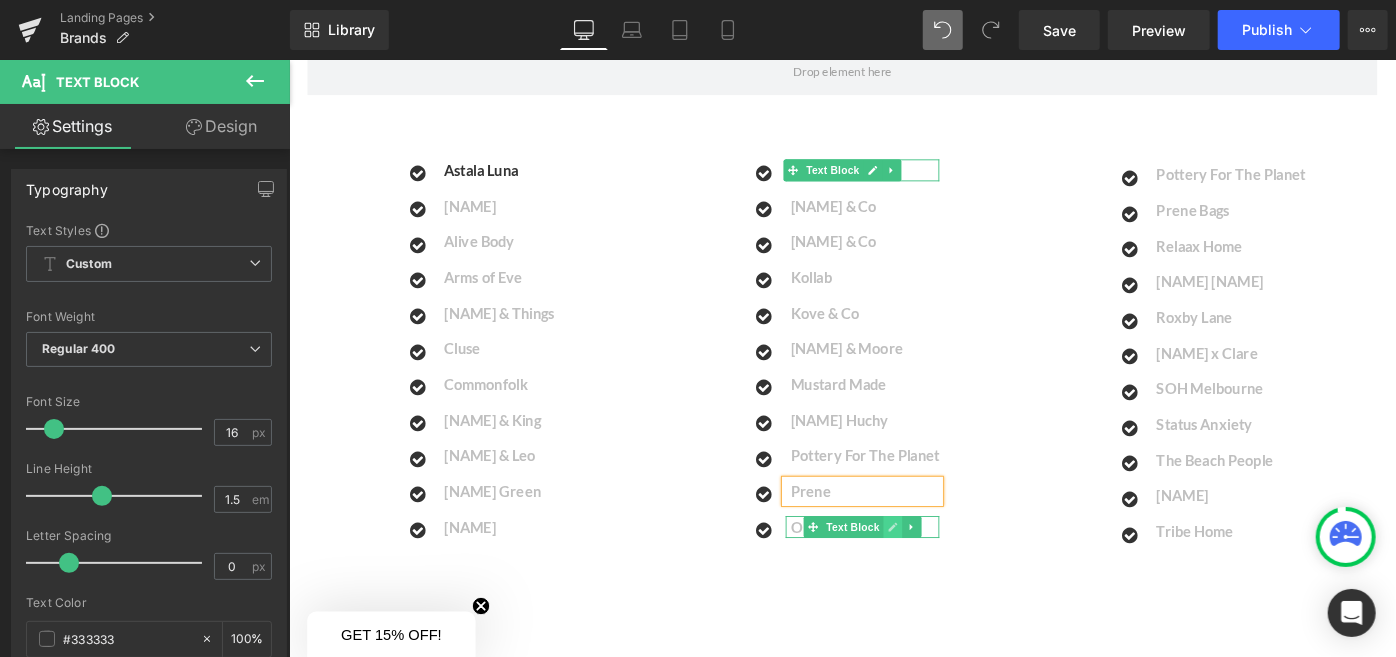 click at bounding box center [948, 570] 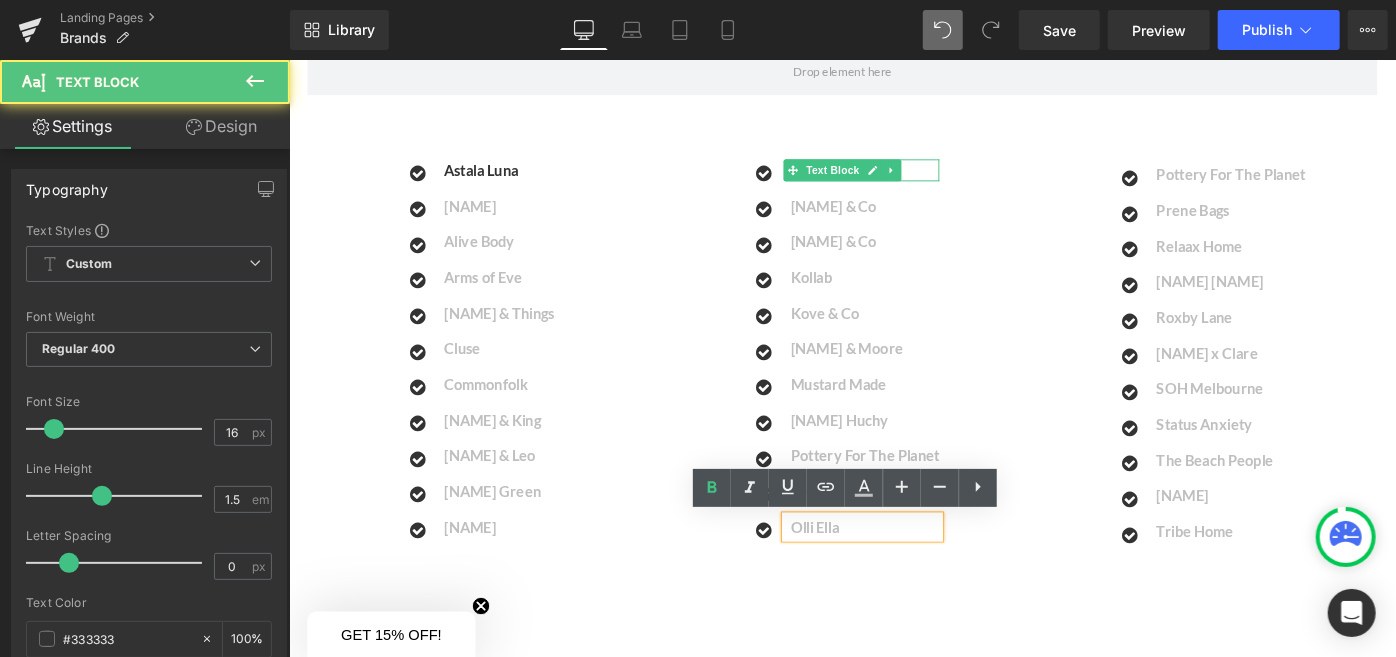 drag, startPoint x: 923, startPoint y: 568, endPoint x: 829, endPoint y: 568, distance: 94 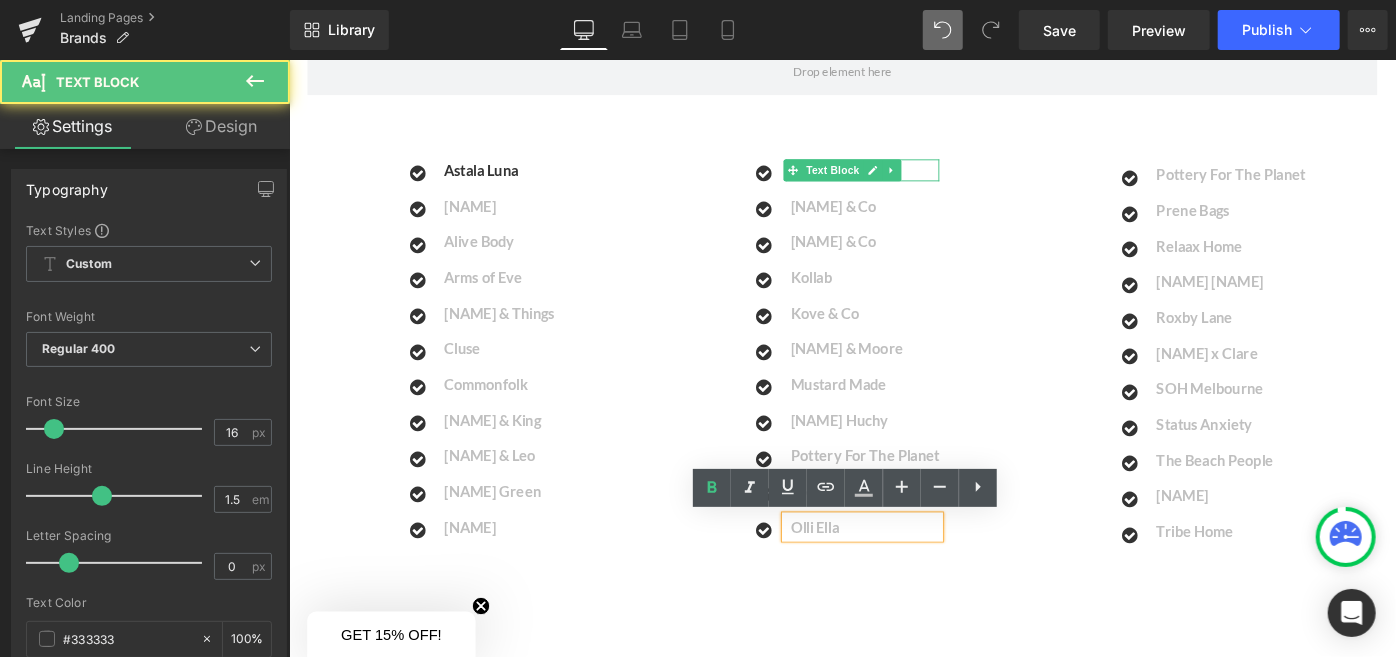 click on "Olli Ella" at bounding box center [917, 570] 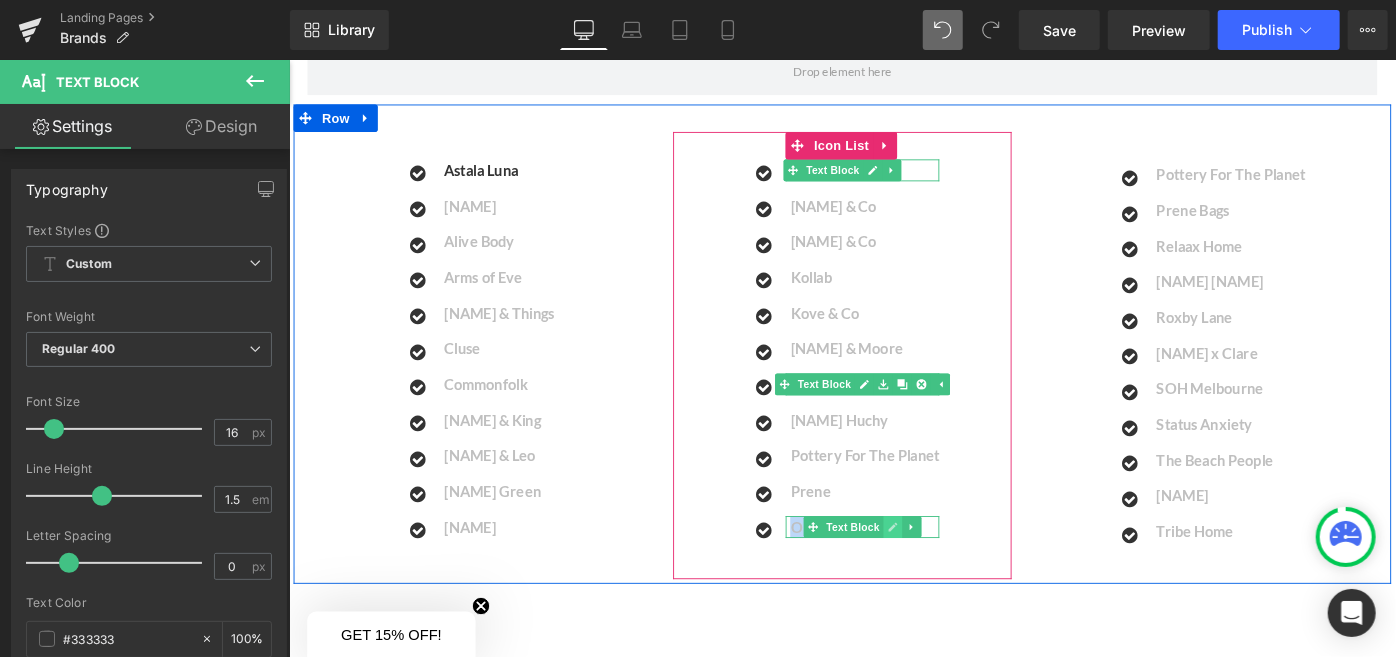 click 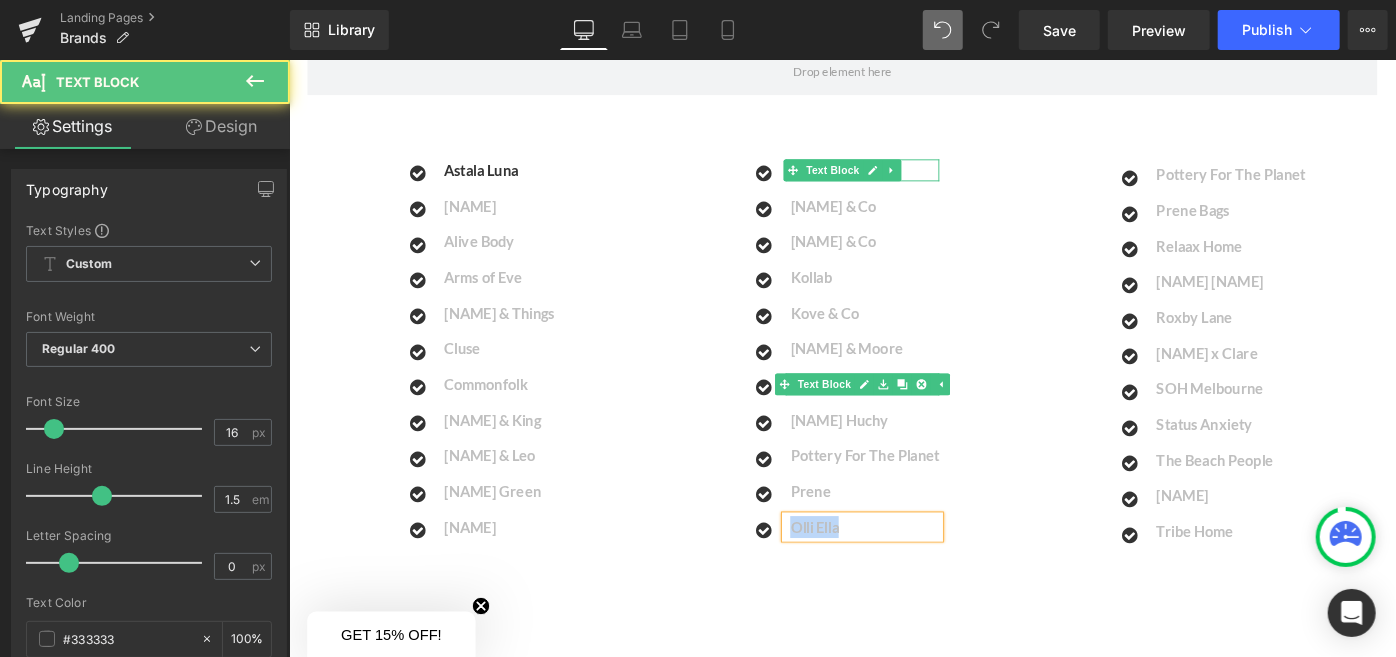 click on "Olli Ella" at bounding box center (917, 570) 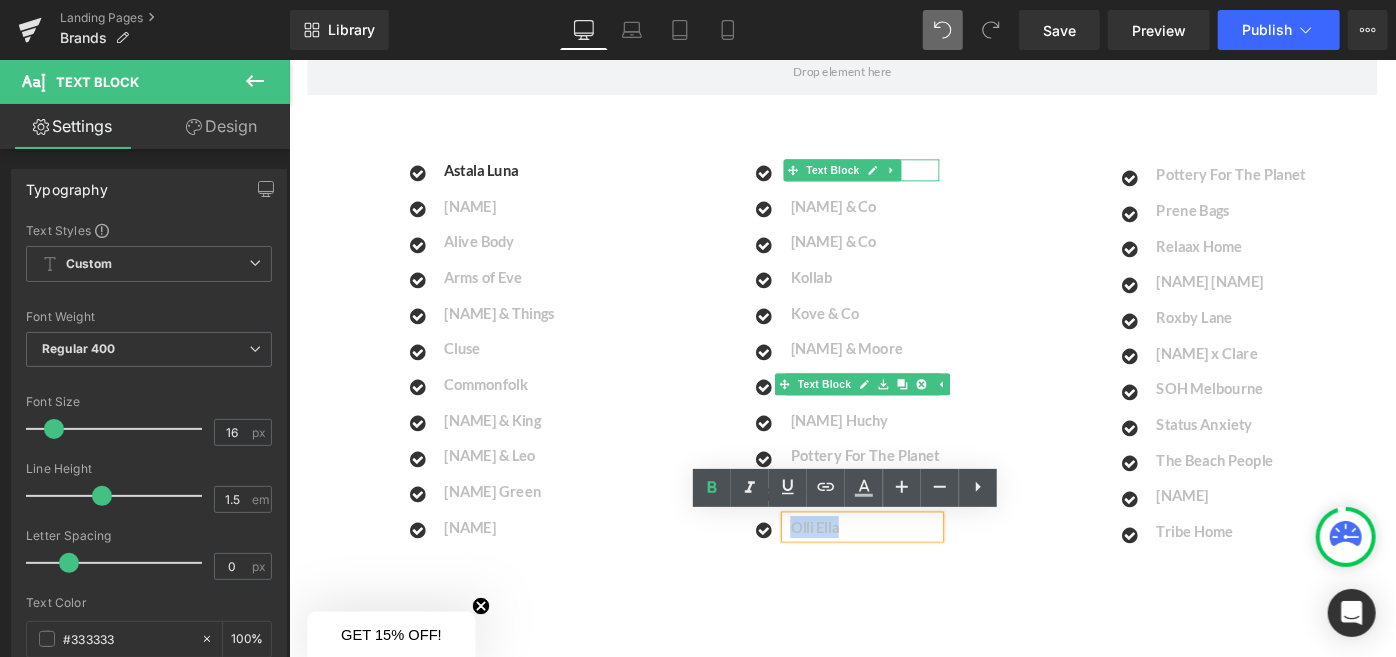 drag, startPoint x: 924, startPoint y: 573, endPoint x: 818, endPoint y: 576, distance: 106.04244 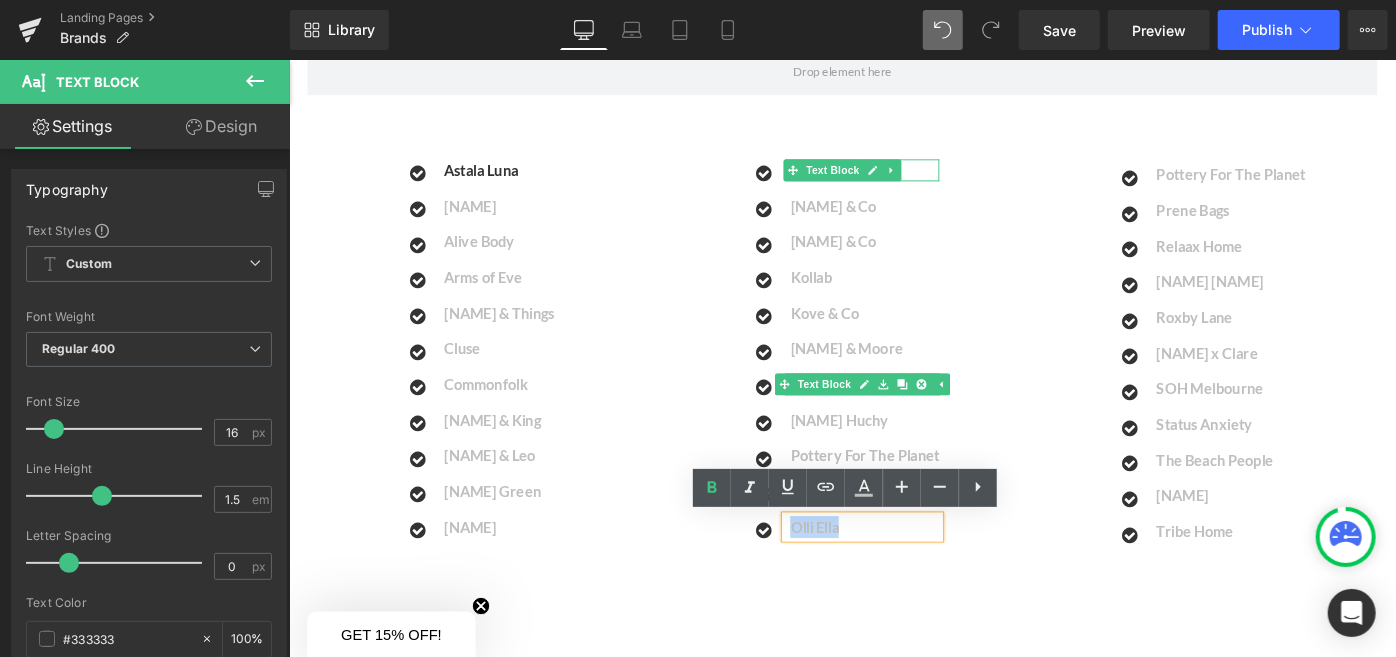 click on "Icon
Olli Ella Text Block" at bounding box center [892, 570] 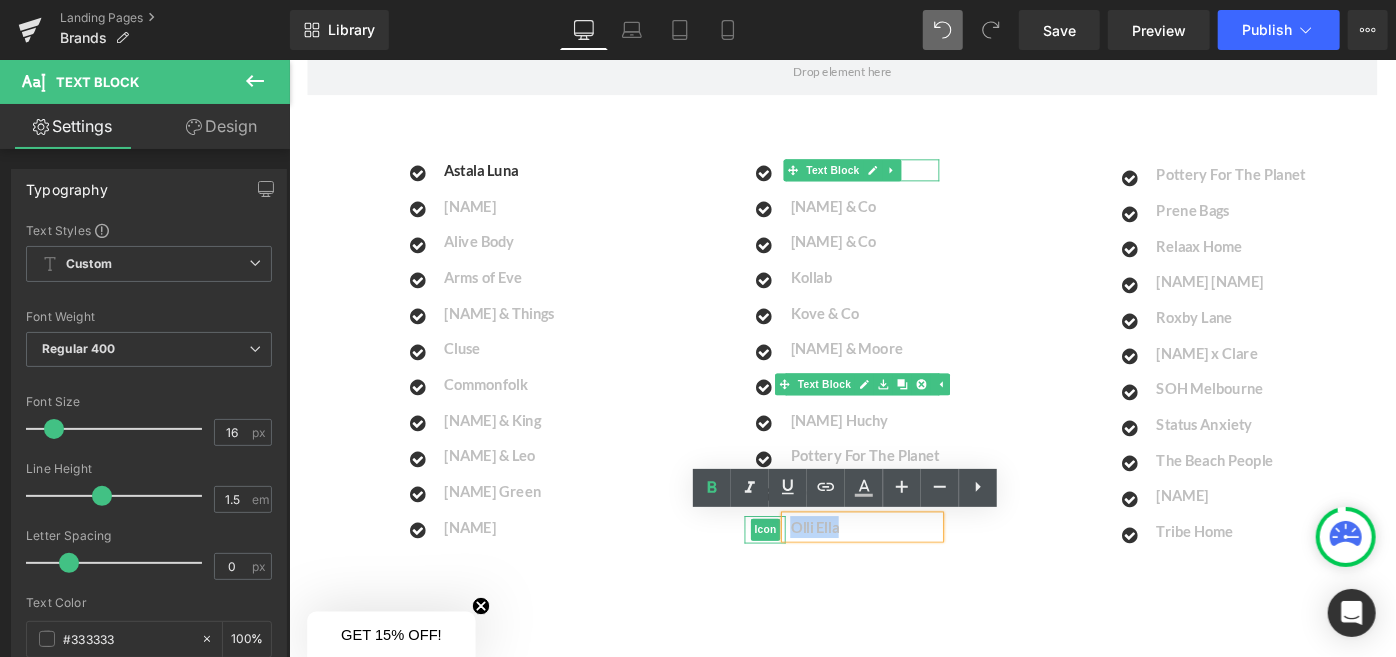 type 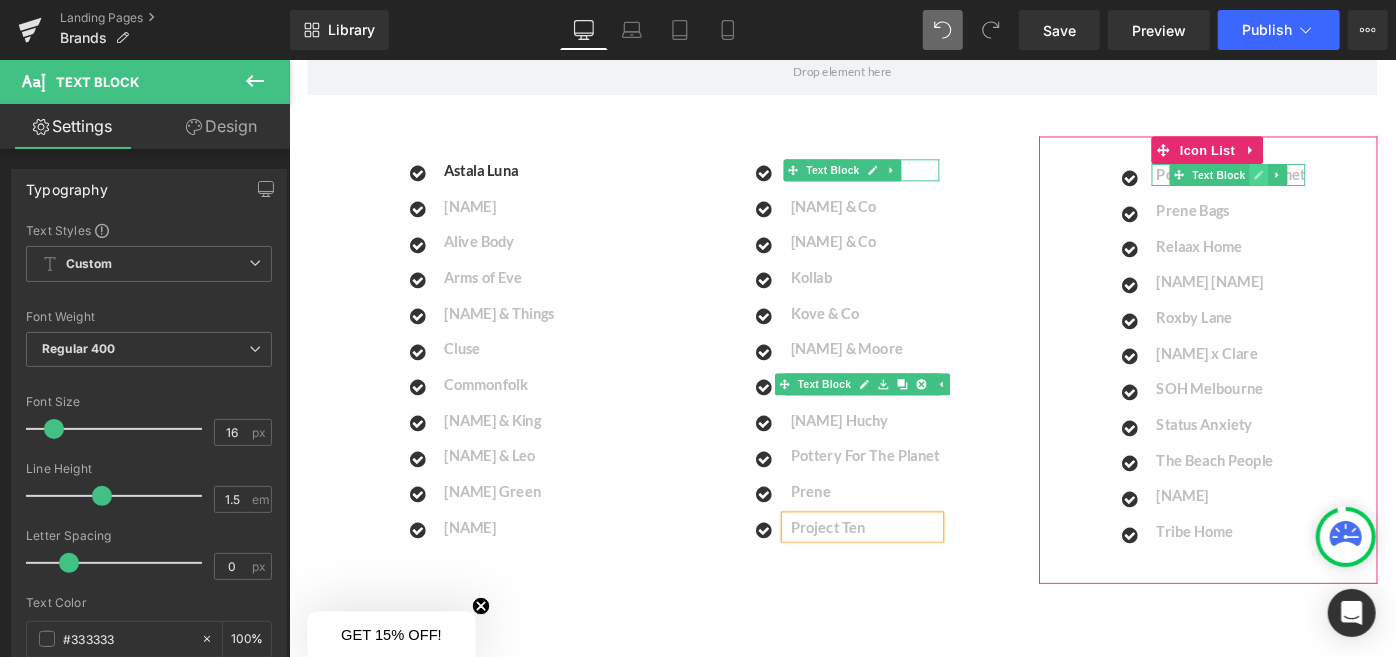 click 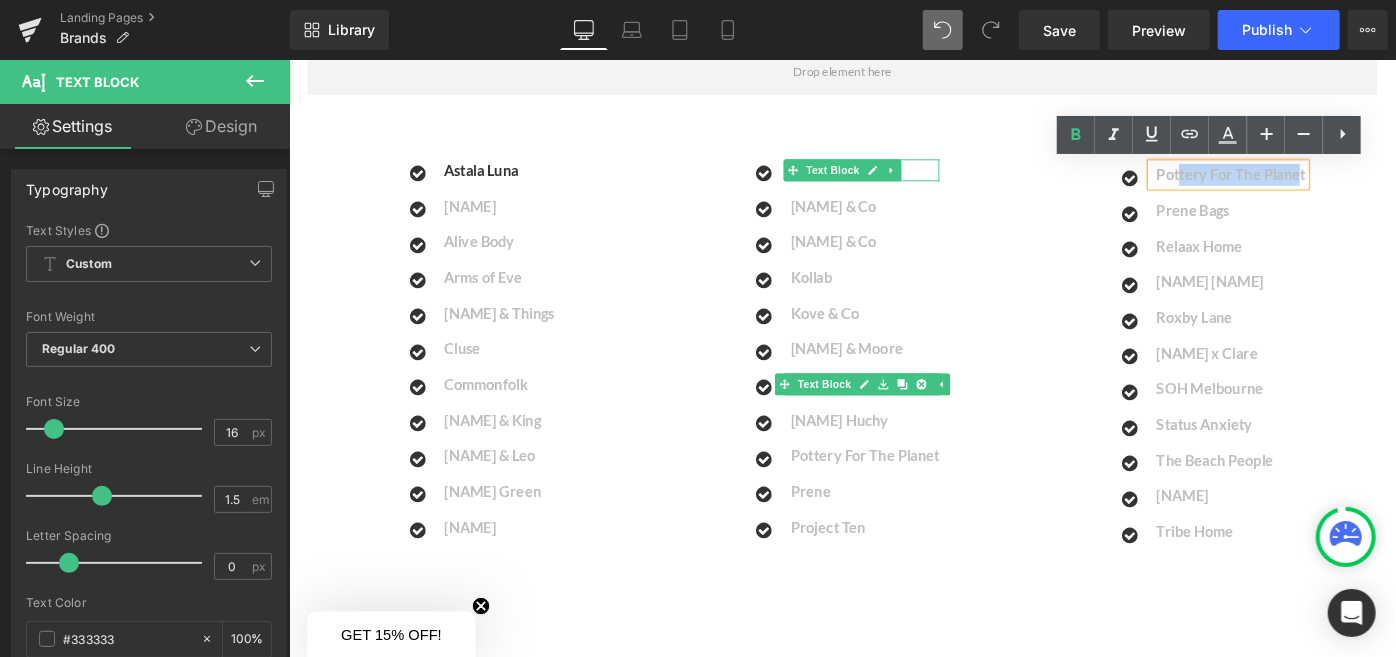 drag, startPoint x: 1385, startPoint y: 184, endPoint x: 1254, endPoint y: 185, distance: 131.00381 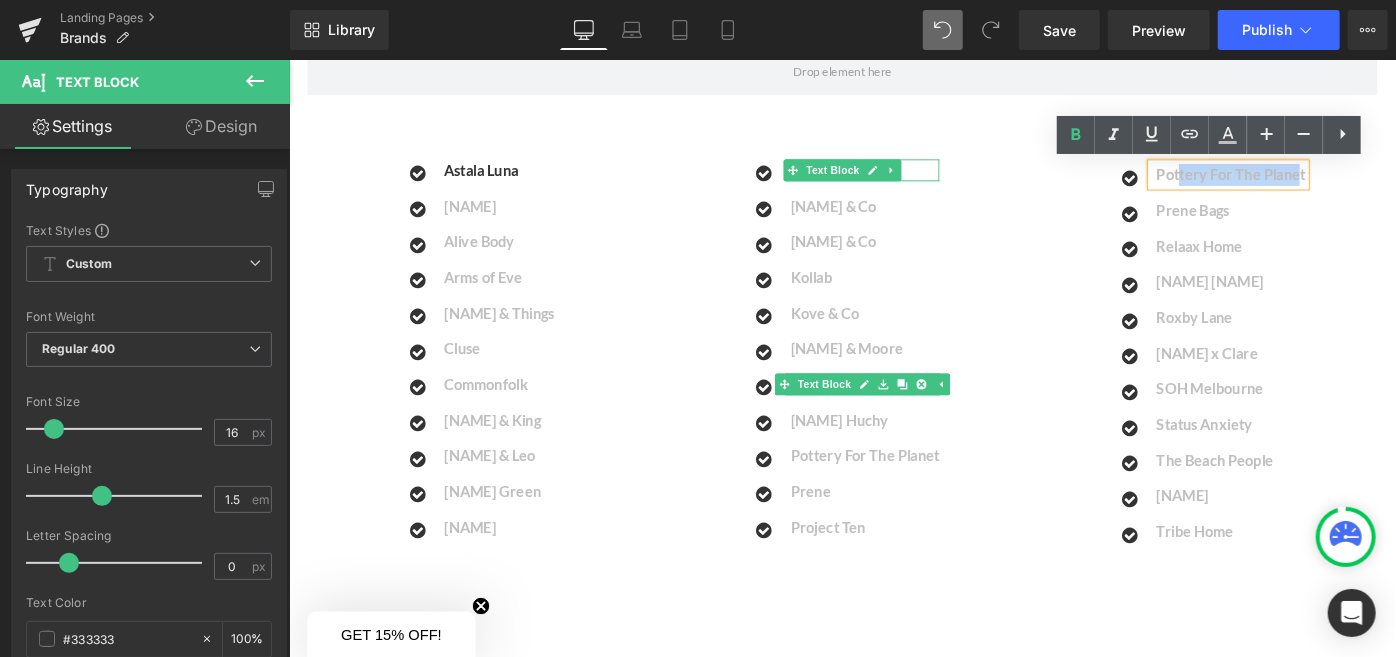 click on "Pottery For The Planet" at bounding box center (1317, 184) 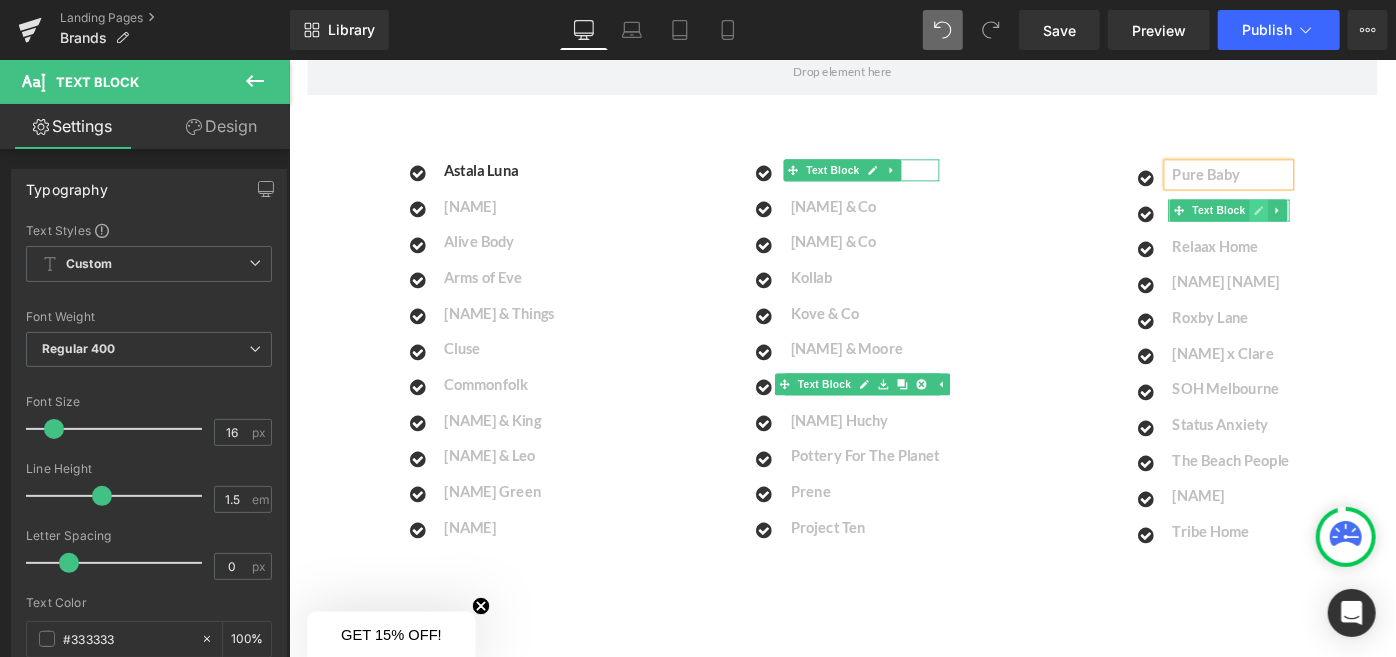 click 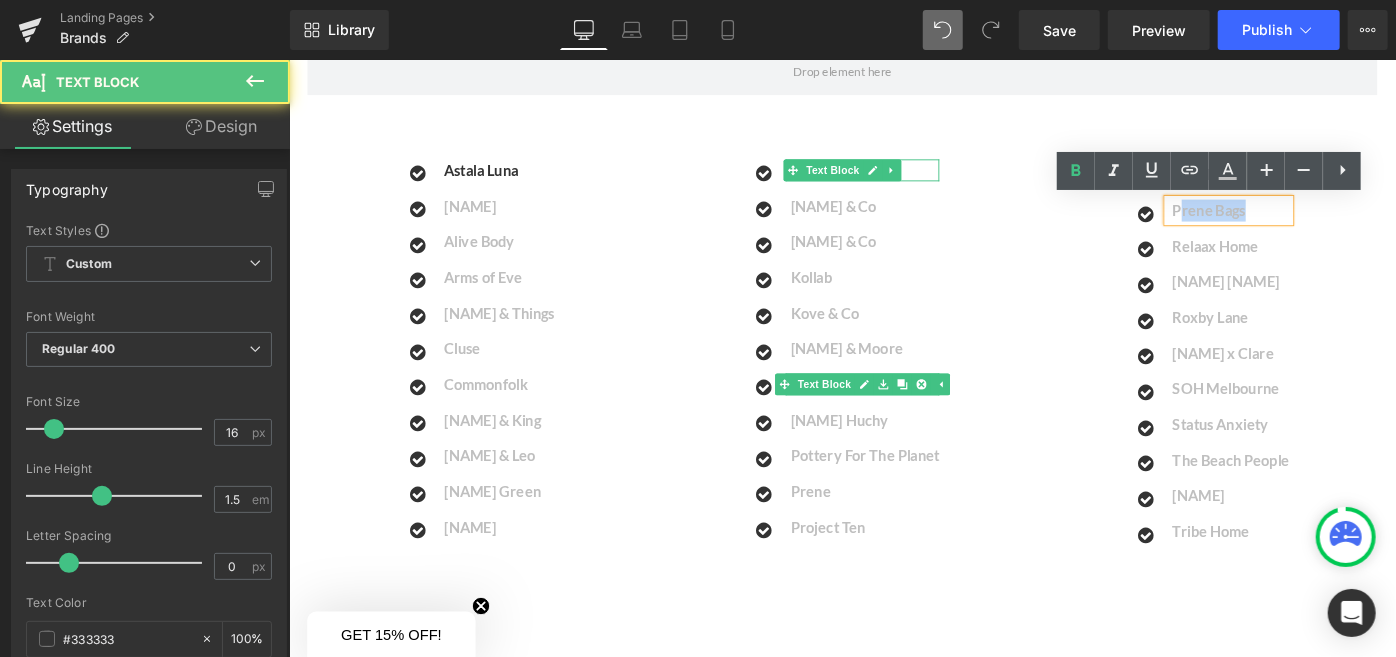 drag, startPoint x: 1335, startPoint y: 226, endPoint x: 1252, endPoint y: 229, distance: 83.0542 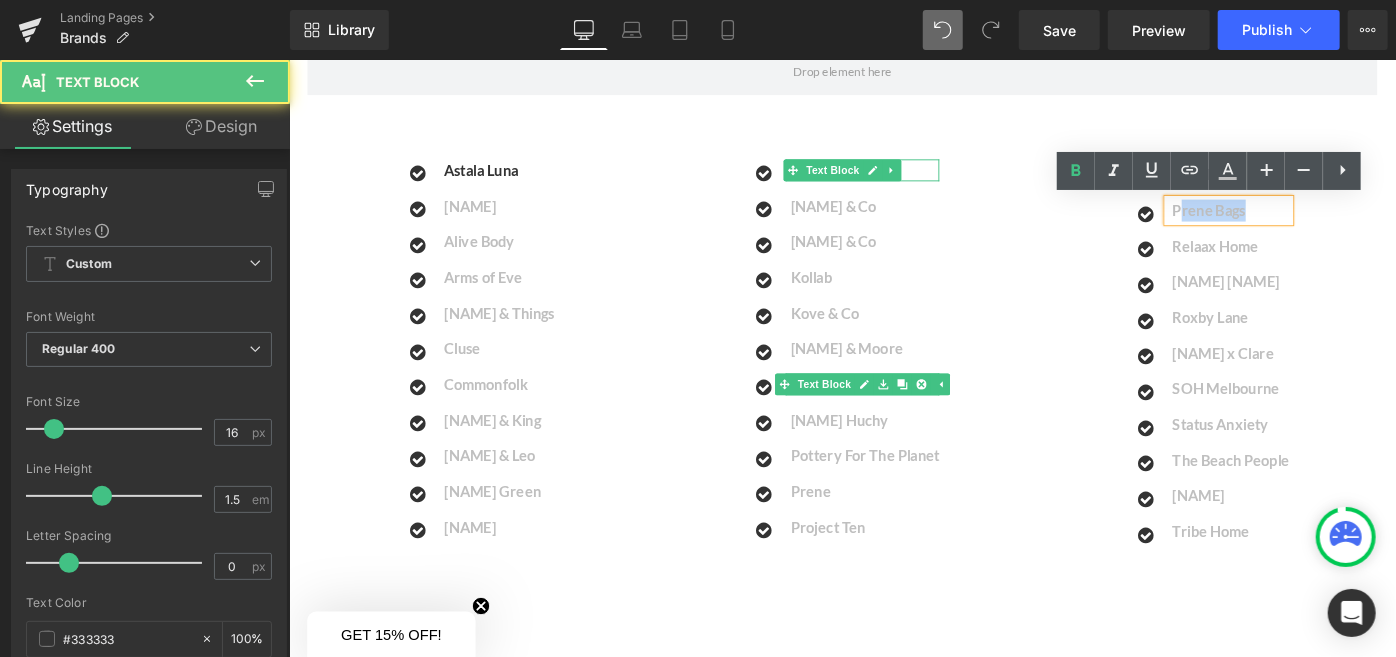 click on "Prene Bags" at bounding box center (1318, 224) 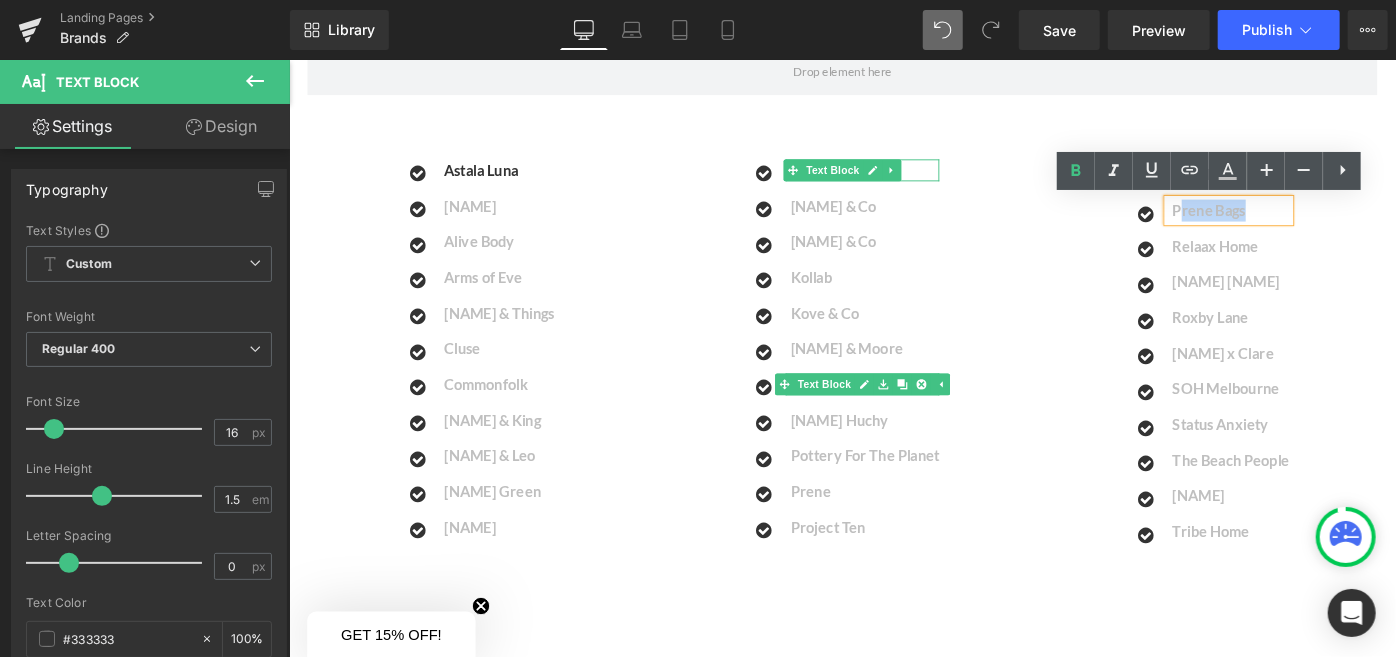 type 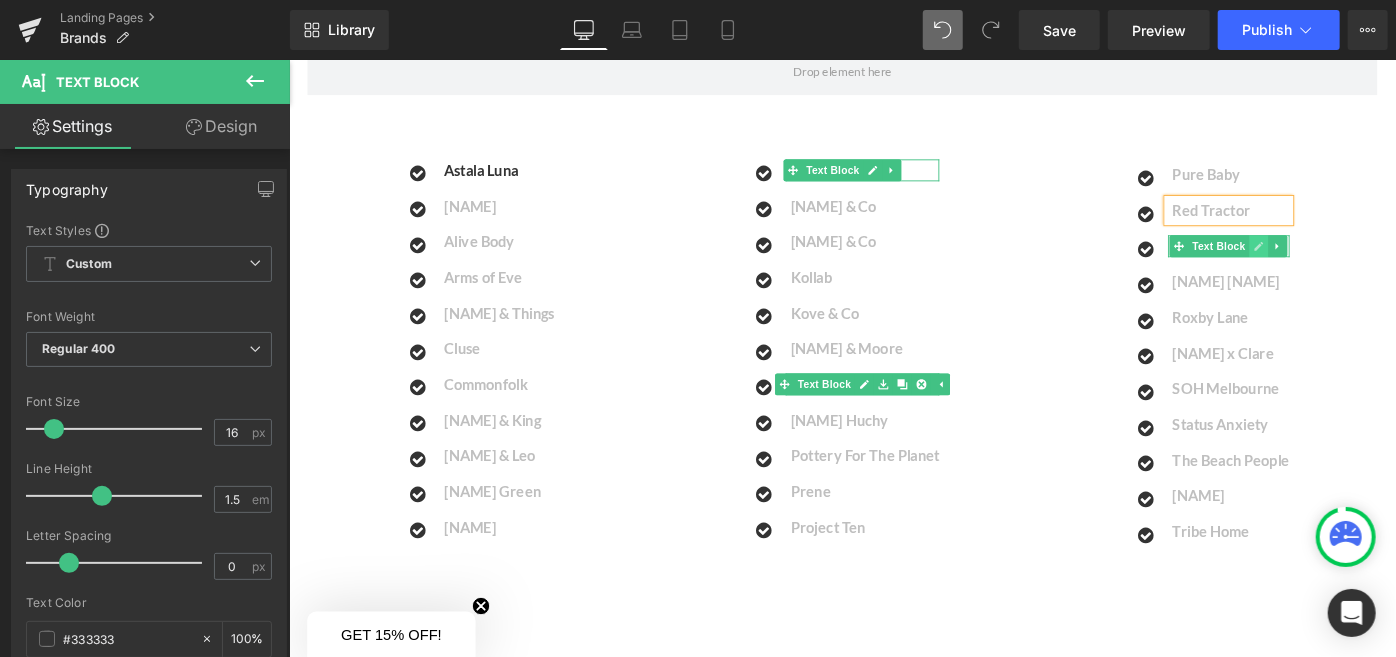 click 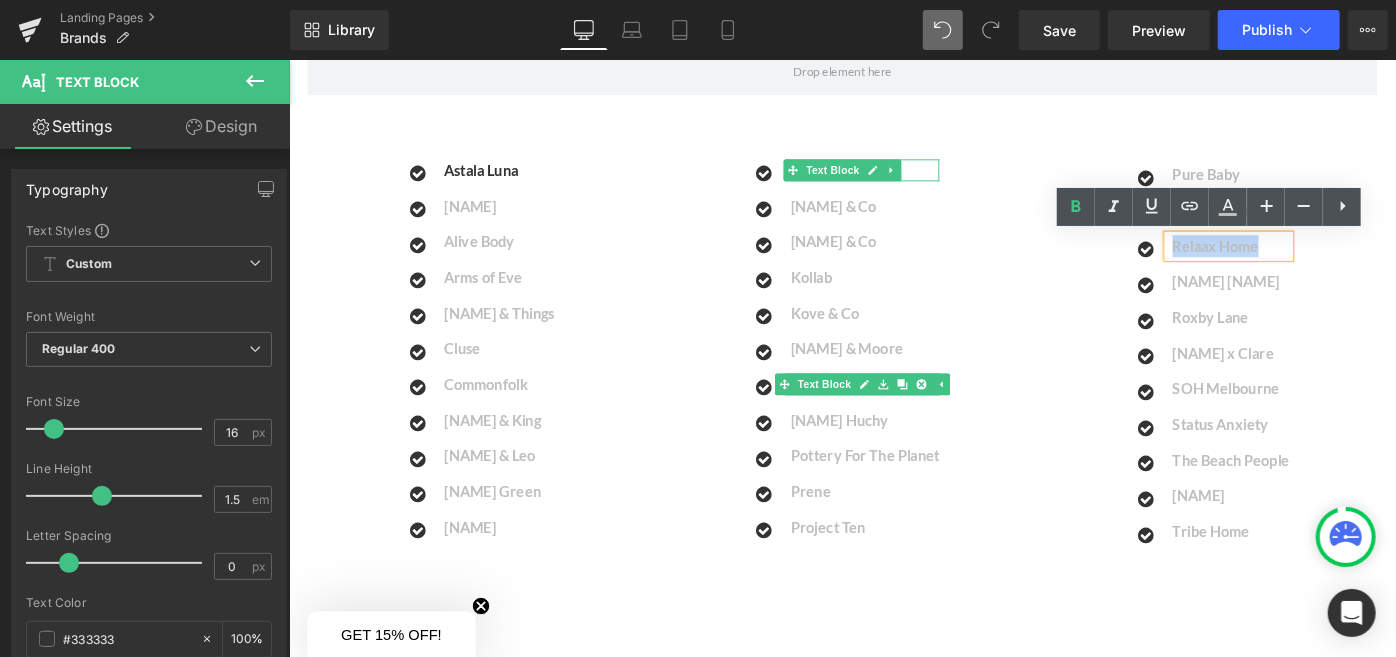 drag, startPoint x: 1352, startPoint y: 264, endPoint x: 1245, endPoint y: 268, distance: 107.07474 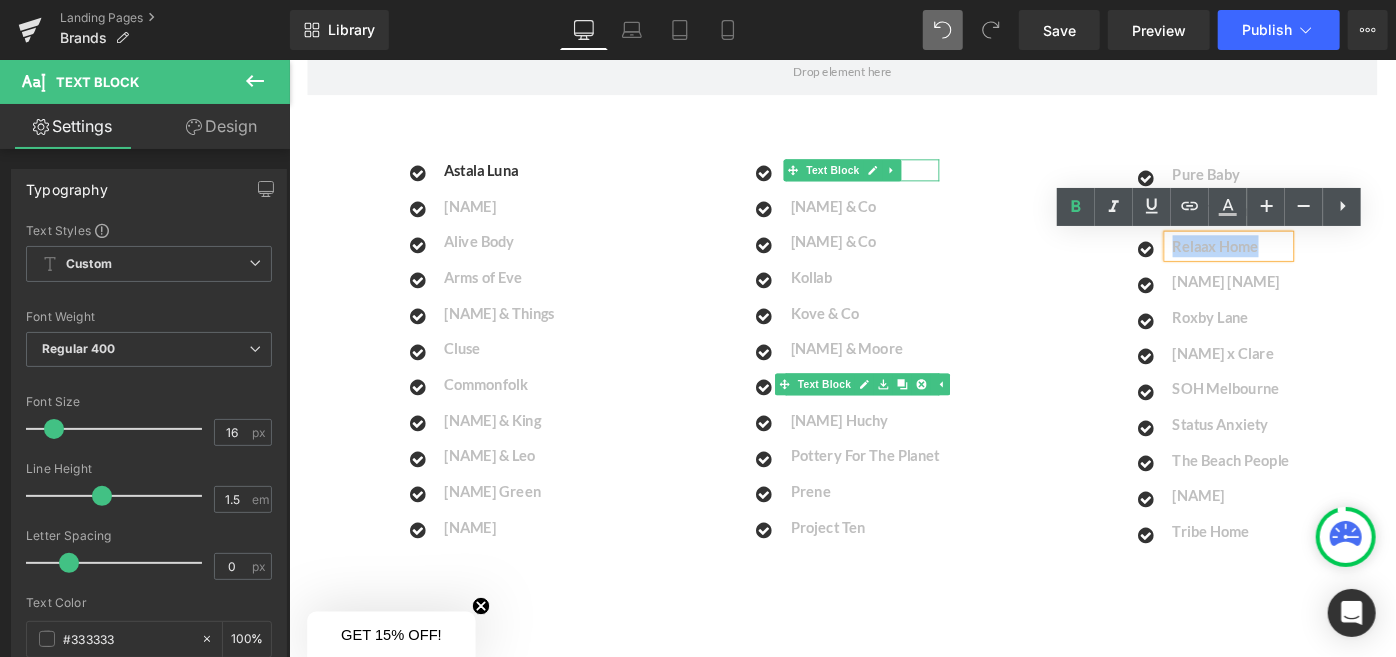 click on "Relaax Home" at bounding box center [1318, 263] 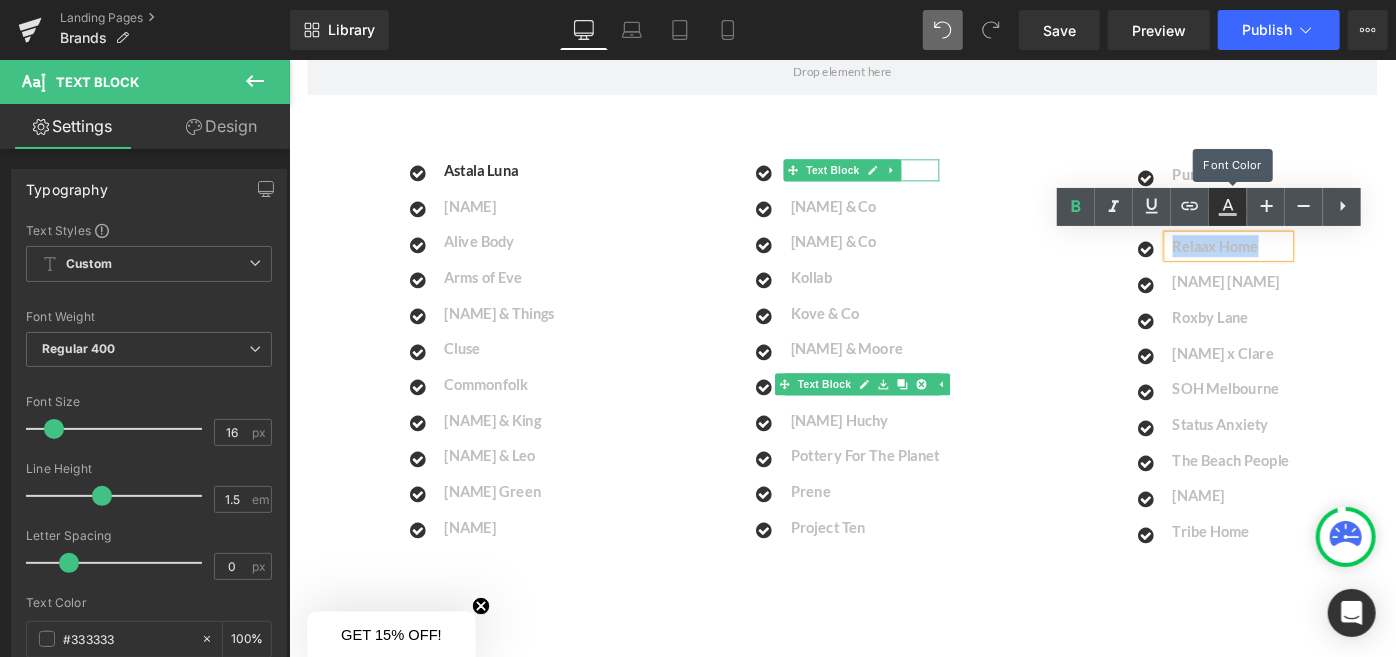 type 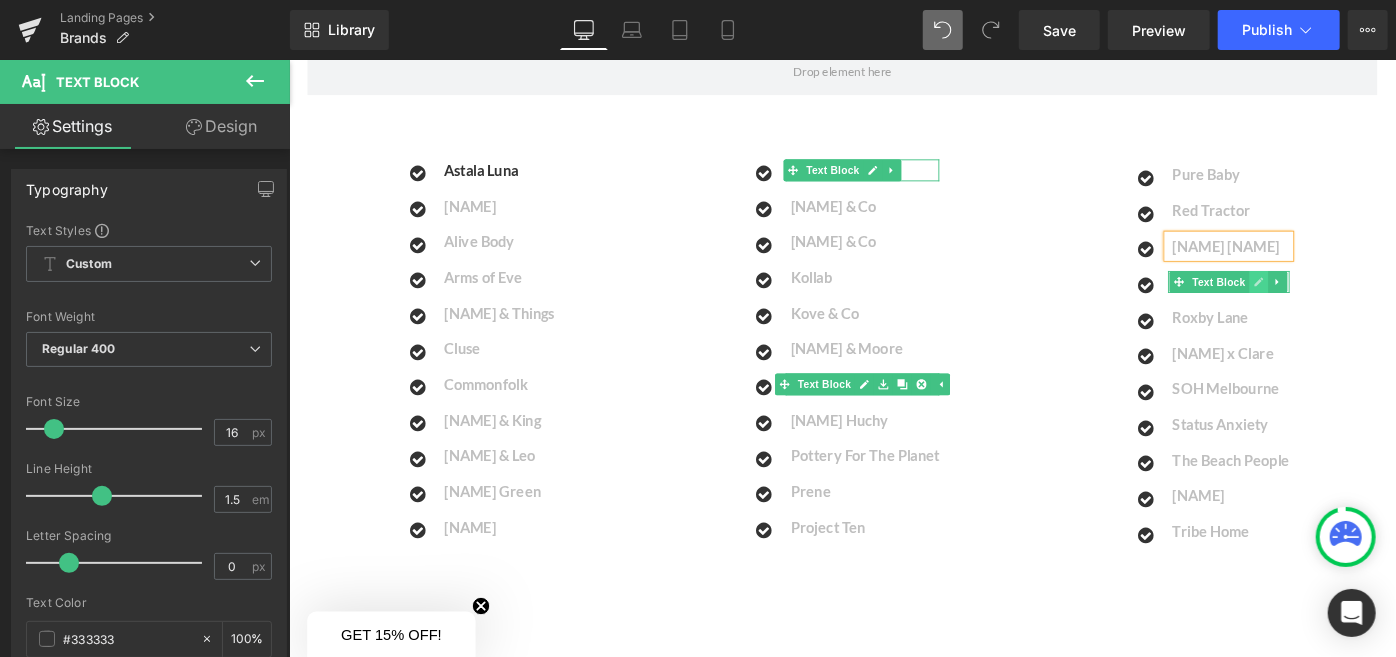 click 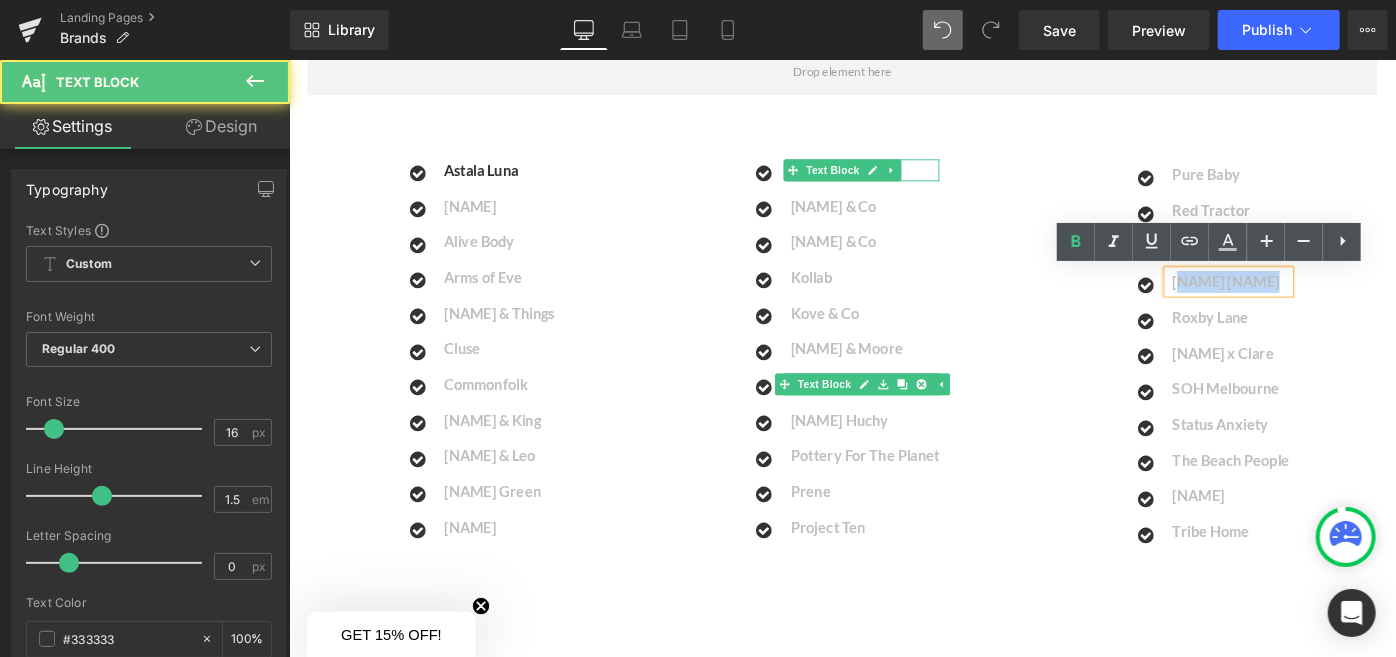 click on "[NAME] [NAME]" at bounding box center (1318, 302) 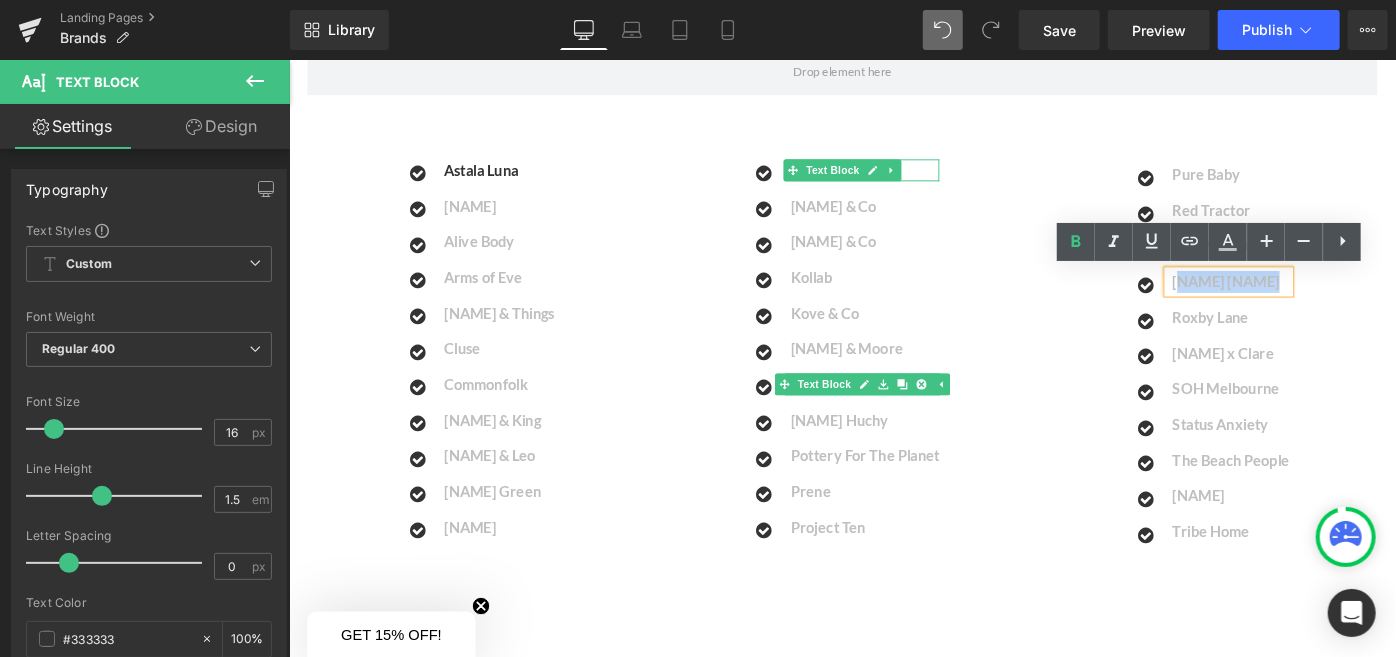 type 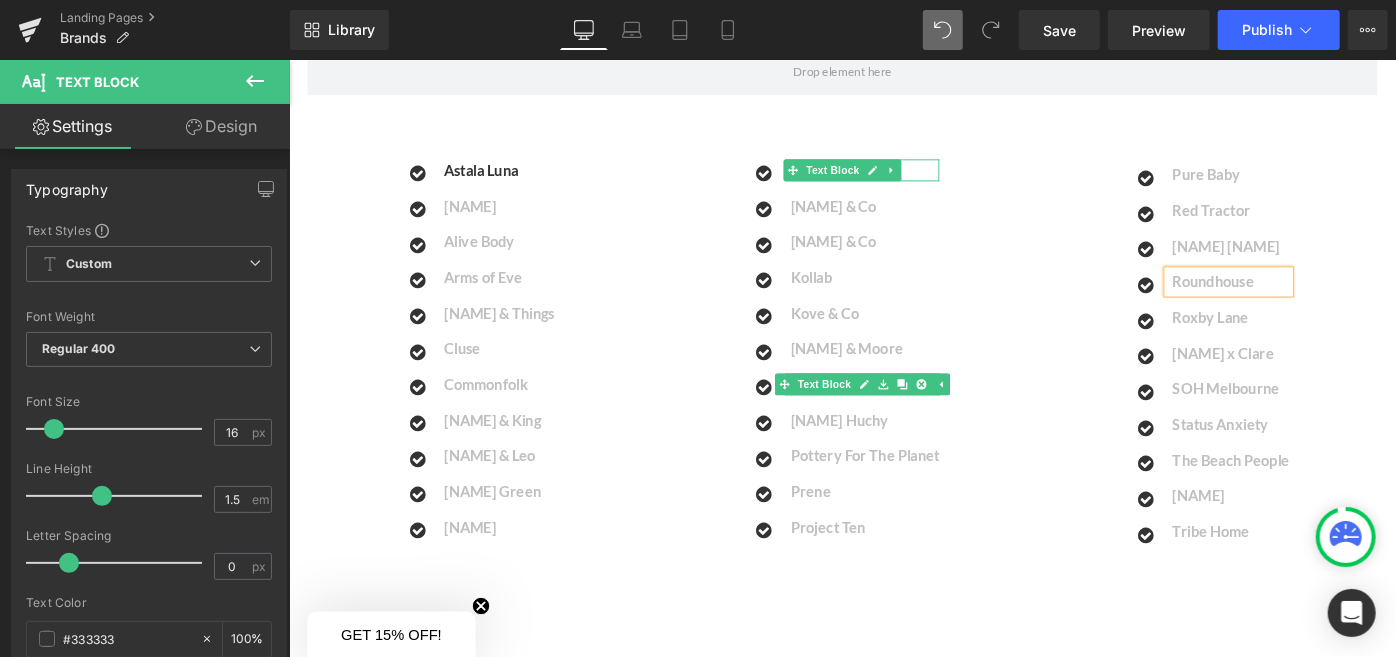 scroll, scrollTop: 329, scrollLeft: 0, axis: vertical 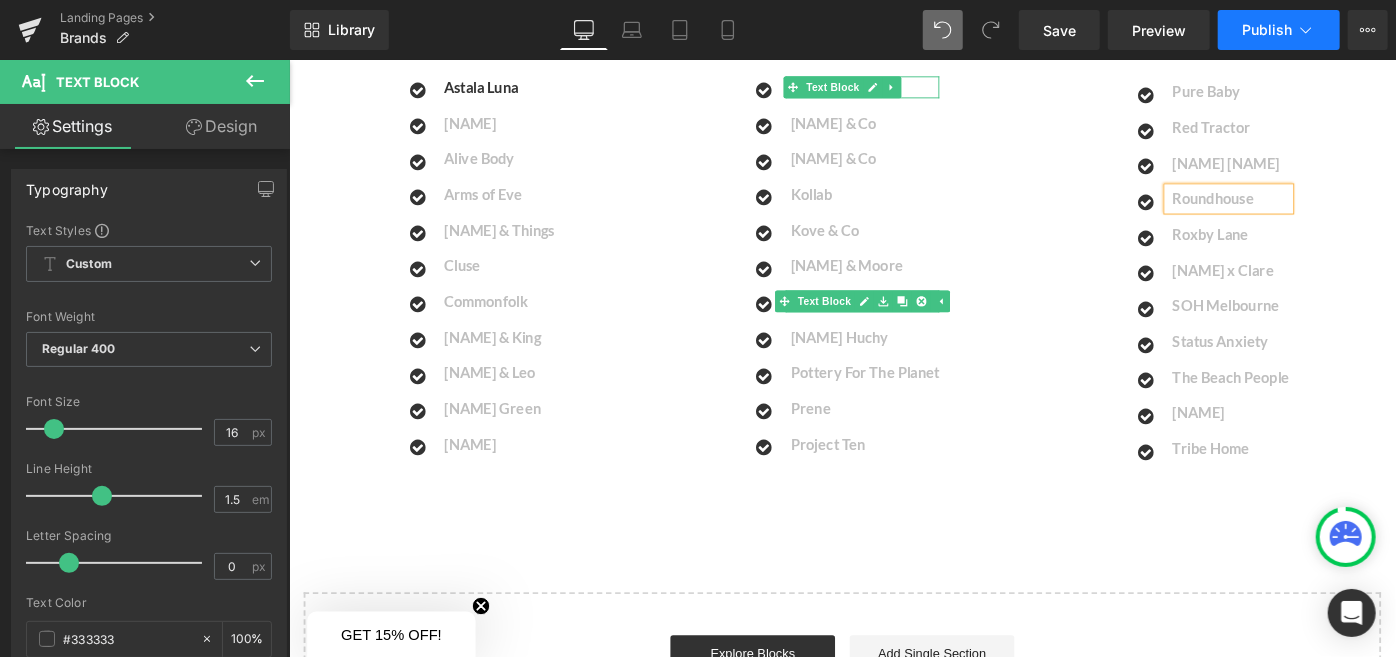 click on "Publish" at bounding box center [1267, 30] 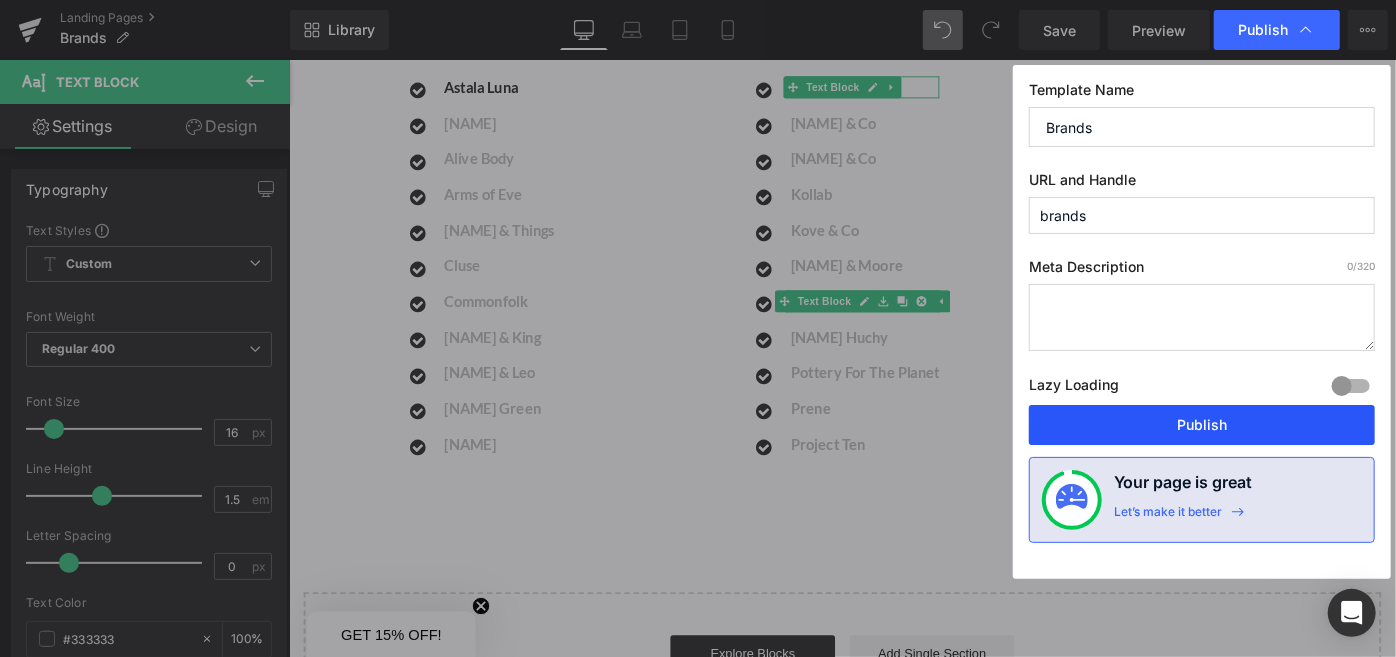 click on "Publish" at bounding box center (1202, 425) 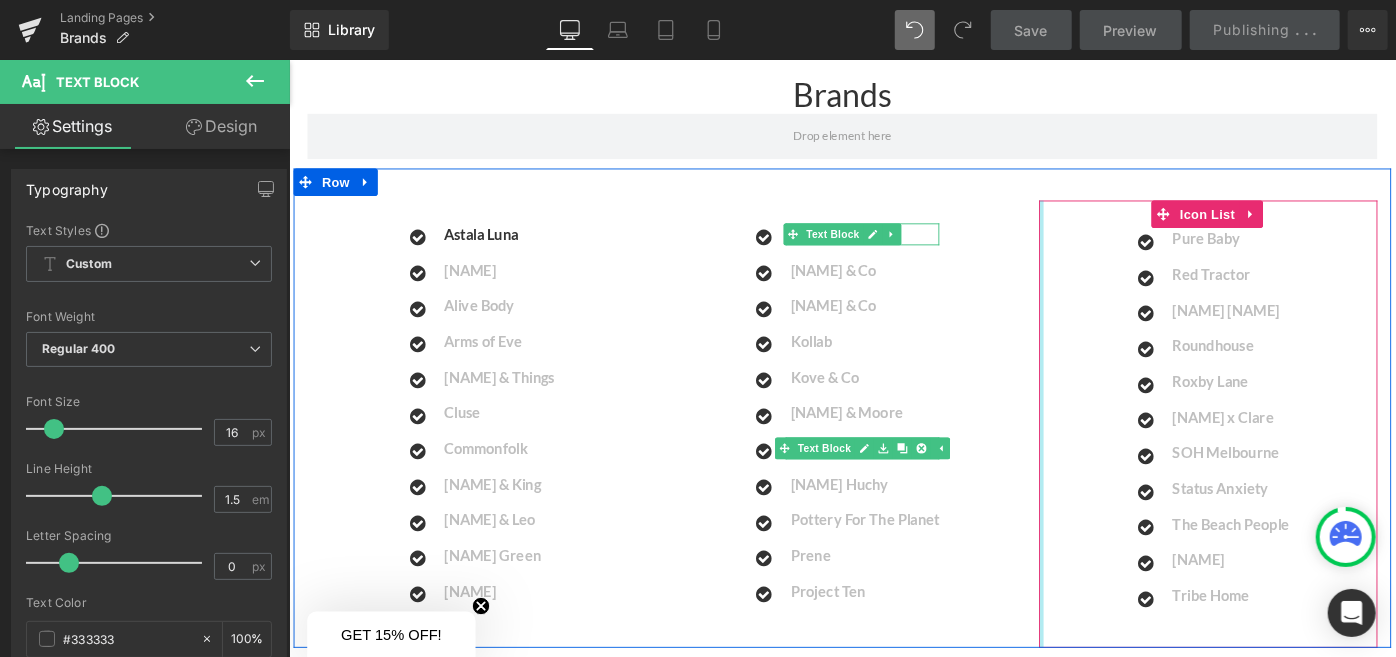 scroll, scrollTop: 0, scrollLeft: 0, axis: both 